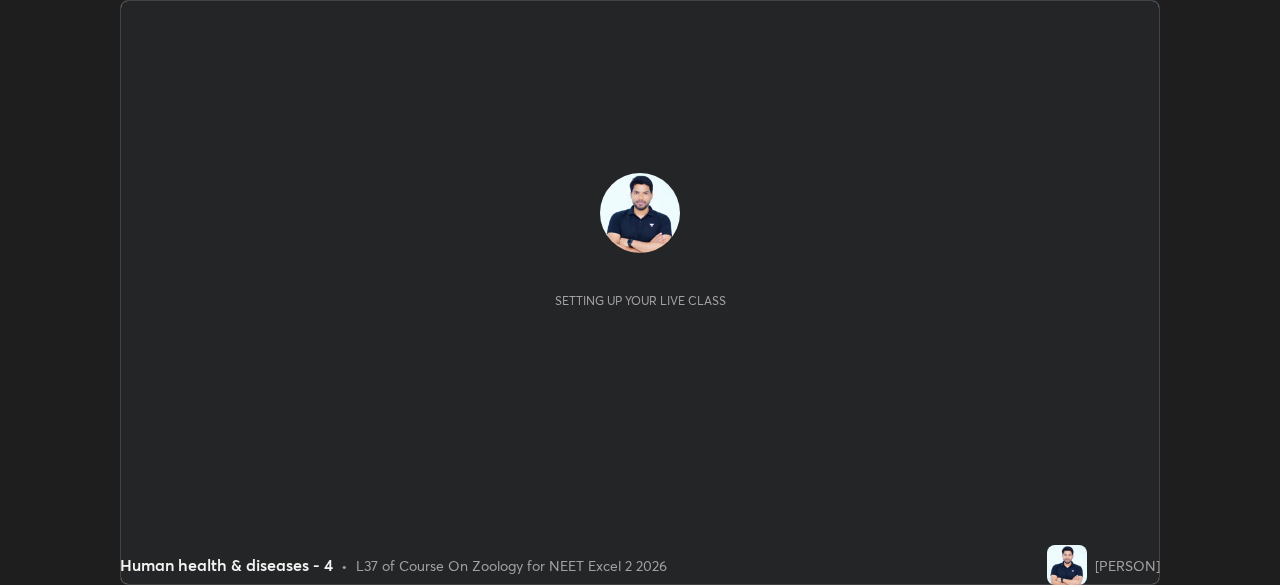 scroll, scrollTop: 0, scrollLeft: 0, axis: both 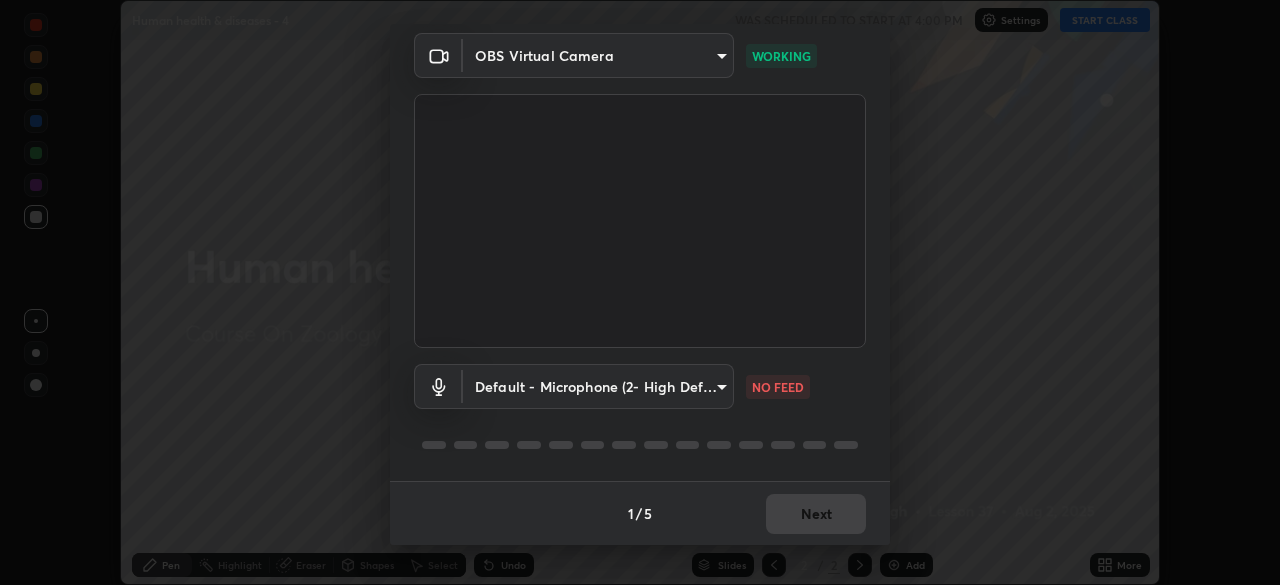 click on "Erase all Human health & diseases - 4 WAS SCHEDULED TO START AT  4:00 PM Settings START CLASS Setting up your live class Human health & diseases - 4 • L37 of Course On Zoology for NEET Excel 2 2026 [PERSON] Pen Highlight Eraser Shapes Select Undo Slides 2 / 2 Add More Enable hand raising Enable raise hand to speak to learners. Once enabled, chat will be turned off temporarily. Enable x   No doubts shared Encourage your learners to ask a doubt for better clarity Report an issue Reason for reporting Buffering Chat not working Audio - Video sync issue Educator video quality low ​ Attach an image Report Media settings OBS Virtual Camera [HASH] WORKING Default - Microphone (2- High Definition Audio Device) default NO FEED 1 / 5 Next" at bounding box center [640, 292] 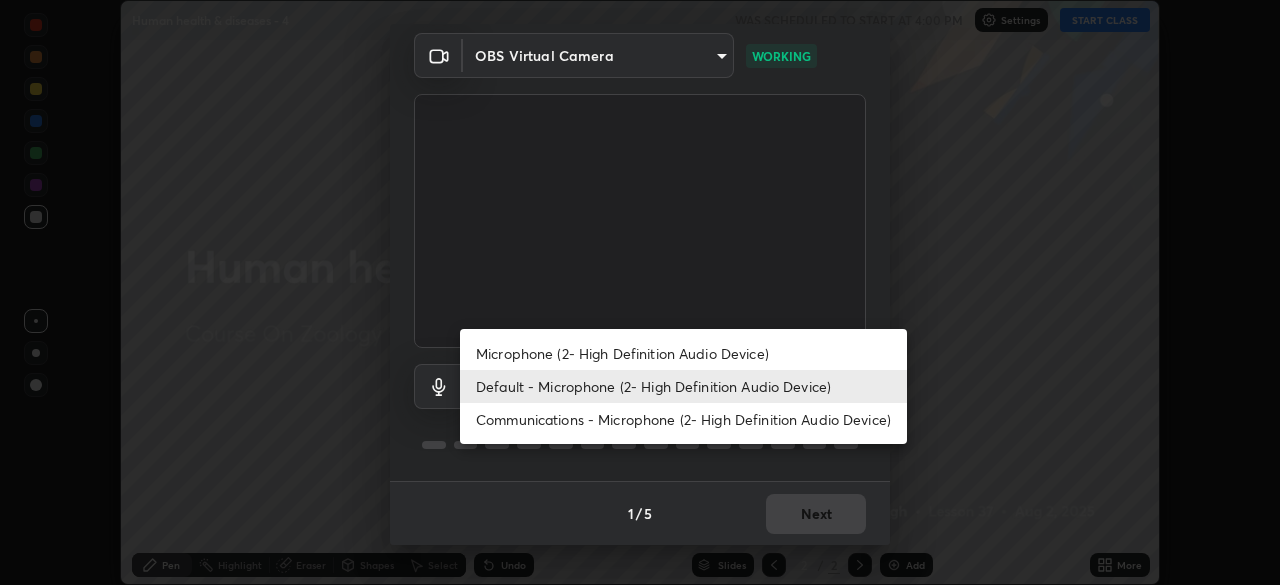 click on "Microphone (2- High Definition Audio Device)" at bounding box center (683, 353) 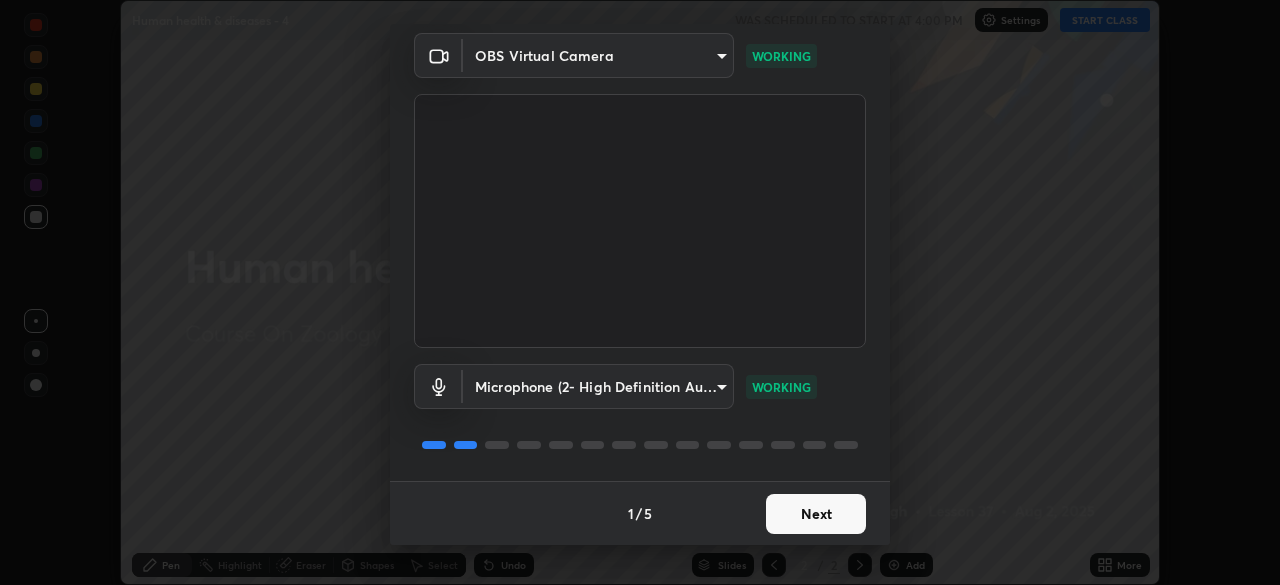 click on "Erase all Human health & diseases - 4 WAS SCHEDULED TO START AT  4:00 PM Settings START CLASS Setting up your live class Human health & diseases - 4 • L37 of Course On Zoology for NEET Excel 2 2026 [PERSON] Pen Highlight Eraser Shapes Select Undo Slides 2 / 2 Add More Enable hand raising Enable raise hand to speak to learners. Once enabled, chat will be turned off temporarily. Enable x   No doubts shared Encourage your learners to ask a doubt for better clarity Report an issue Reason for reporting Buffering Chat not working Audio - Video sync issue Educator video quality low ​ Attach an image Report Media settings OBS Virtual Camera [HASH] WORKING Microphone (2- High Definition Audio Device) [HASH] WORKING 1 / 5 Next" at bounding box center (640, 292) 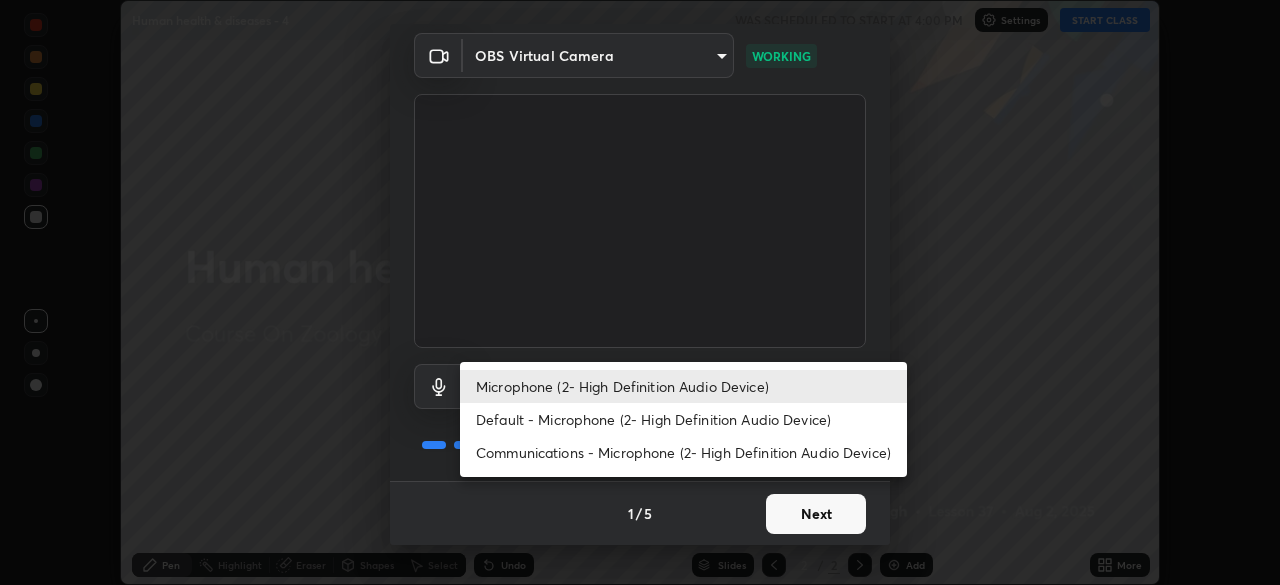 click at bounding box center (640, 292) 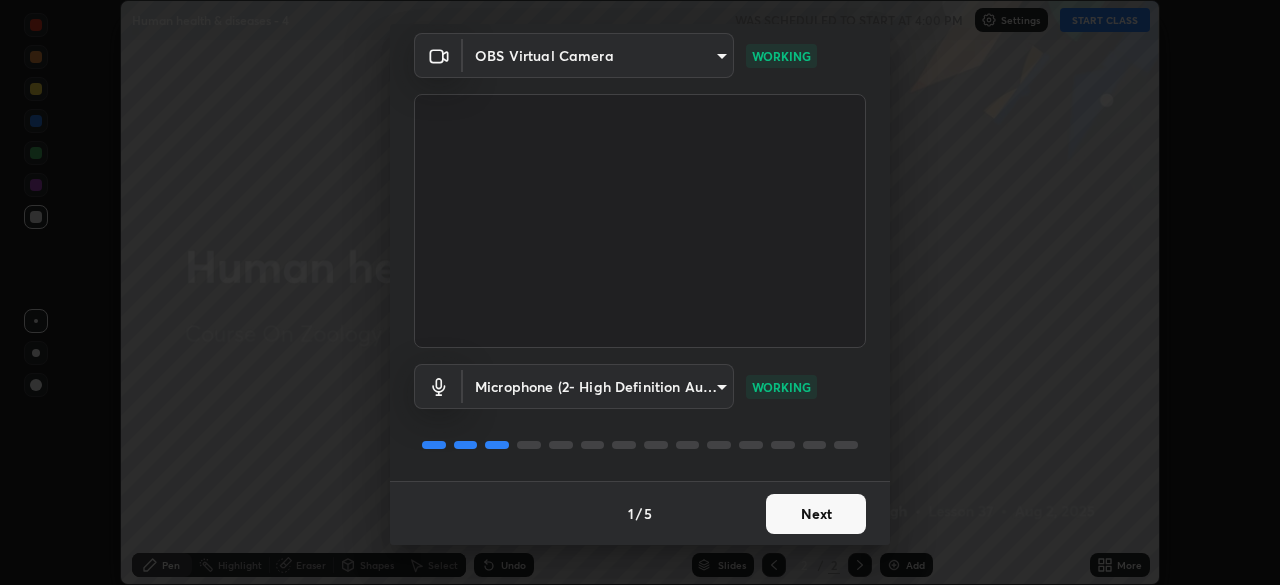 click on "Next" at bounding box center (816, 514) 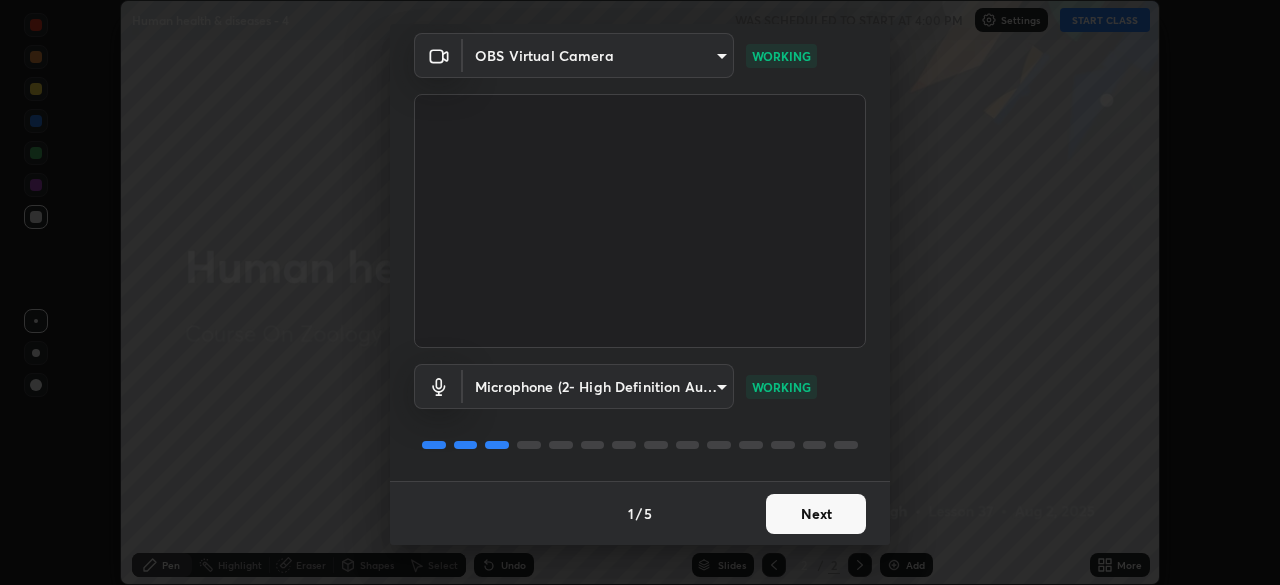 scroll, scrollTop: 0, scrollLeft: 0, axis: both 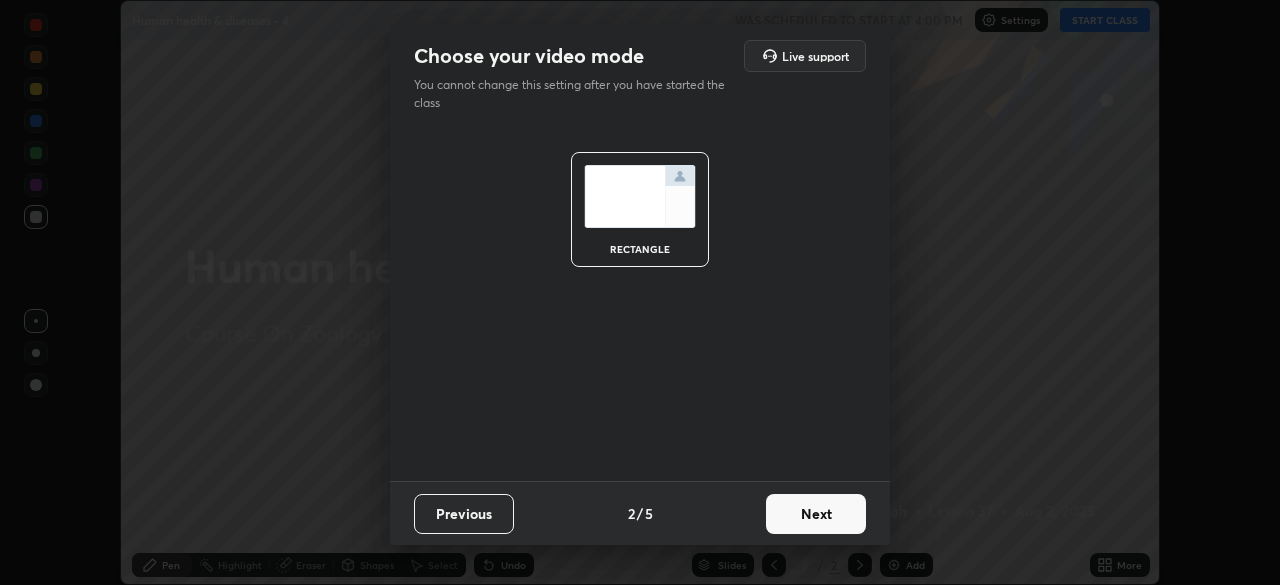 click on "Next" at bounding box center (816, 514) 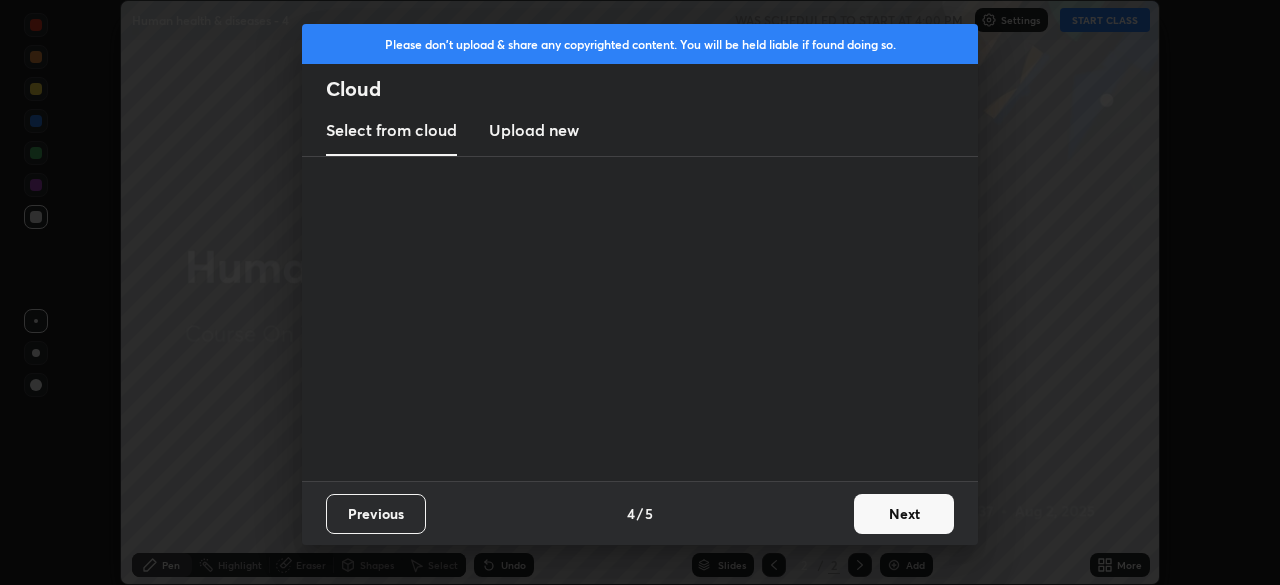 click on "Previous 4 / 5 Next" at bounding box center (640, 513) 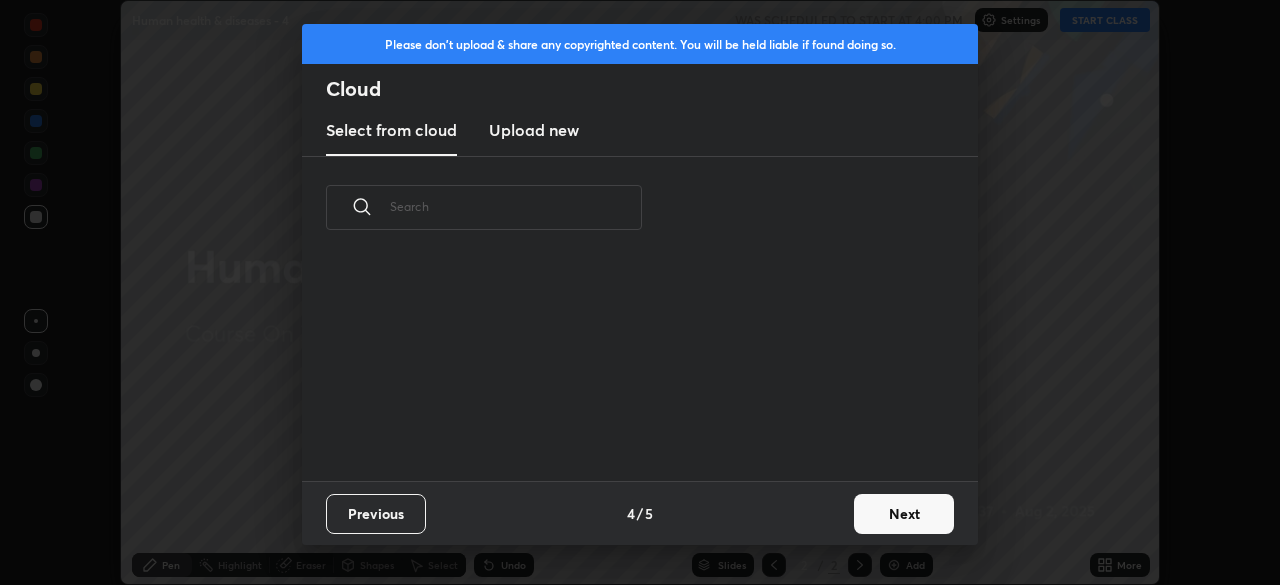 scroll, scrollTop: 7, scrollLeft: 11, axis: both 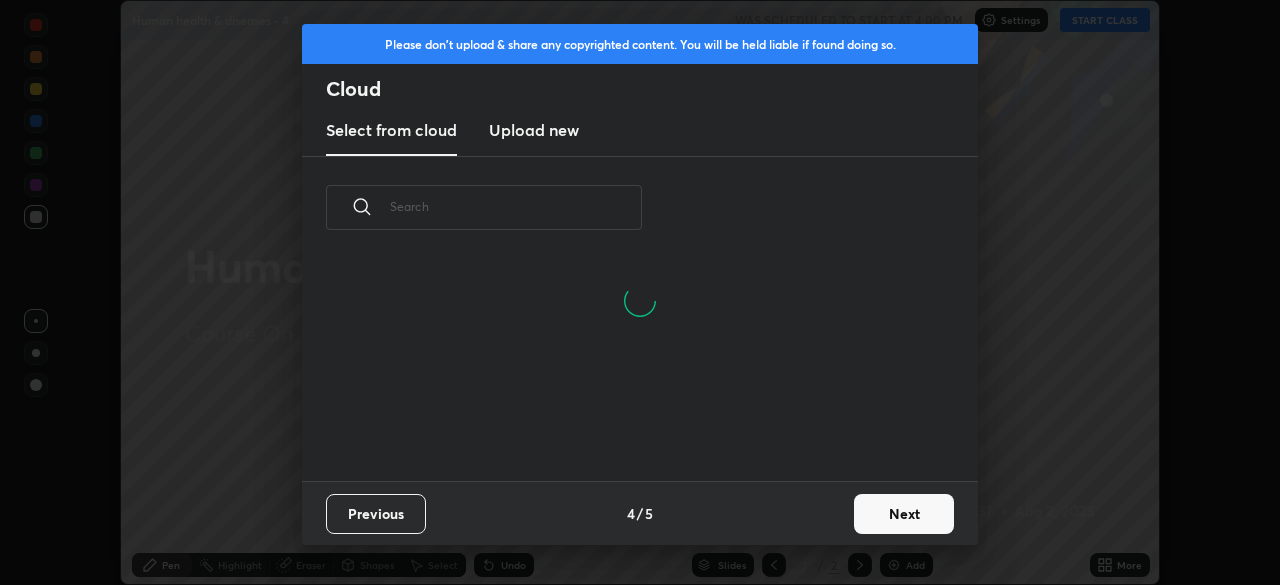 click on "Next" at bounding box center (904, 514) 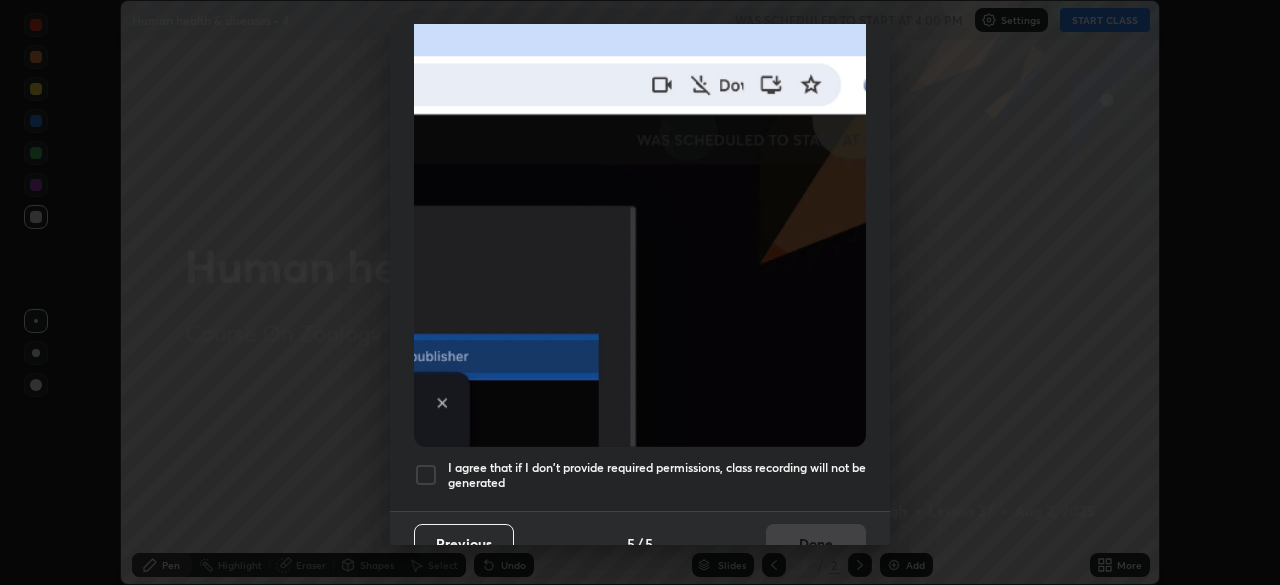 scroll, scrollTop: 479, scrollLeft: 0, axis: vertical 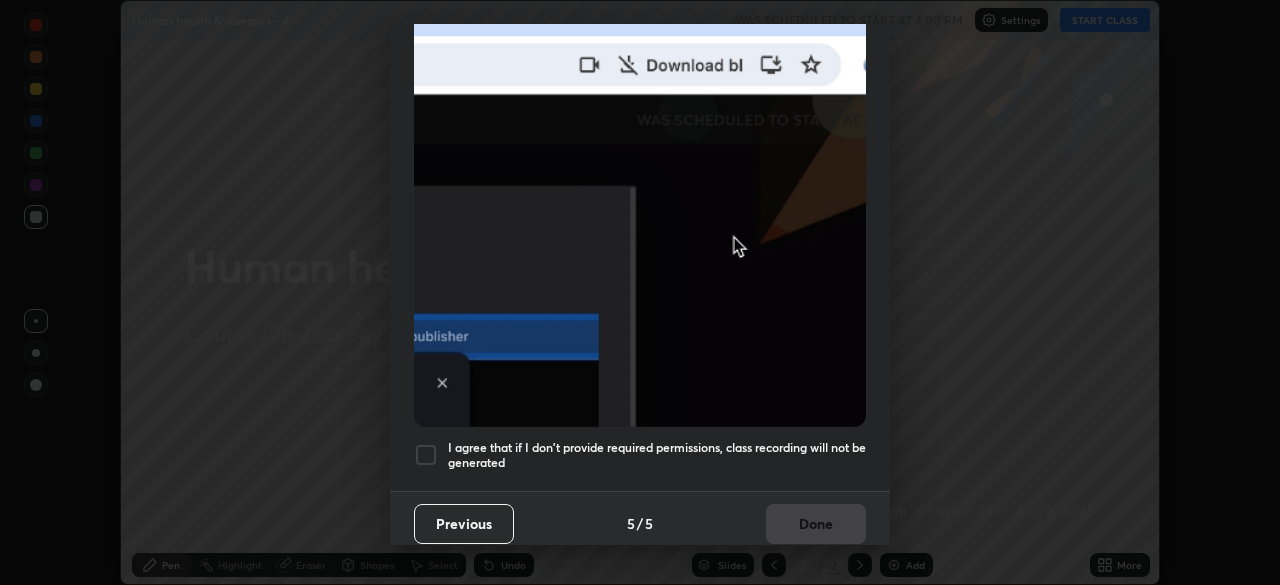 click on "I agree that if I don't provide required permissions, class recording will not be generated" at bounding box center (657, 455) 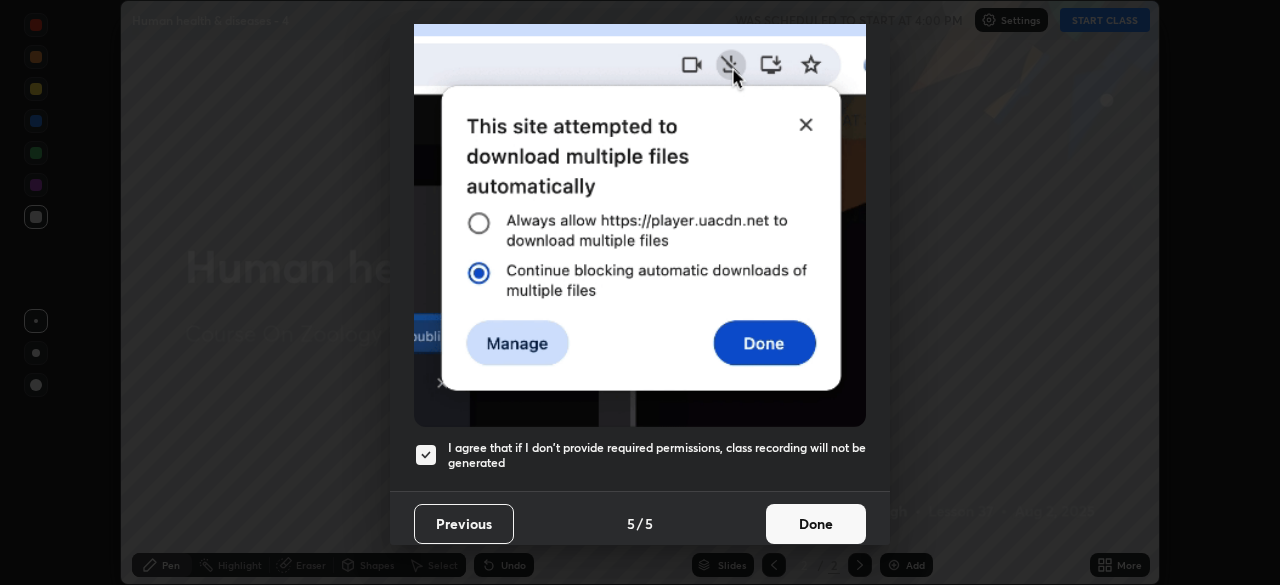 click on "Done" at bounding box center [816, 524] 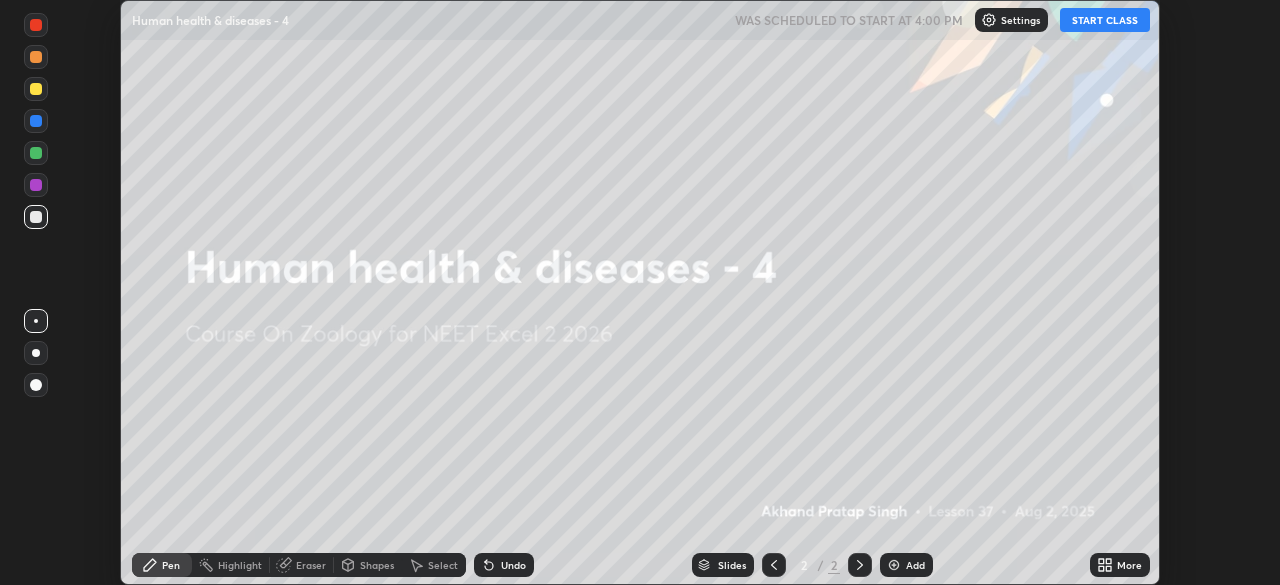 click on "START CLASS" at bounding box center [1105, 20] 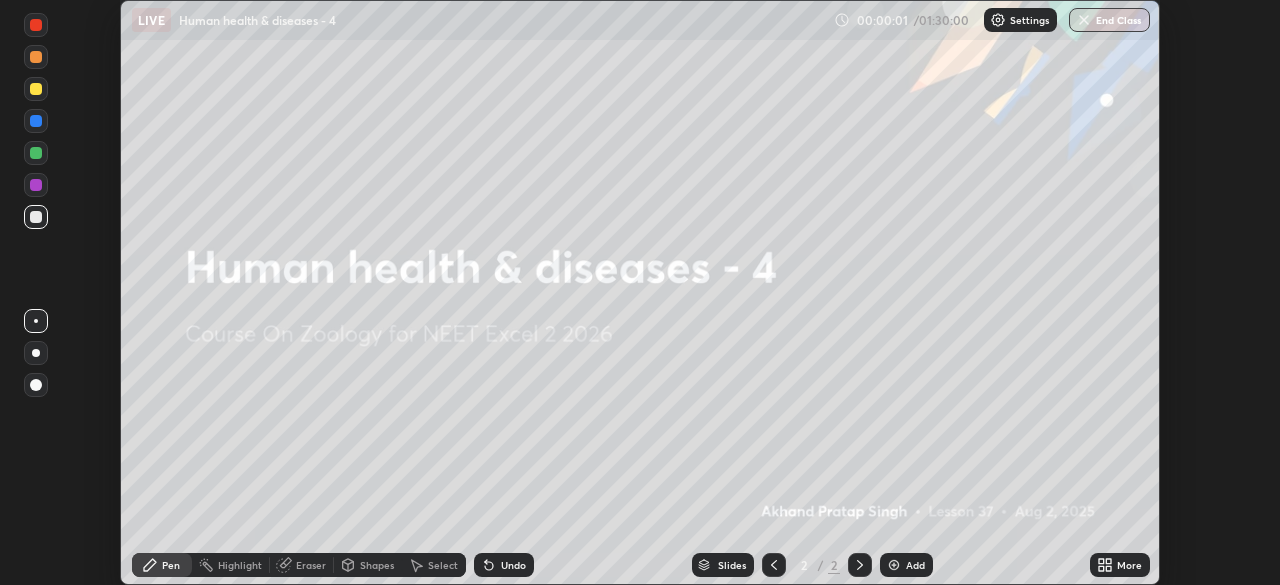 click 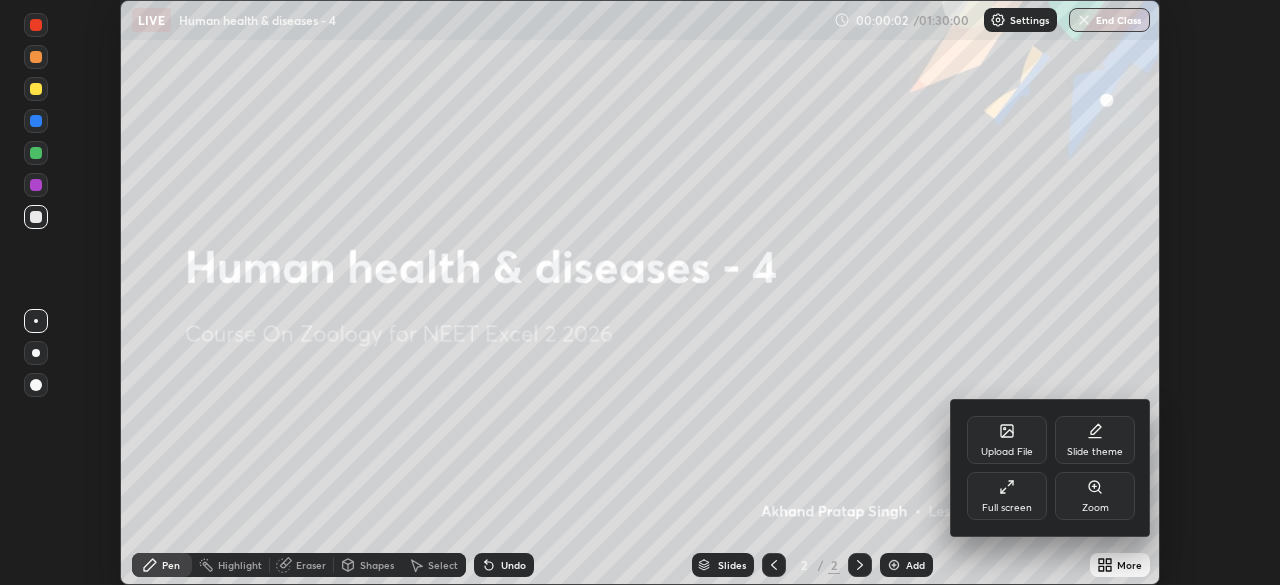 click on "Upload File" at bounding box center (1007, 452) 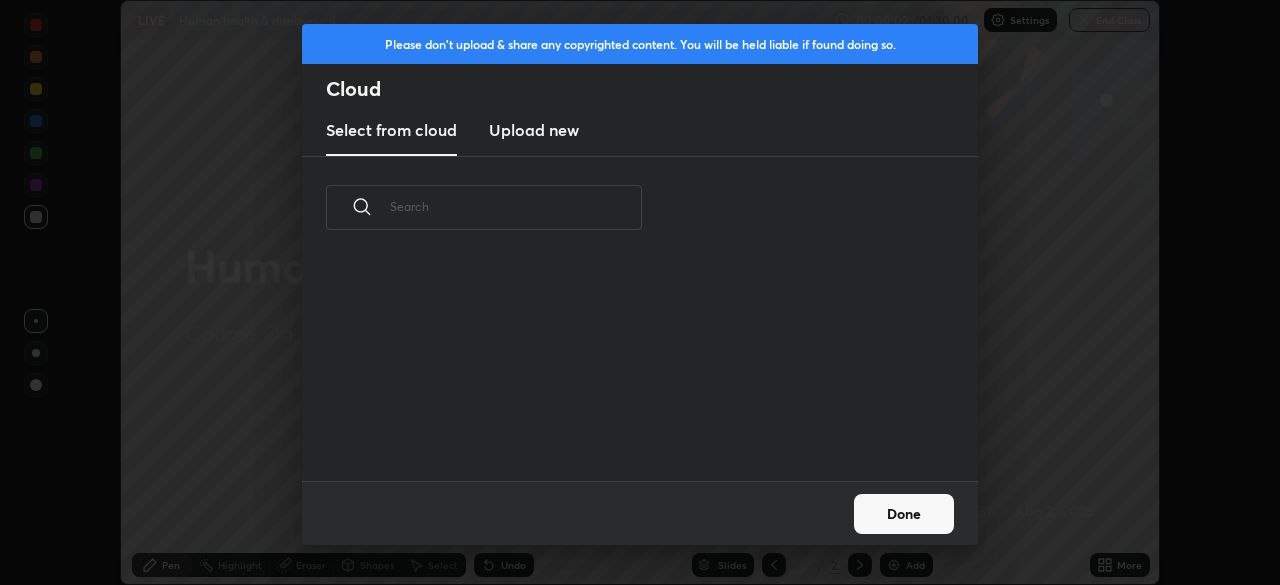 scroll, scrollTop: 7, scrollLeft: 11, axis: both 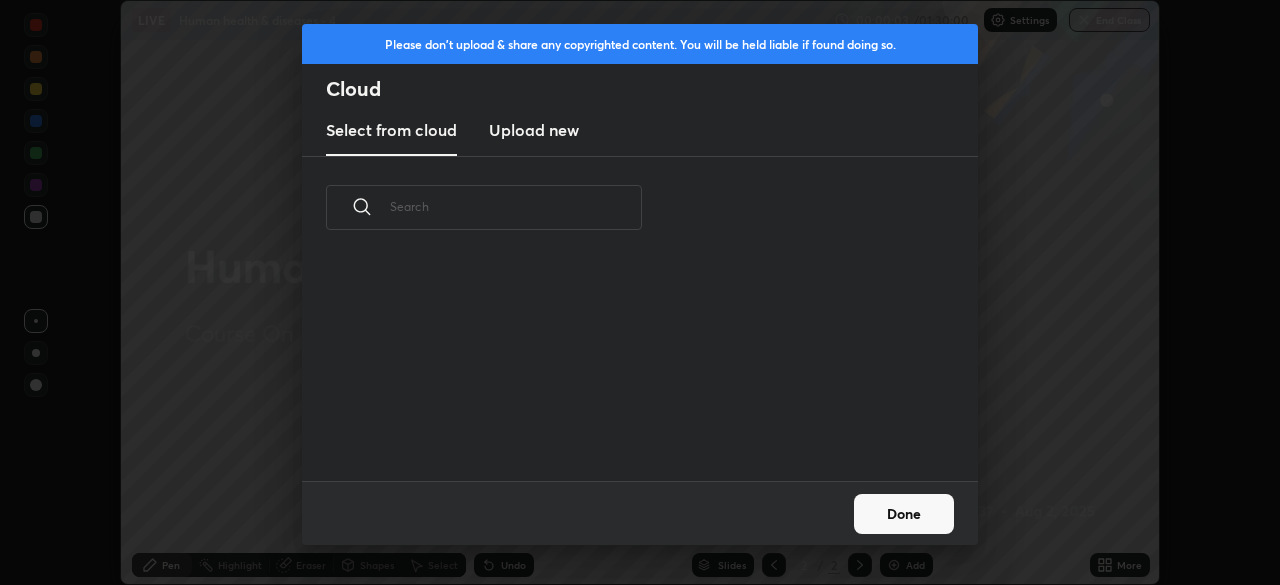 click on "Upload new" at bounding box center [534, 130] 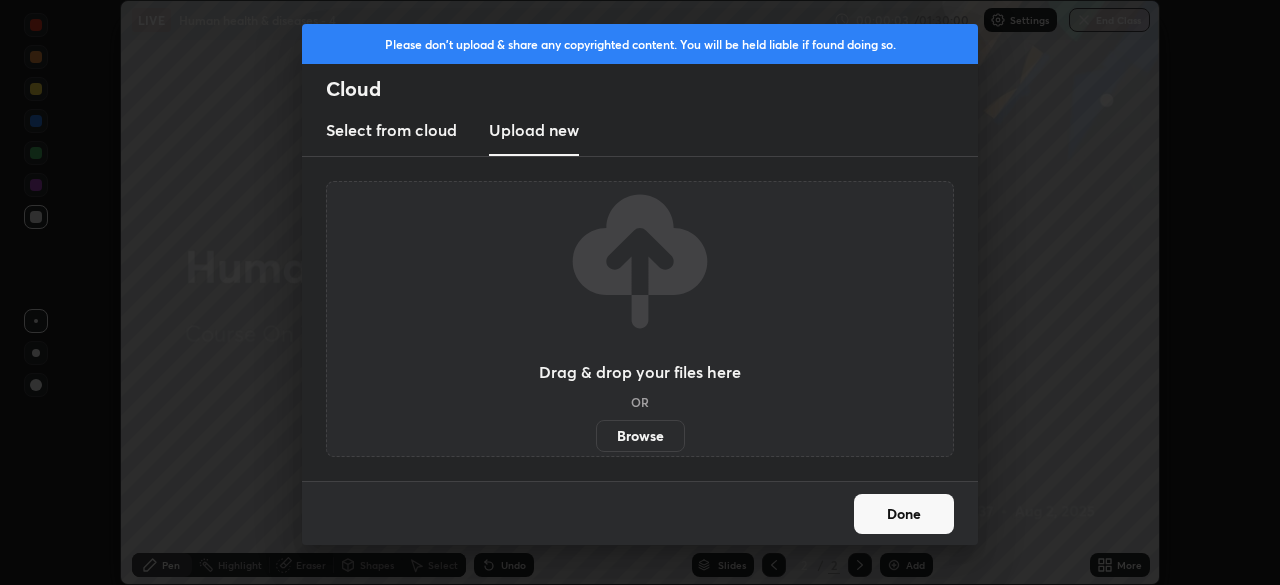 click on "Browse" at bounding box center [640, 436] 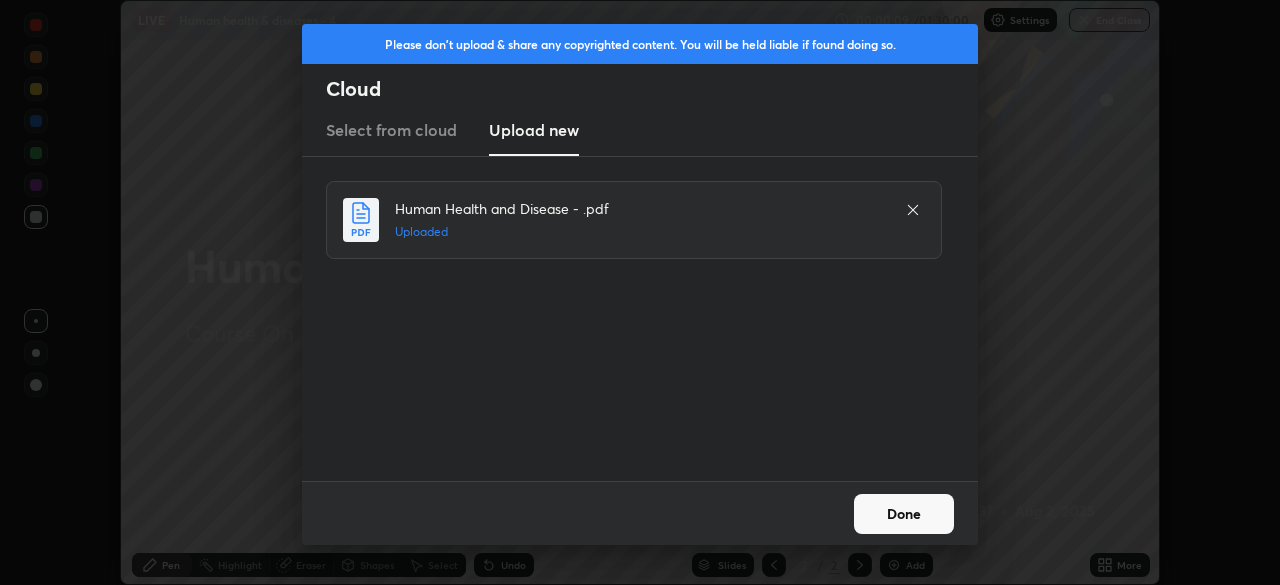 click on "Done" at bounding box center (904, 514) 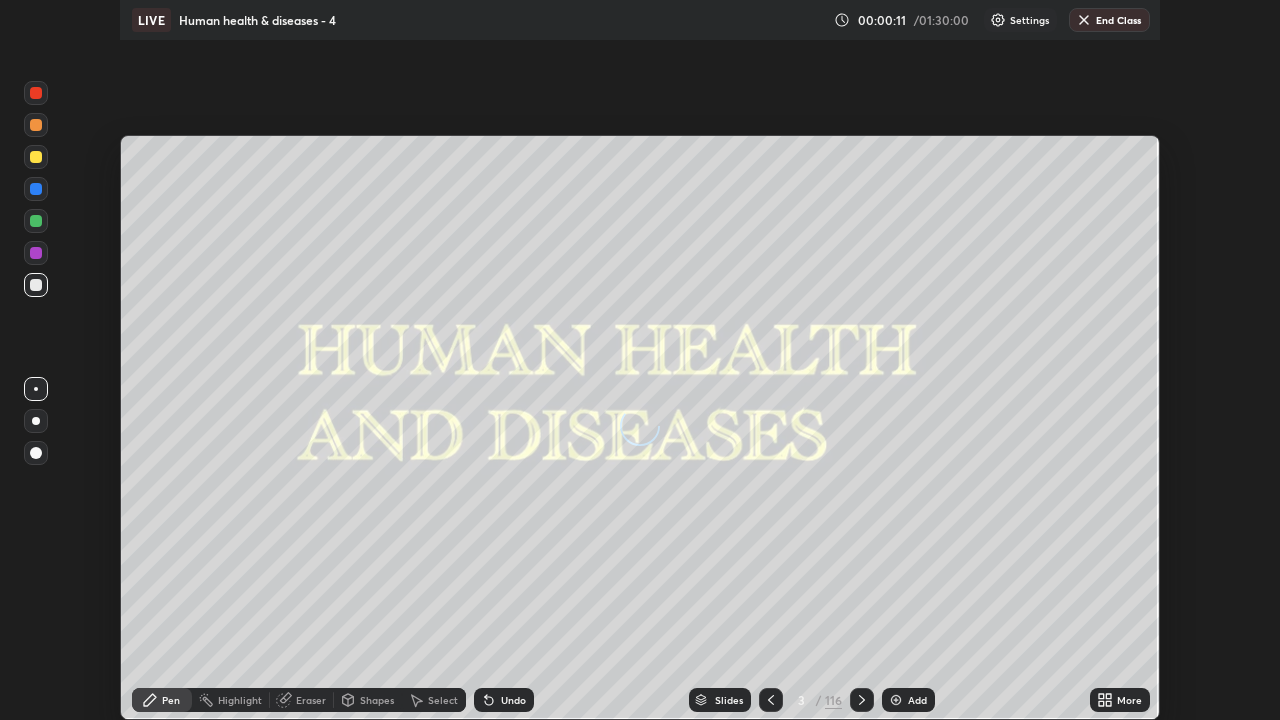 scroll, scrollTop: 99280, scrollLeft: 98720, axis: both 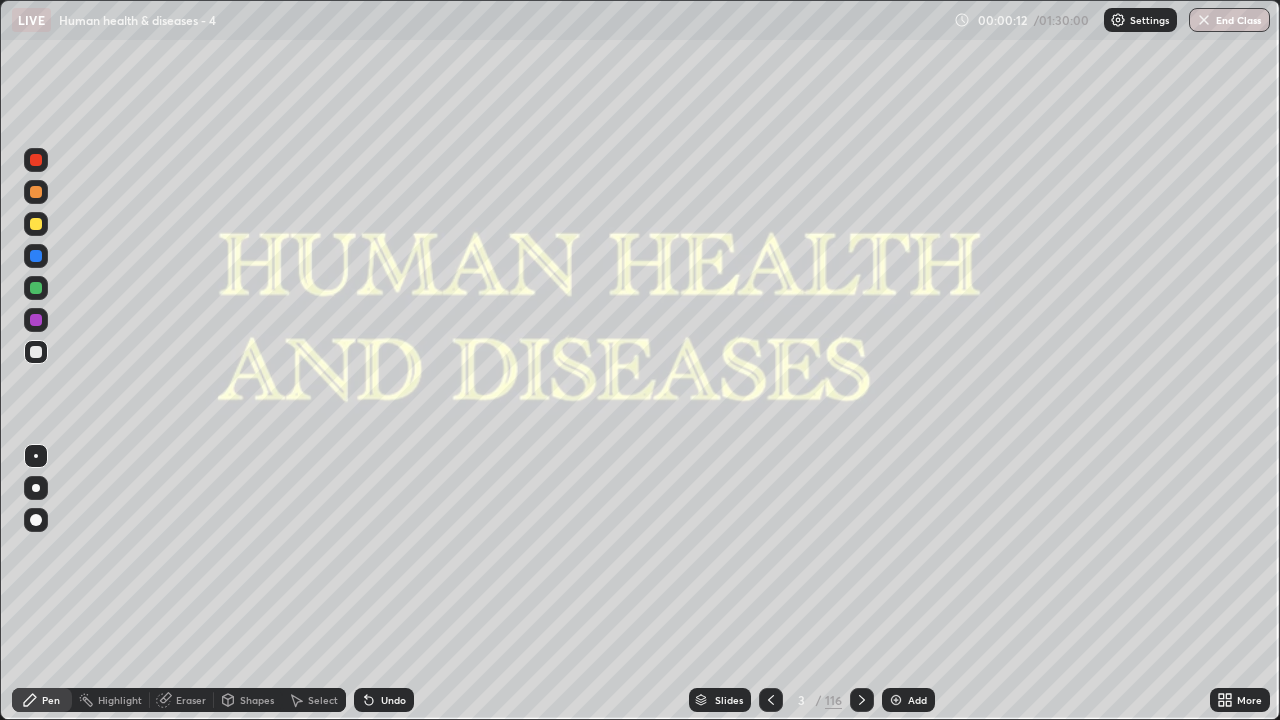 click on "Slides" at bounding box center (720, 700) 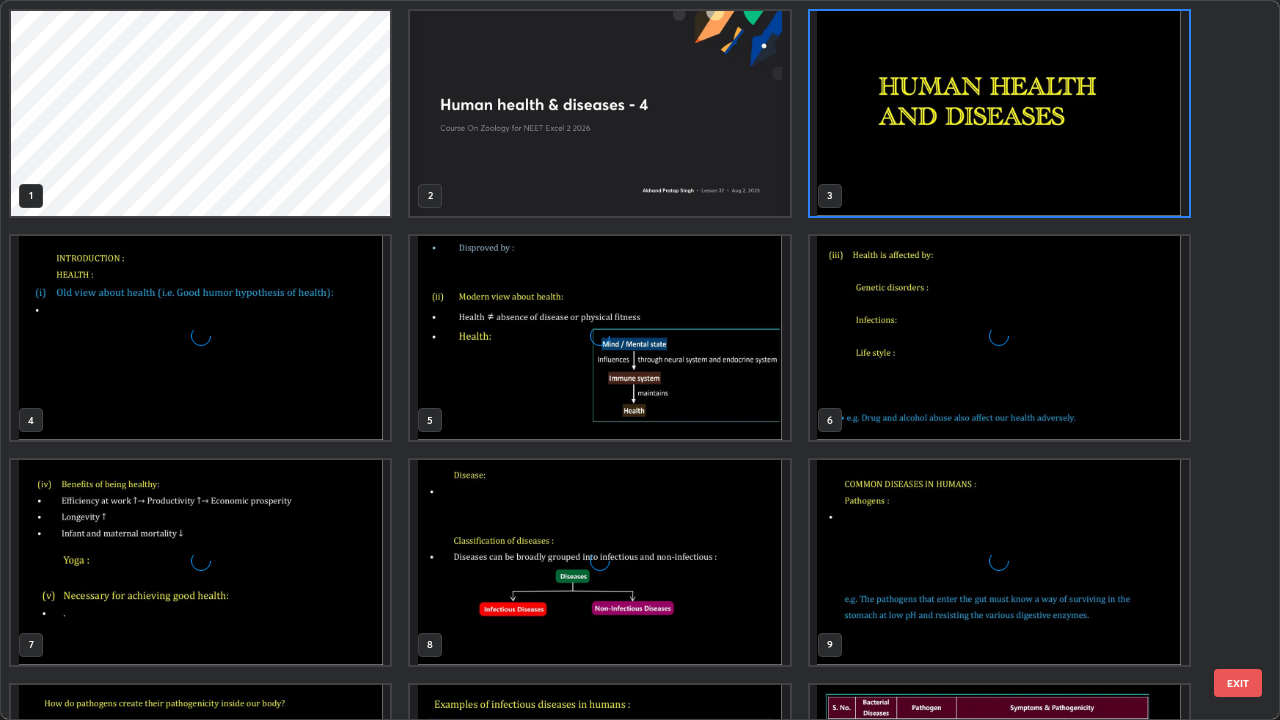 scroll, scrollTop: 7, scrollLeft: 11, axis: both 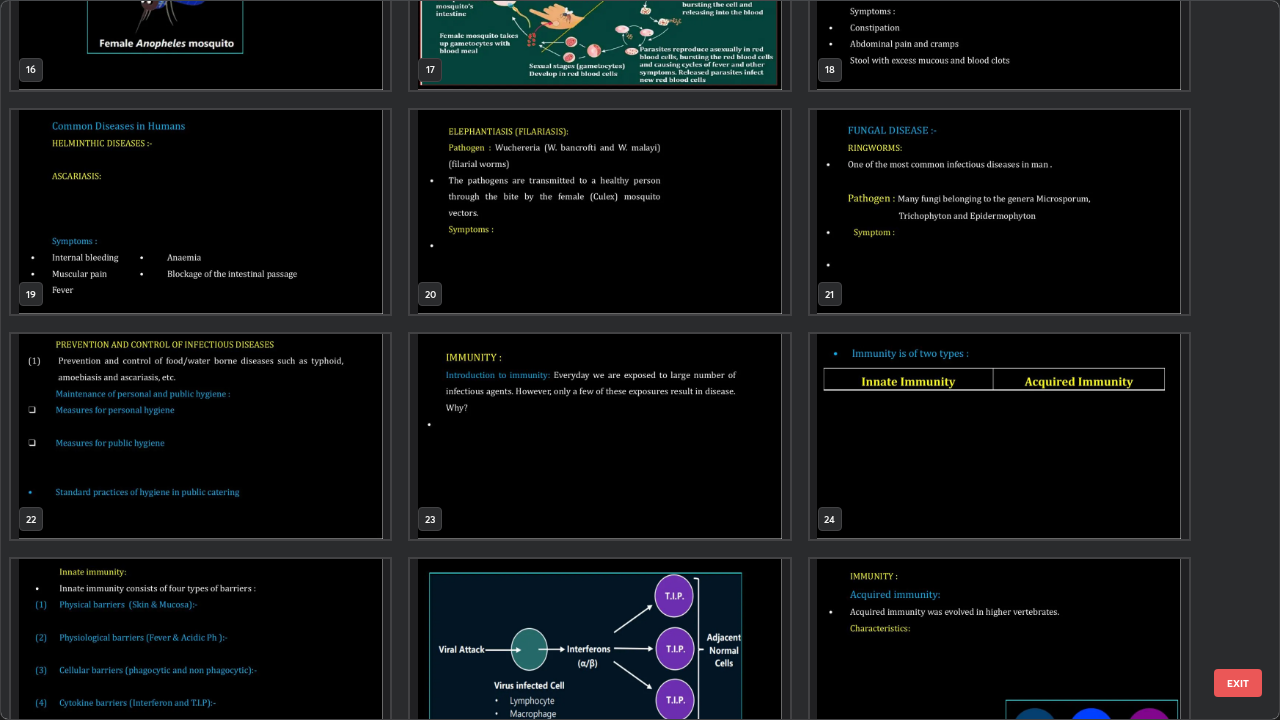 click at bounding box center (599, 436) 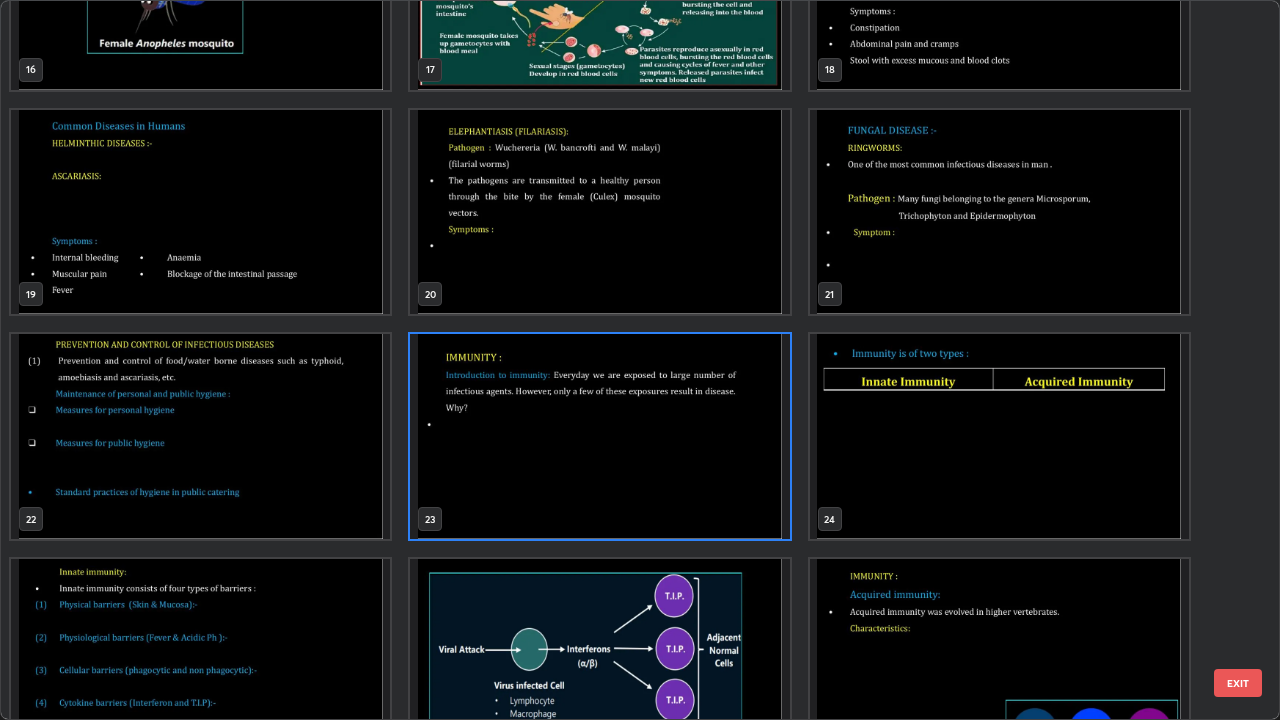 click at bounding box center [599, 436] 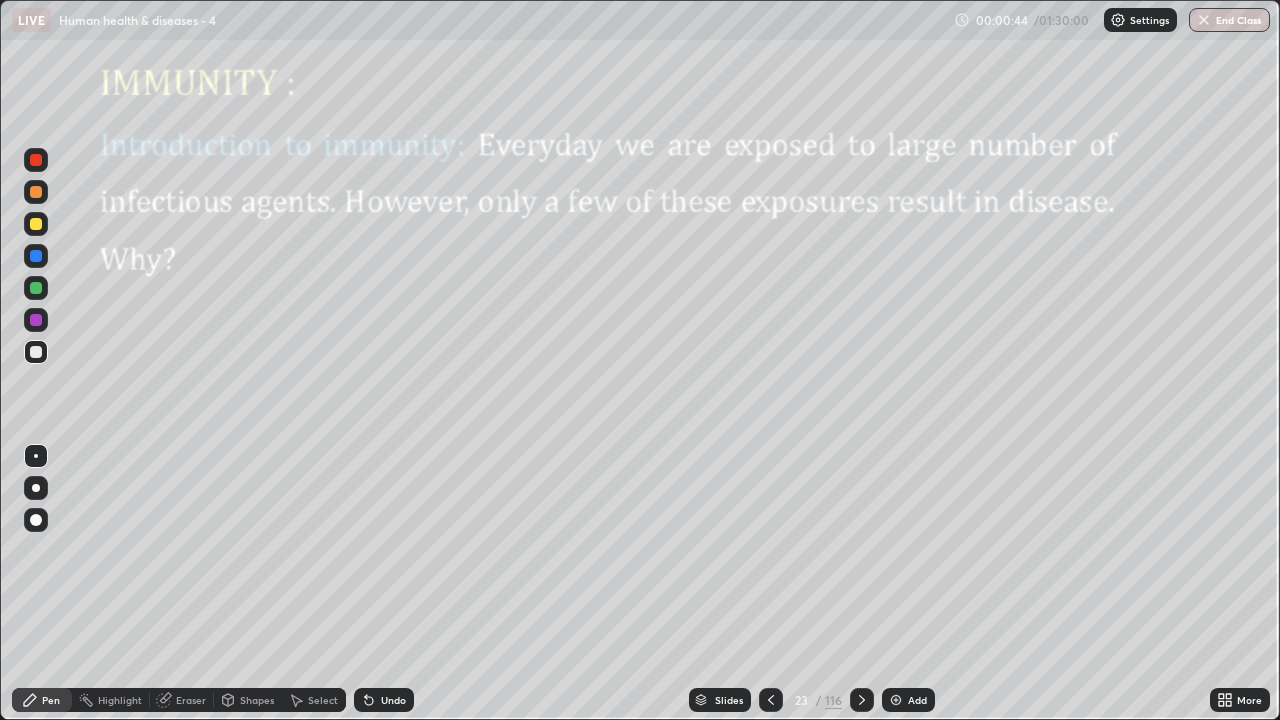 click 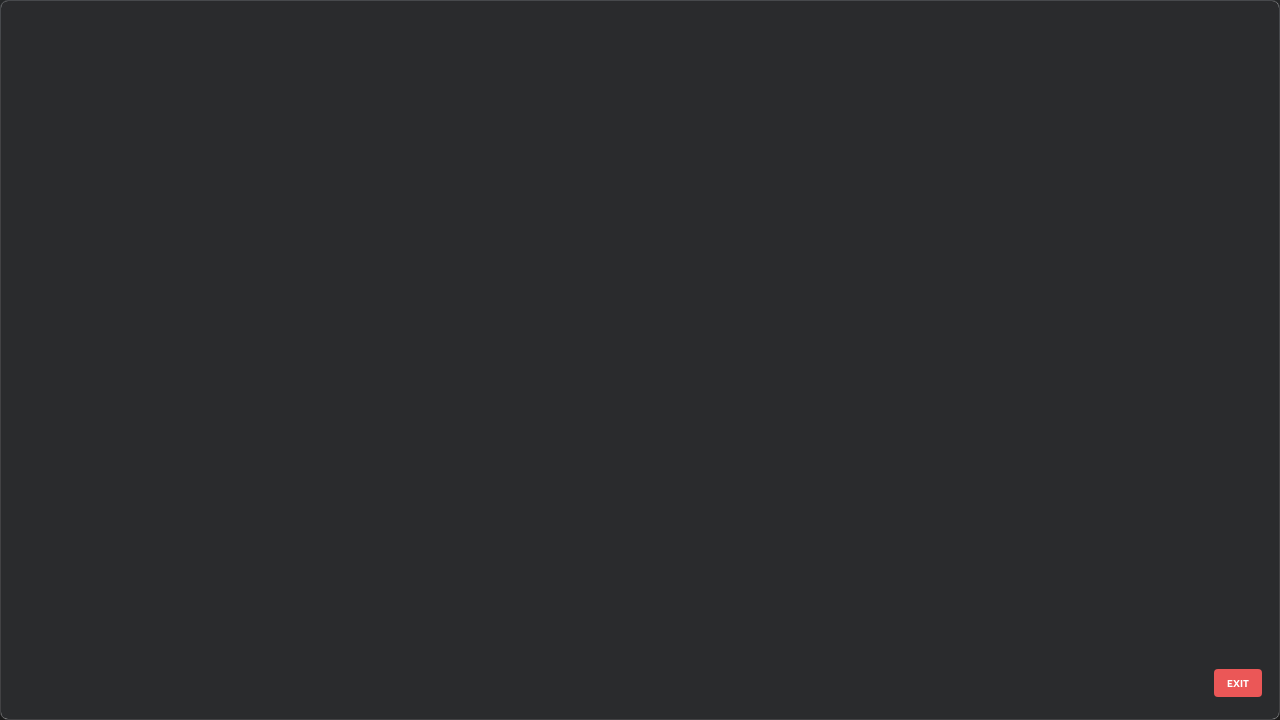 scroll, scrollTop: 1079, scrollLeft: 0, axis: vertical 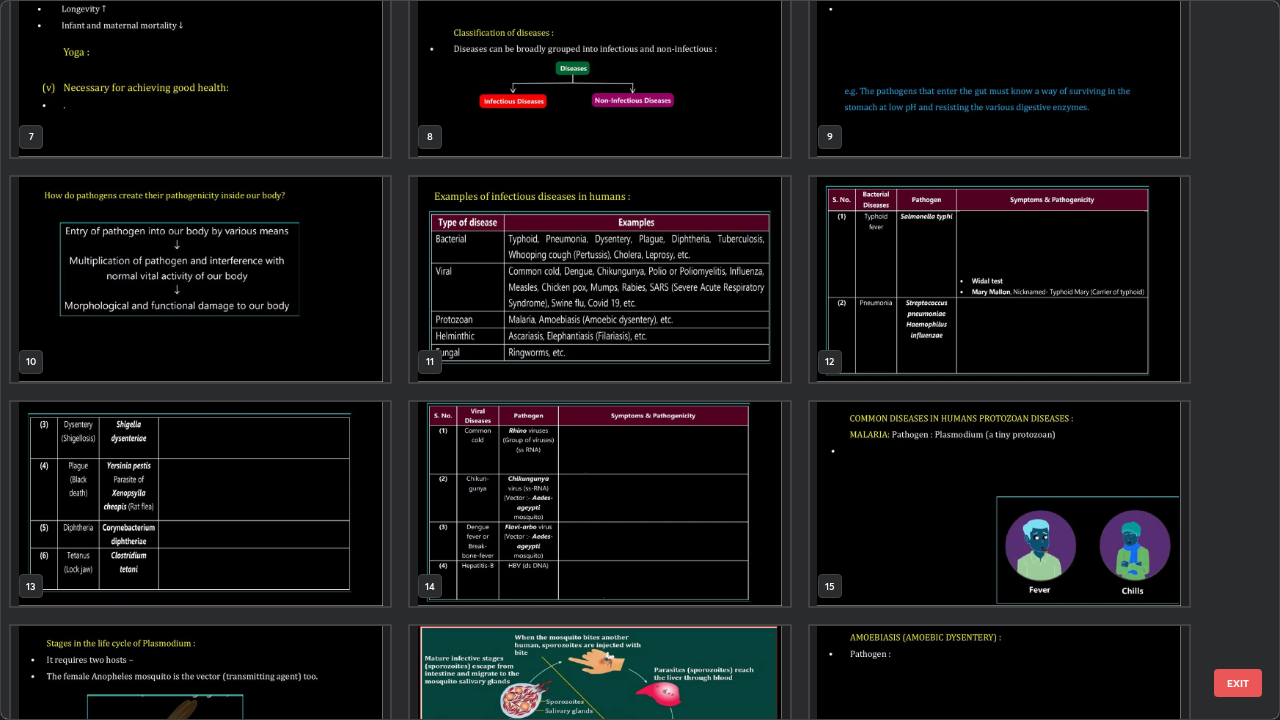 click at bounding box center [599, 279] 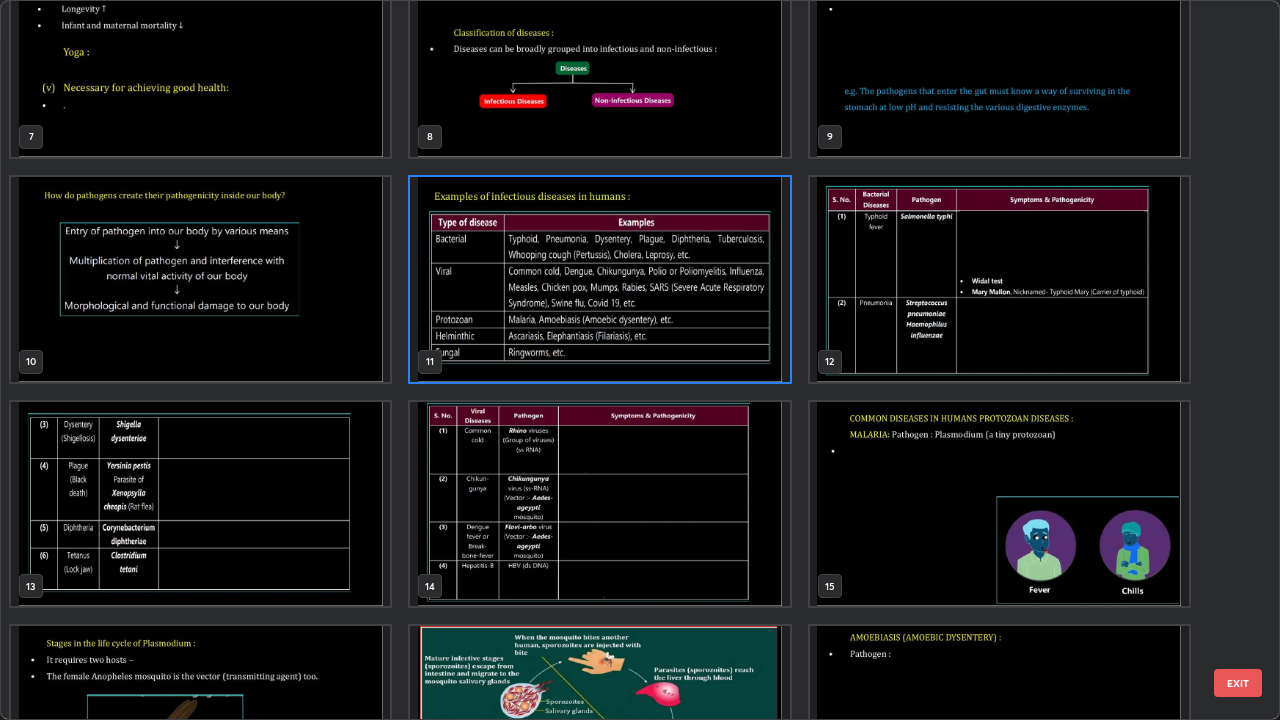 click at bounding box center [599, 279] 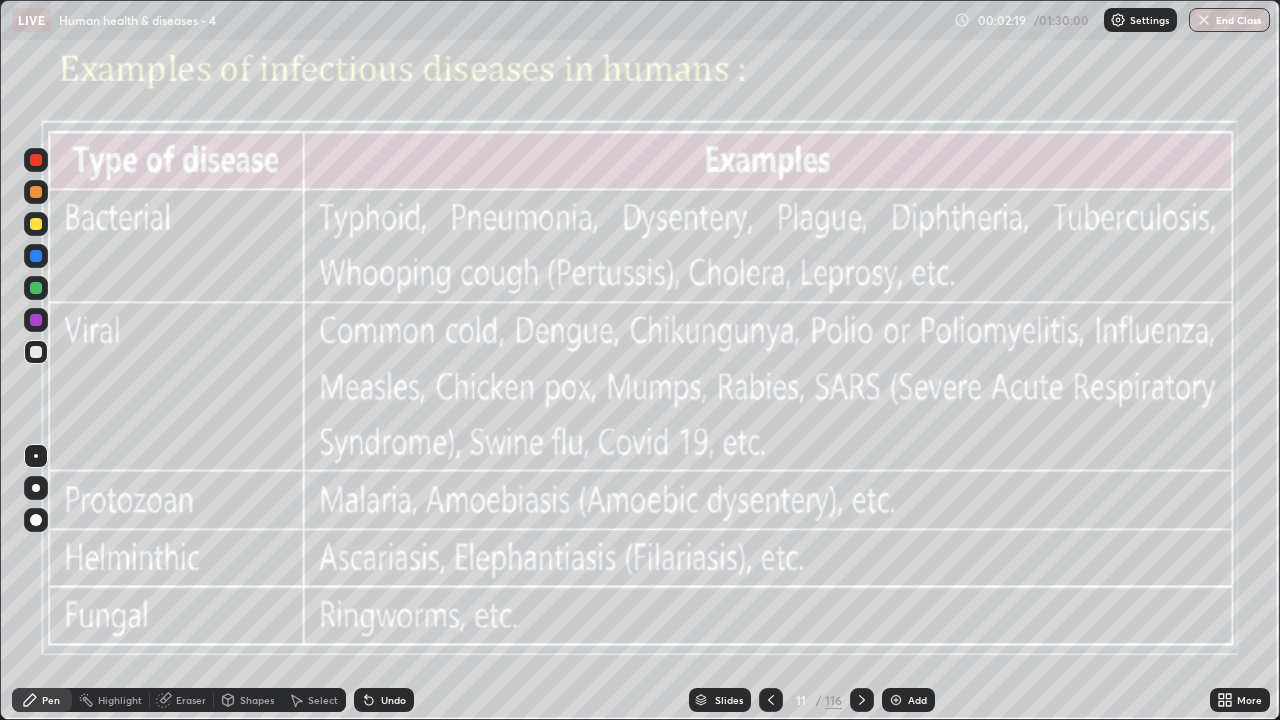 click on "Slides" at bounding box center [720, 700] 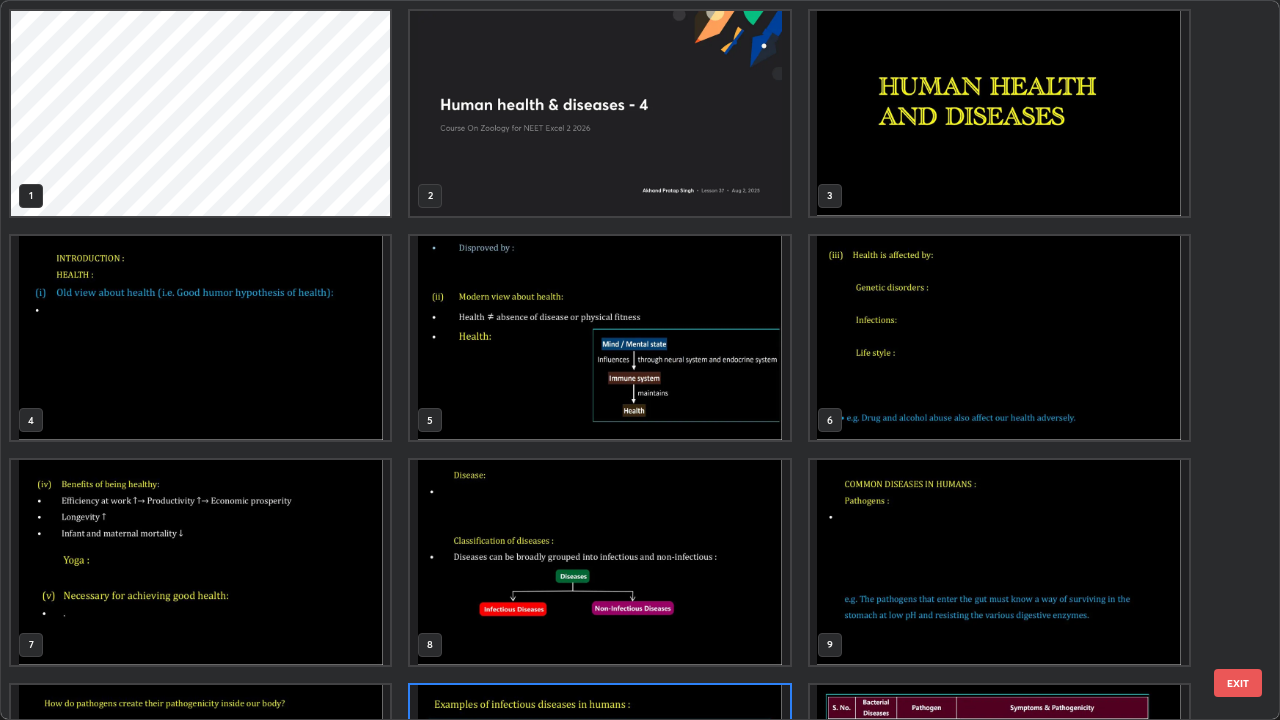 scroll, scrollTop: 180, scrollLeft: 0, axis: vertical 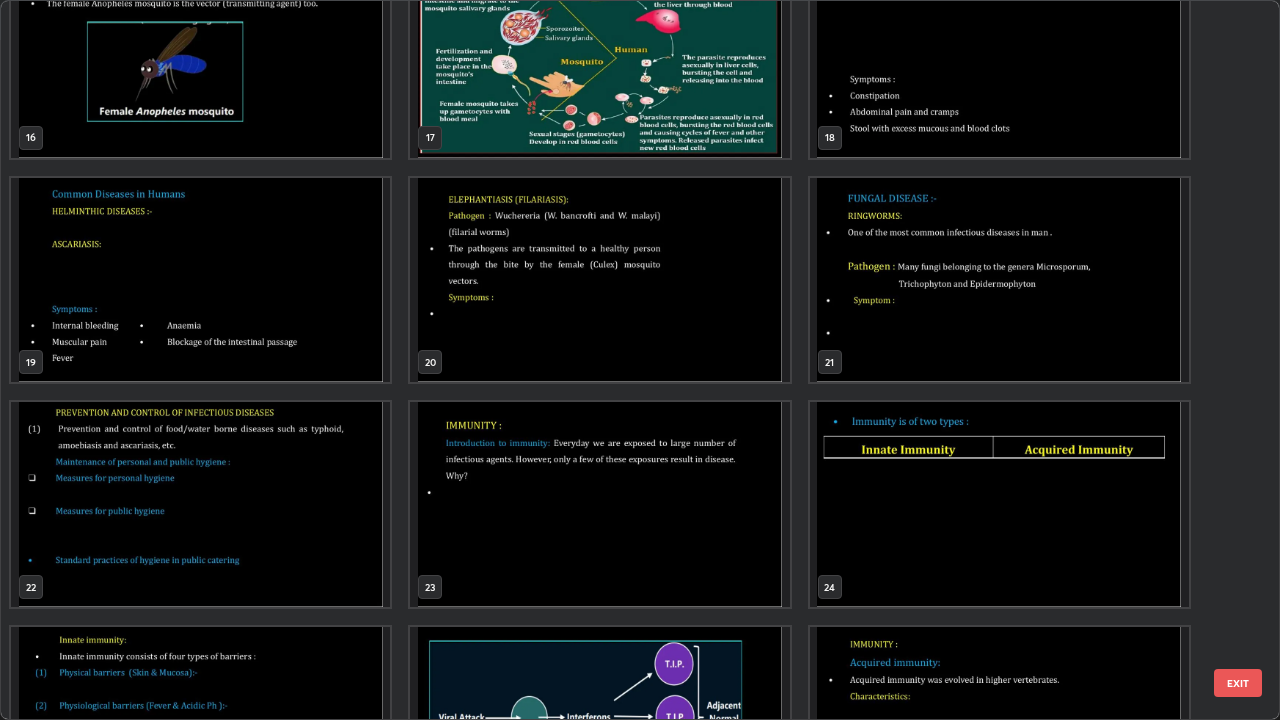 click at bounding box center [599, 504] 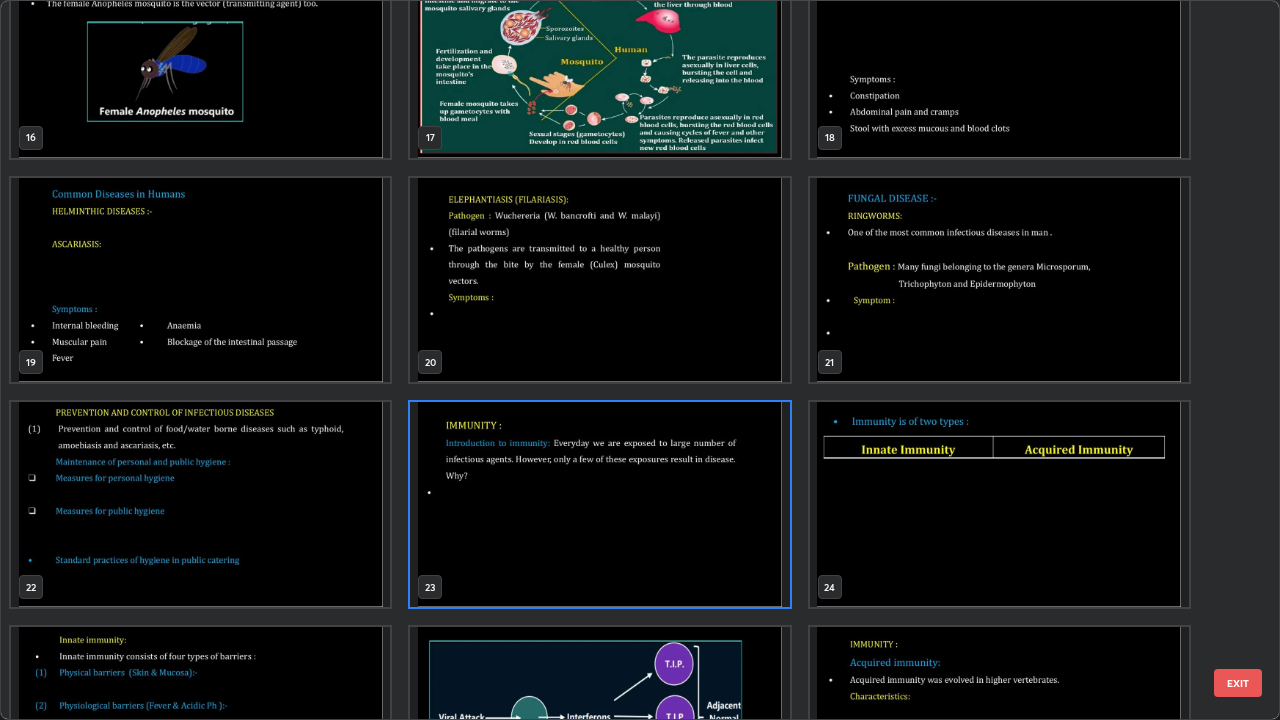 click at bounding box center (599, 504) 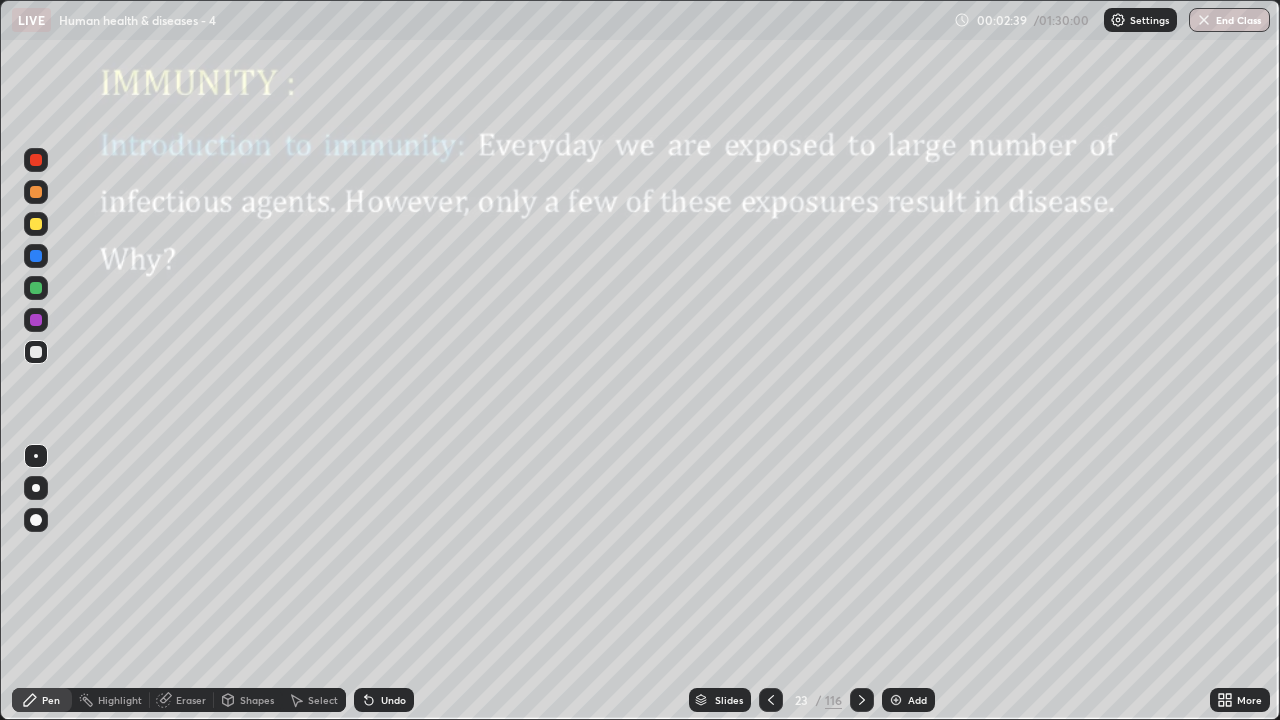 click 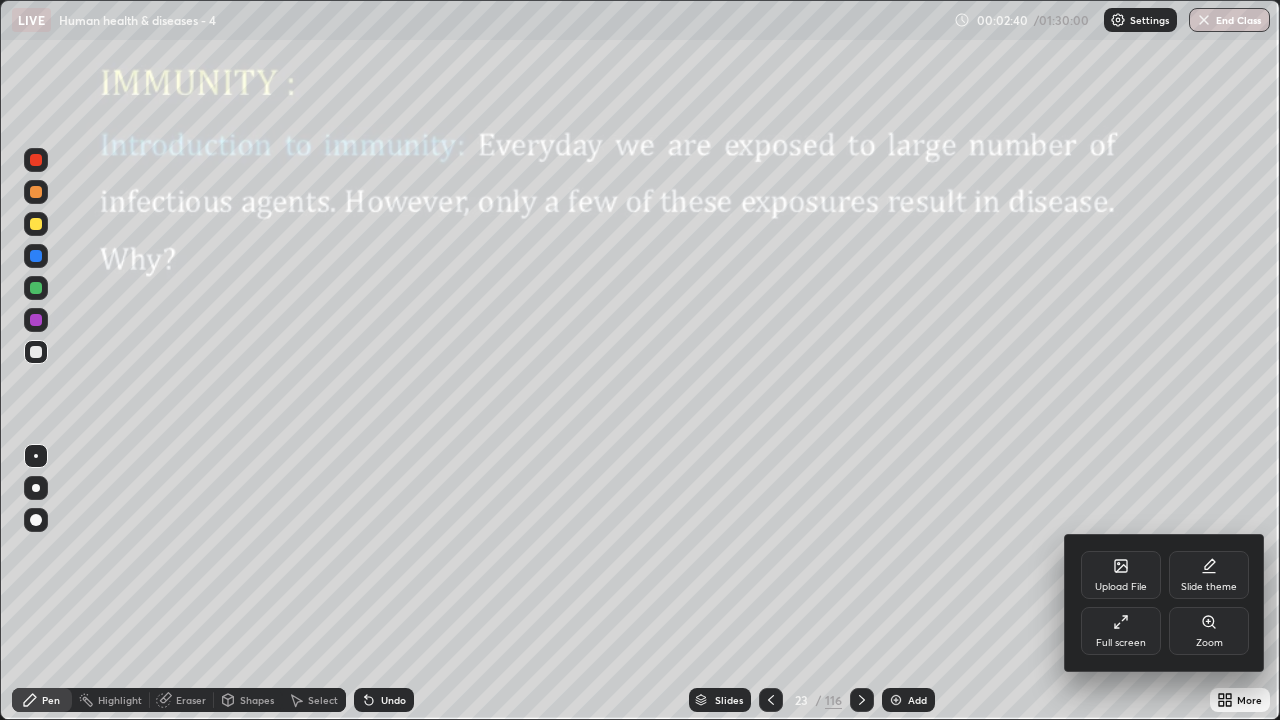 click 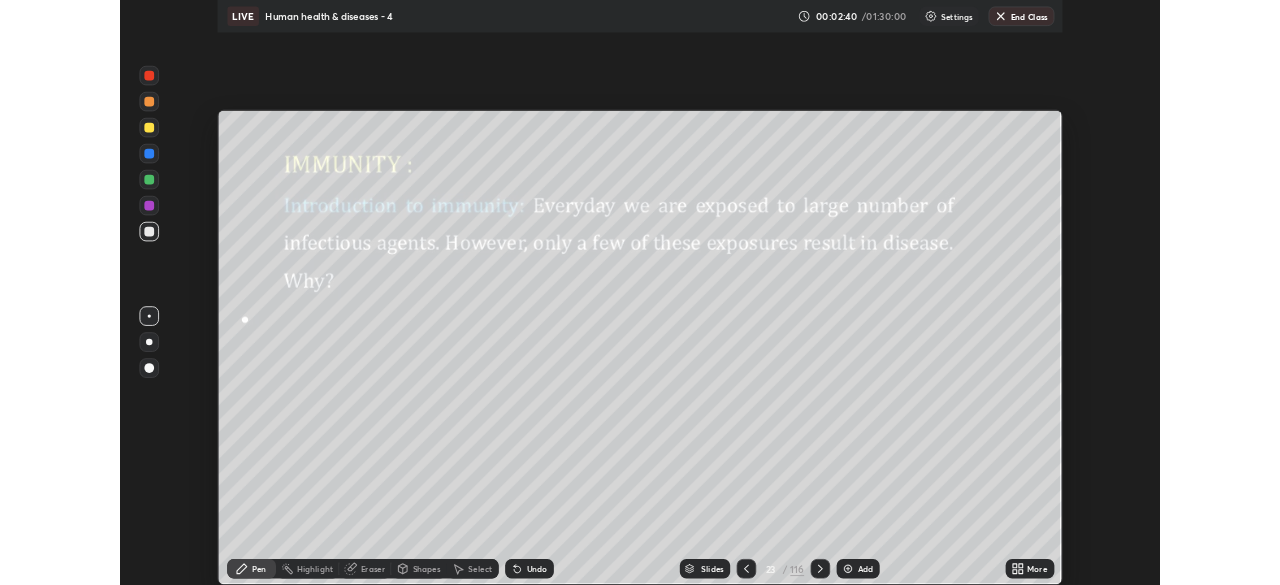 scroll, scrollTop: 585, scrollLeft: 1280, axis: both 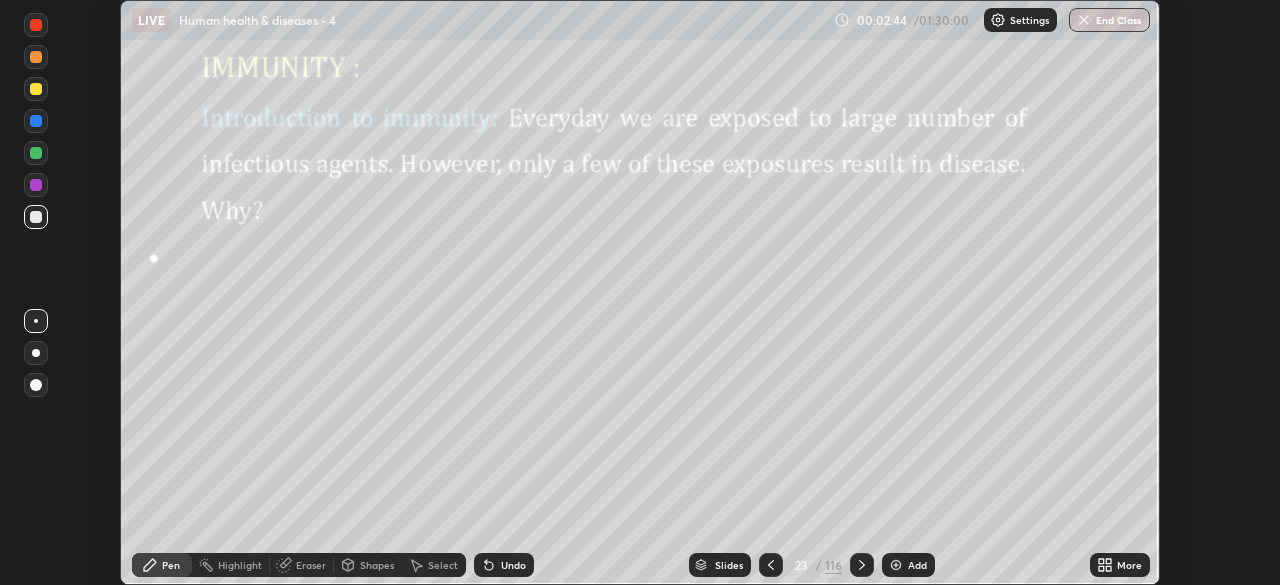 click 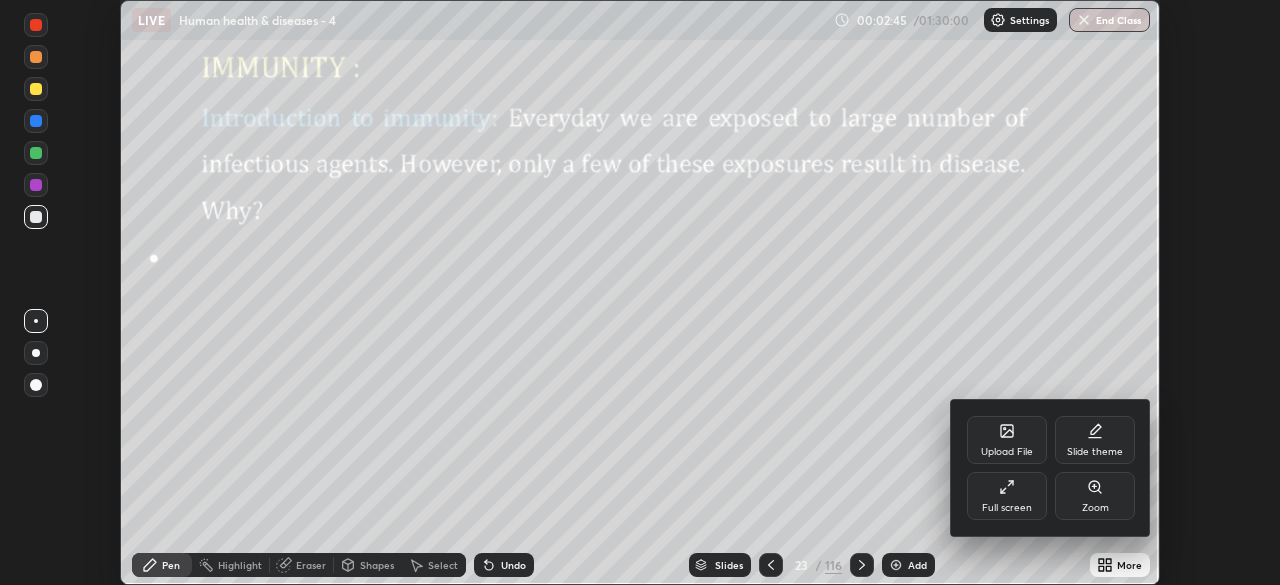 click on "Full screen" at bounding box center (1007, 496) 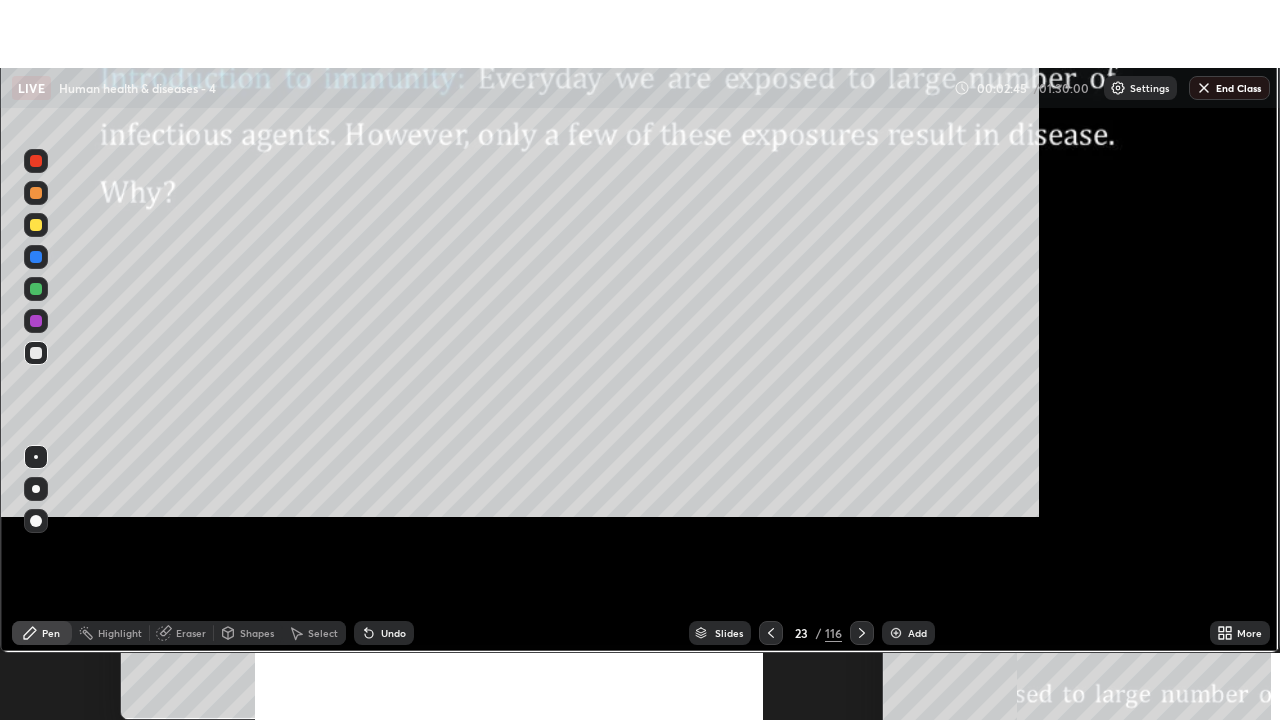 scroll, scrollTop: 99280, scrollLeft: 98720, axis: both 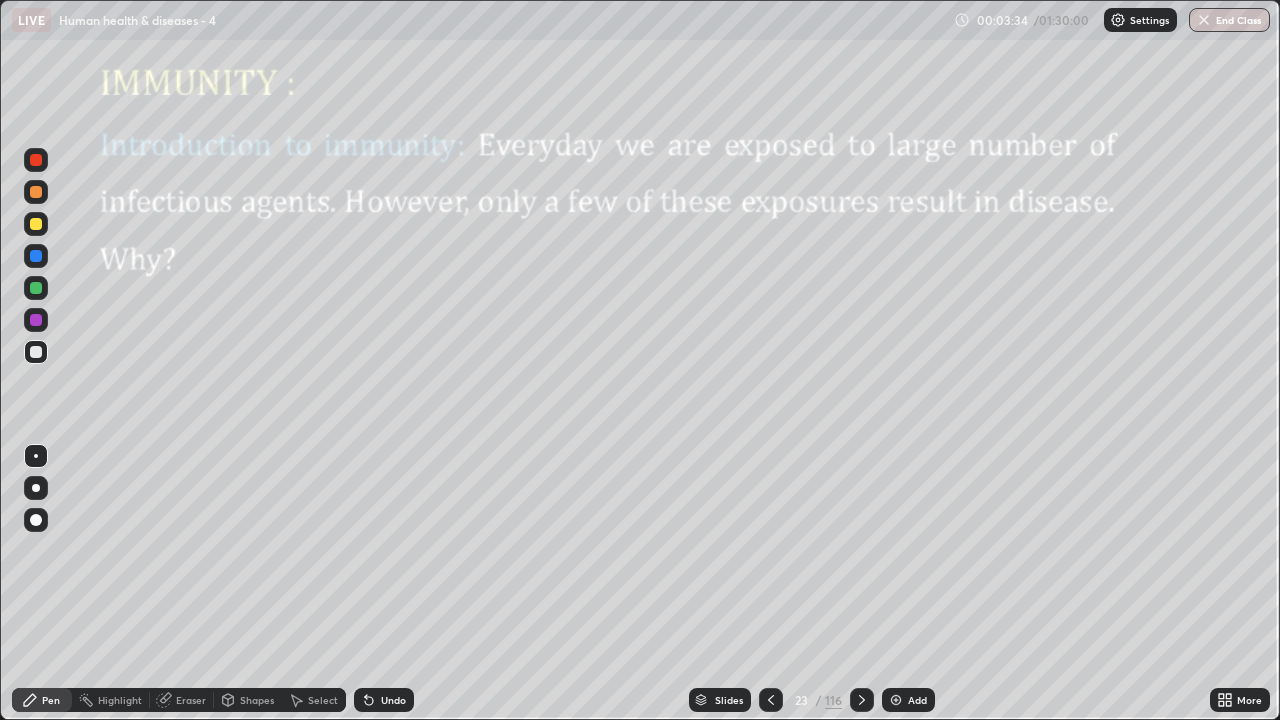 click at bounding box center (36, 320) 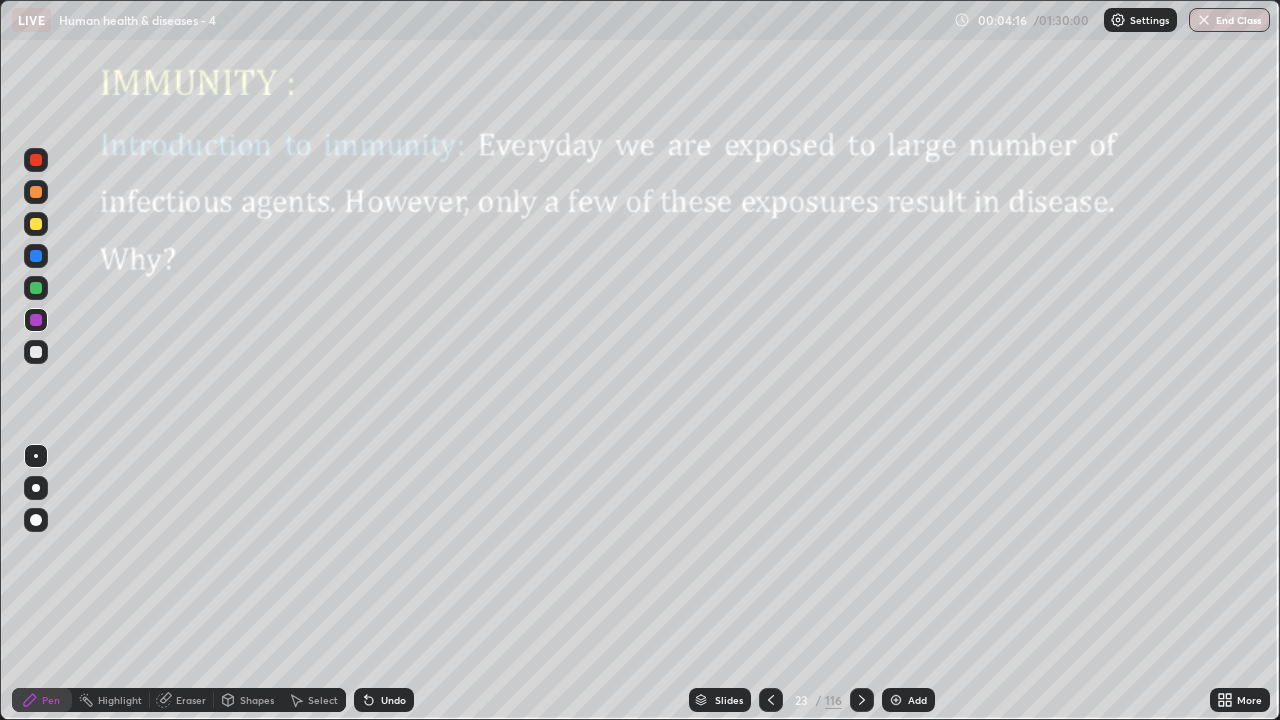 click at bounding box center (36, 352) 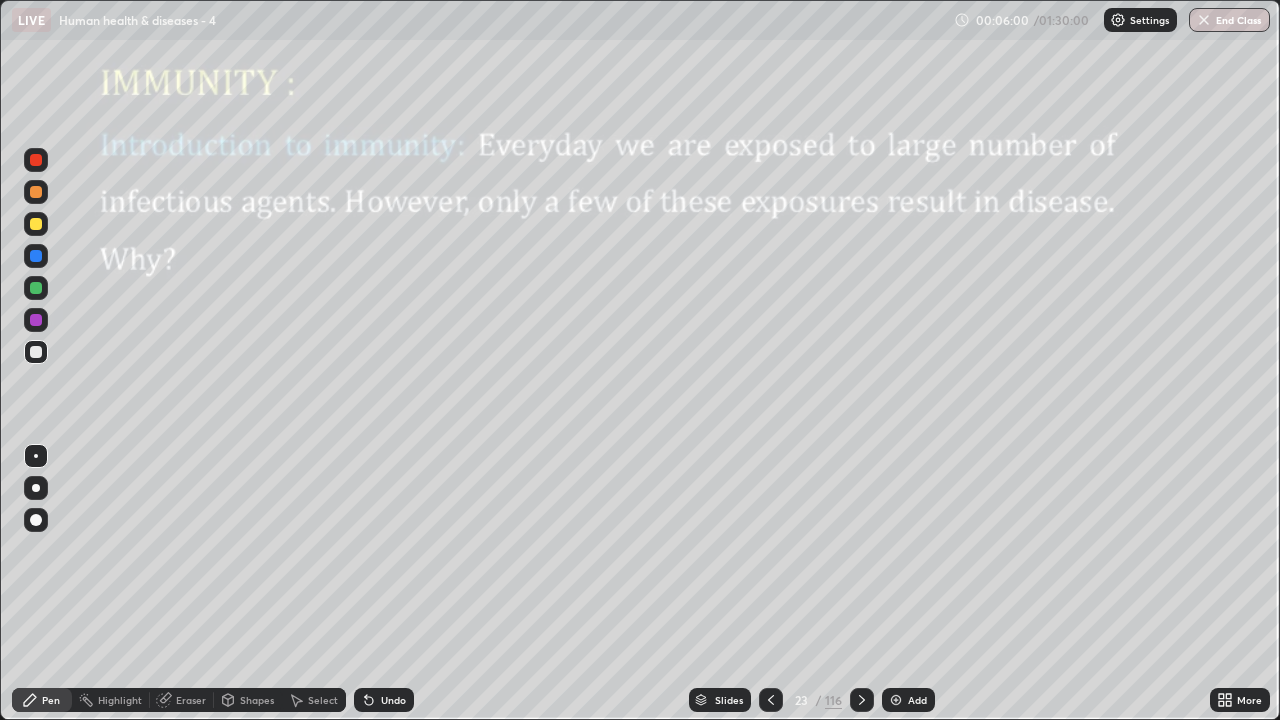 click 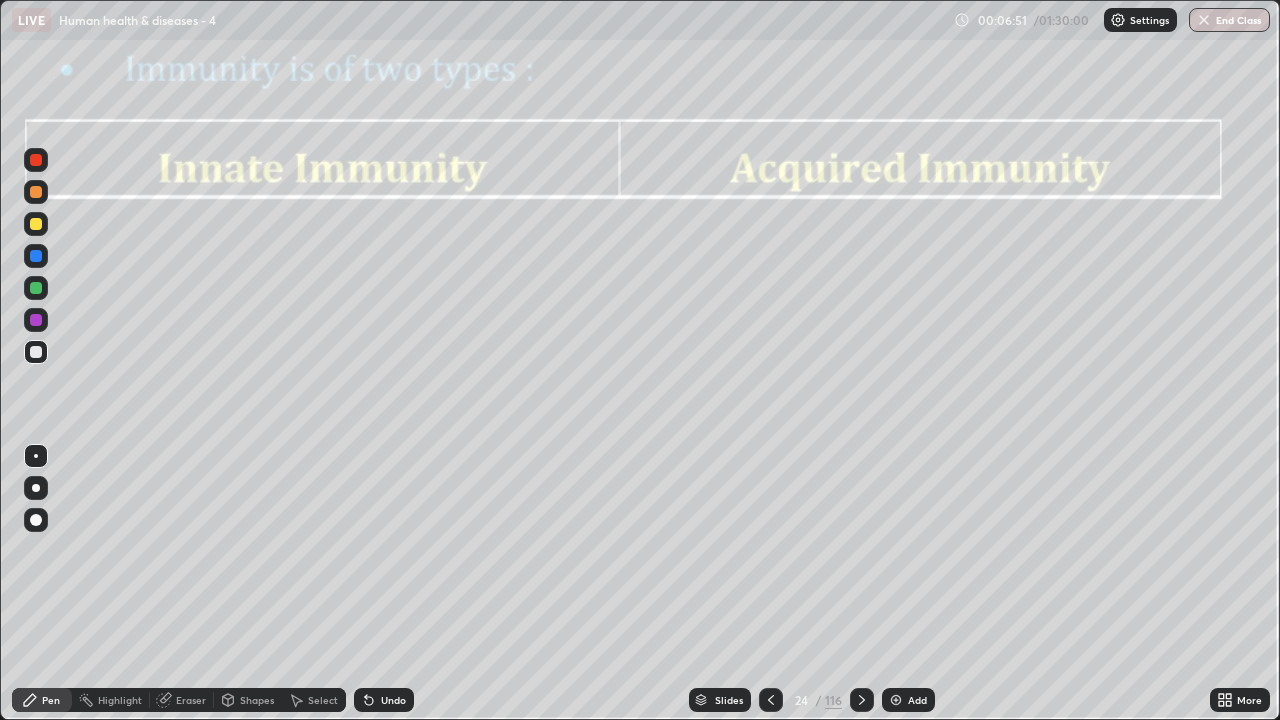 click at bounding box center (36, 160) 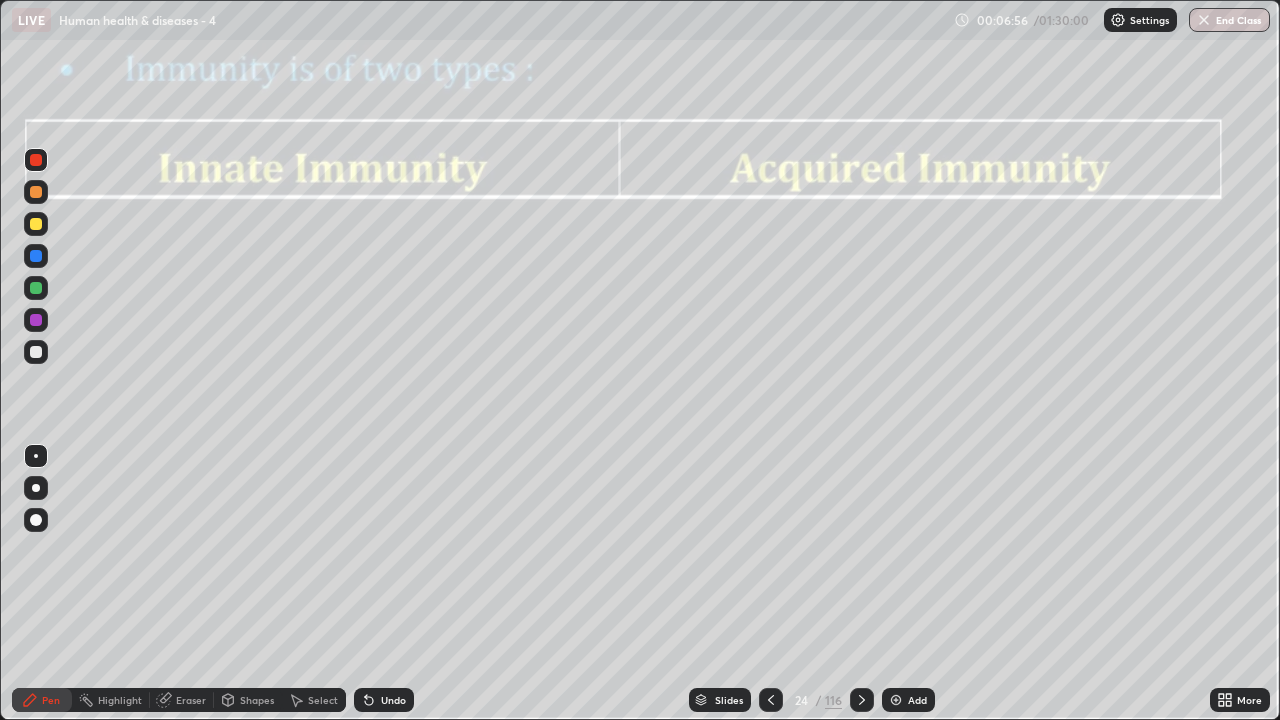 click at bounding box center (36, 352) 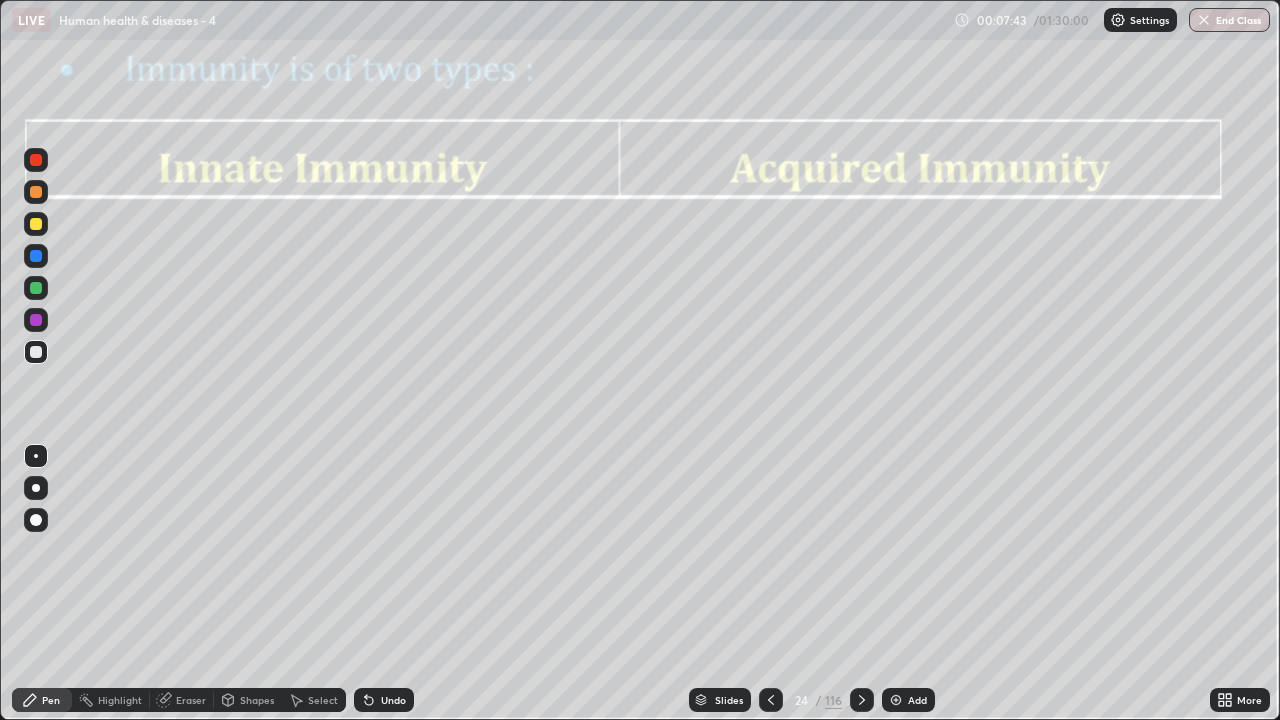 click at bounding box center [36, 256] 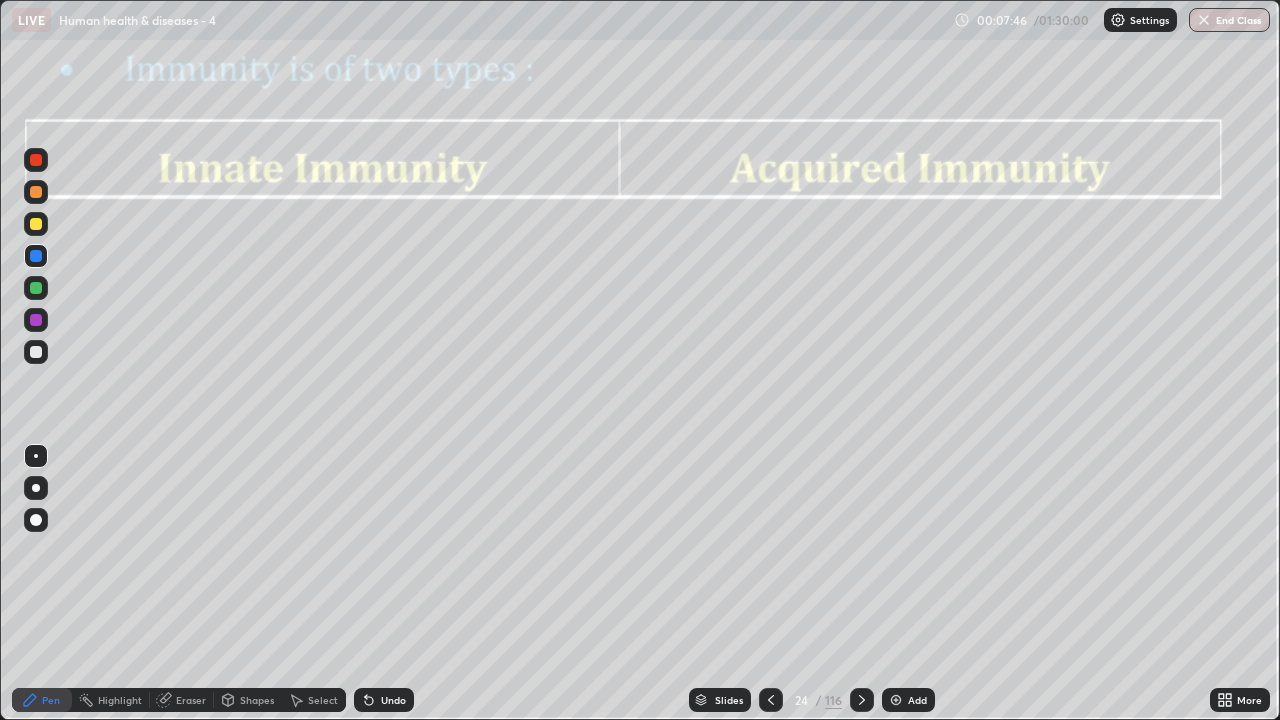 click at bounding box center [36, 352] 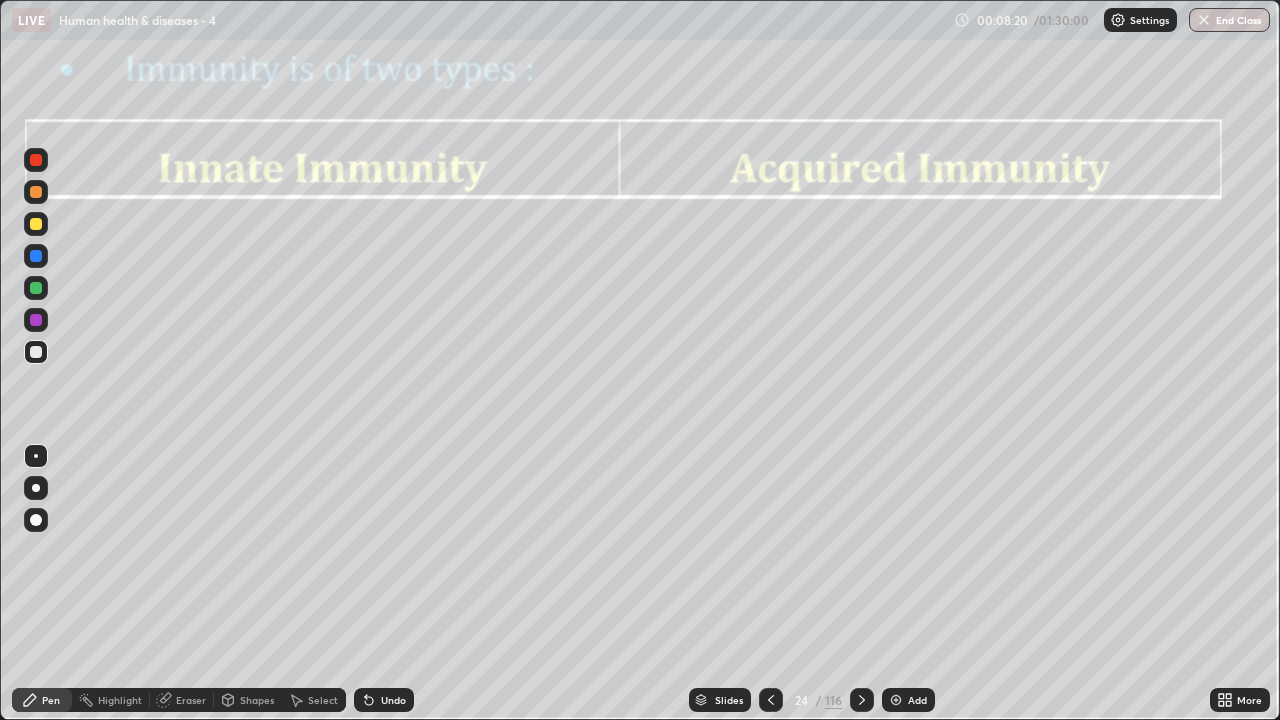 click at bounding box center [36, 256] 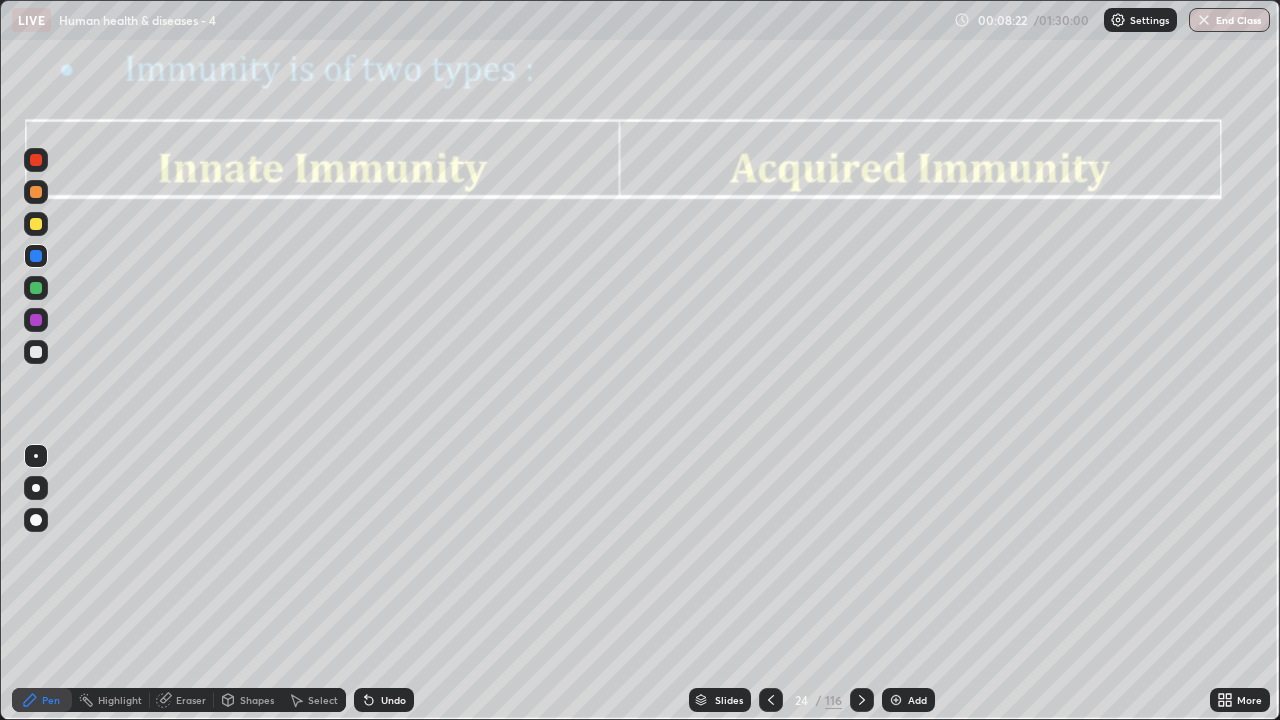 click at bounding box center [36, 352] 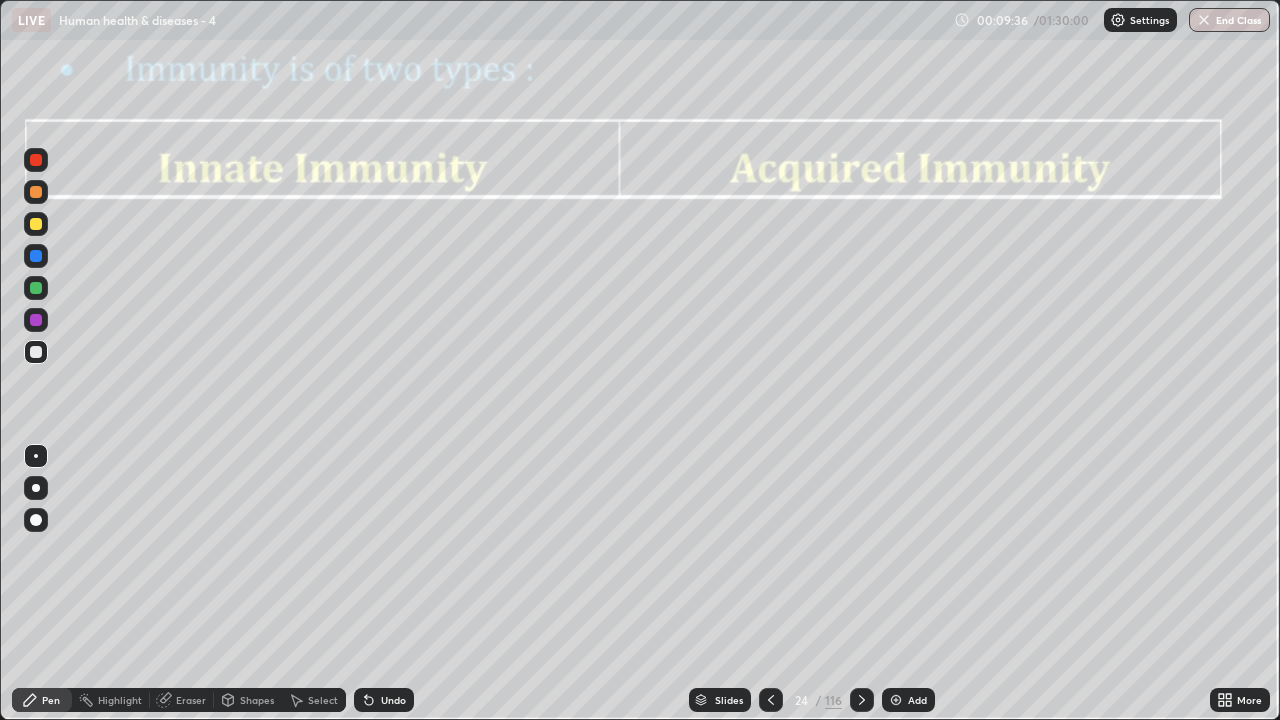 click at bounding box center (36, 288) 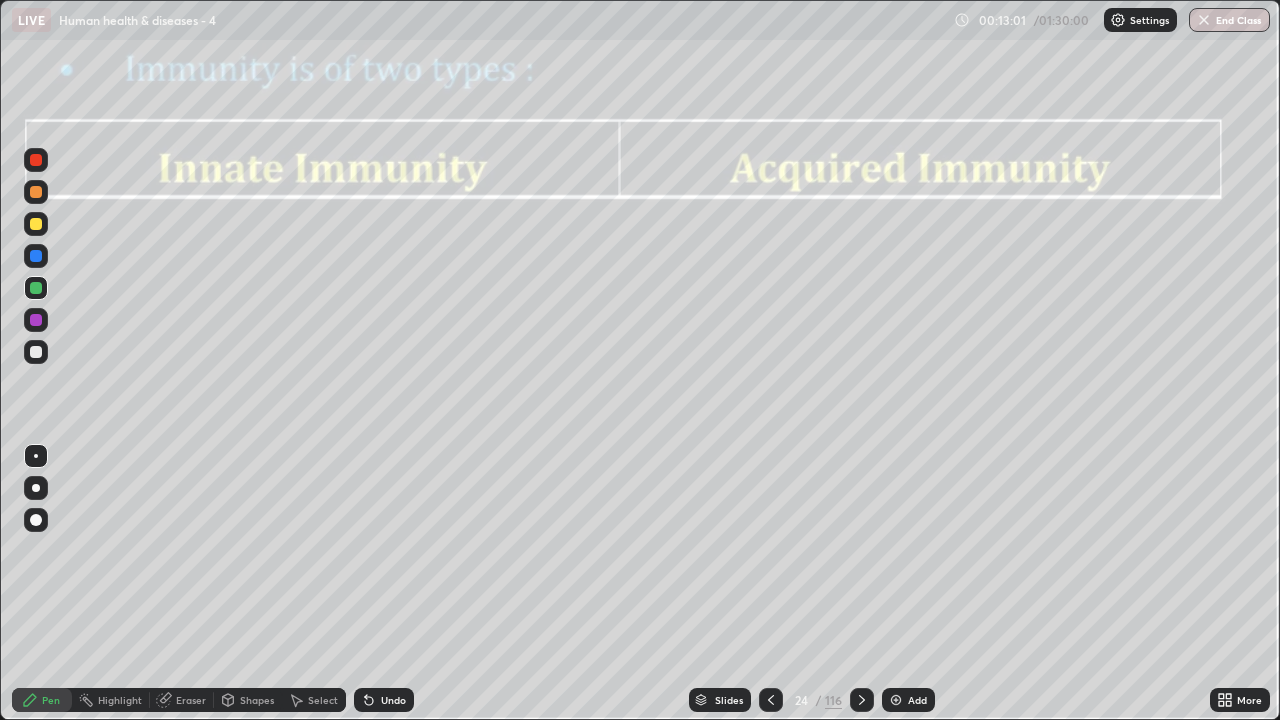 click at bounding box center (862, 700) 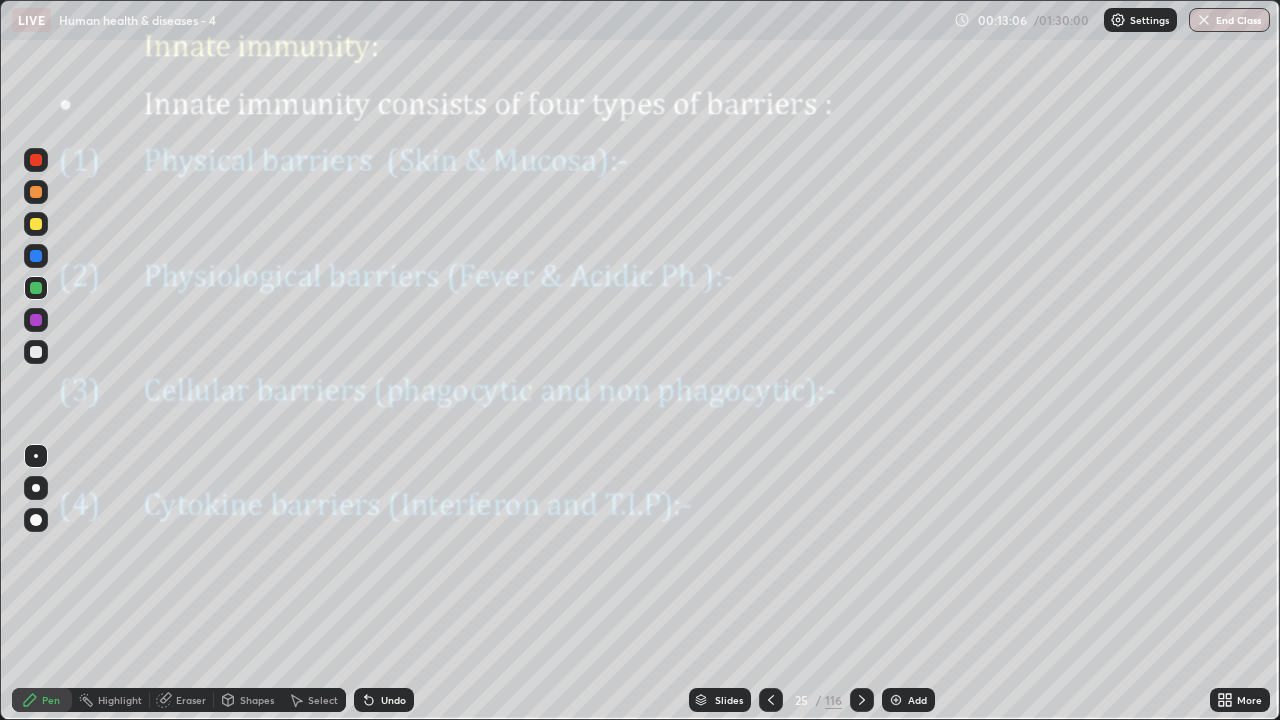 click at bounding box center (36, 352) 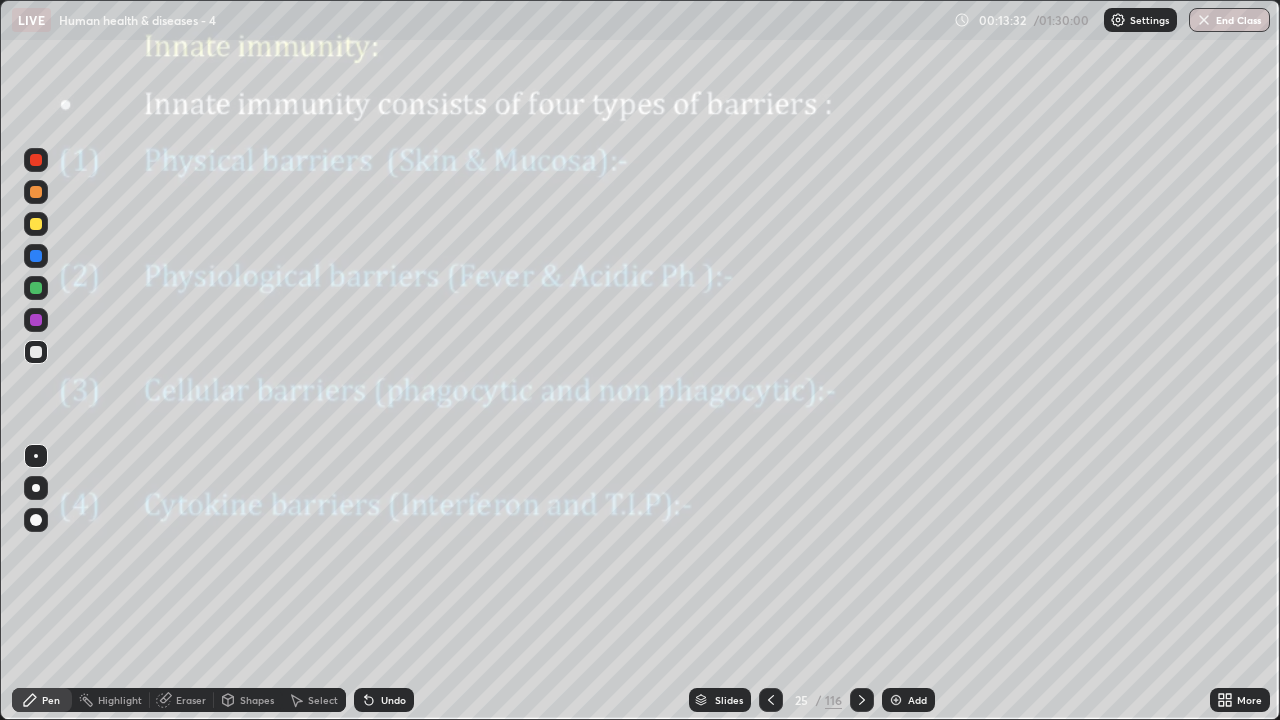 click at bounding box center [36, 192] 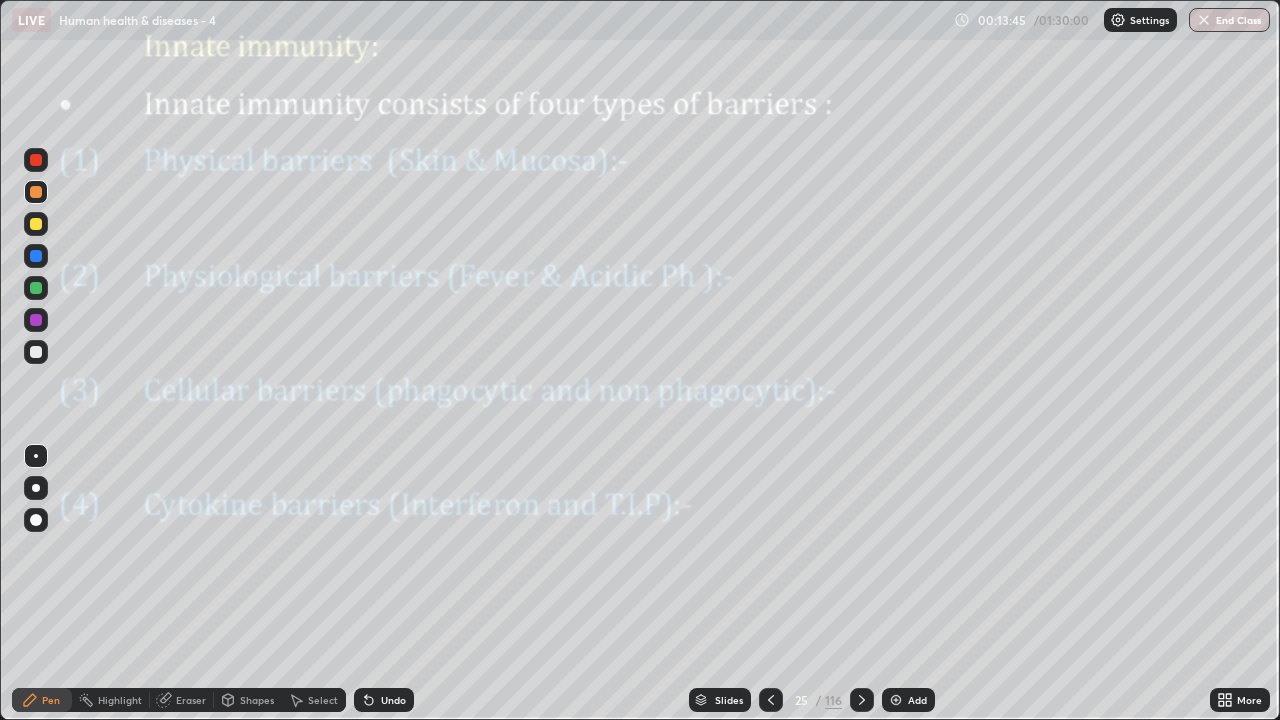 click at bounding box center (36, 352) 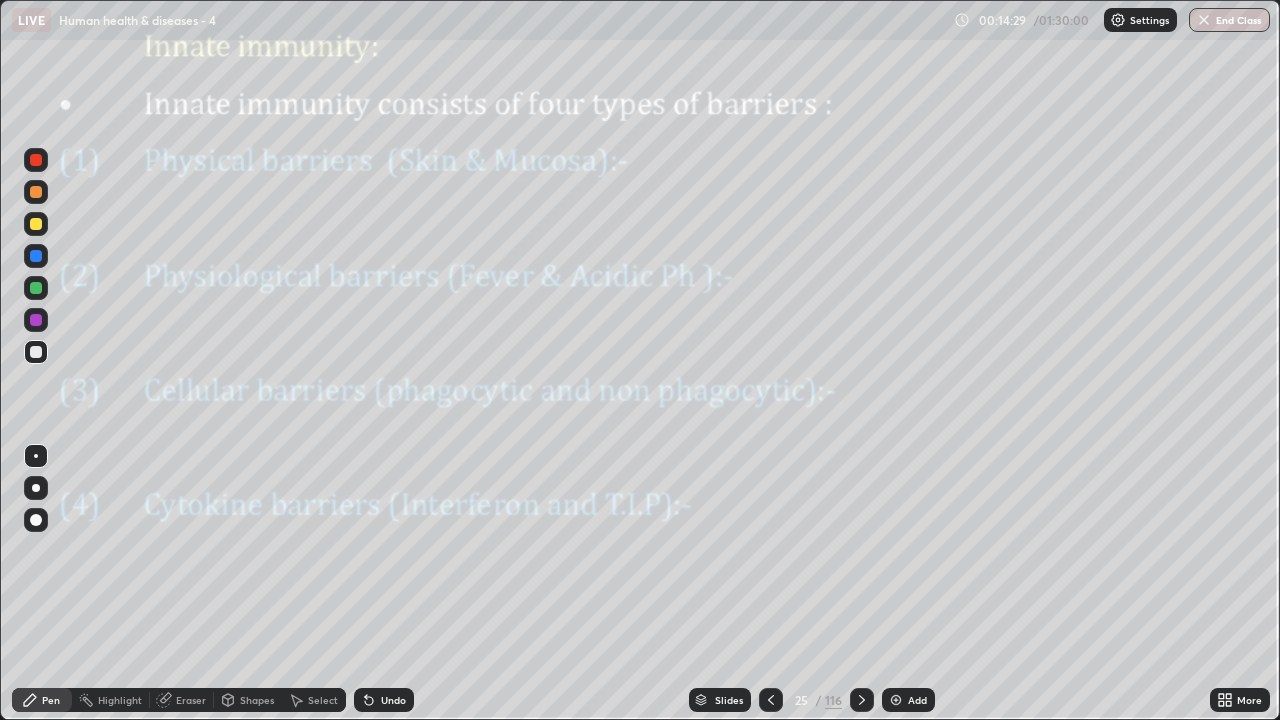 click on "Undo" at bounding box center (393, 700) 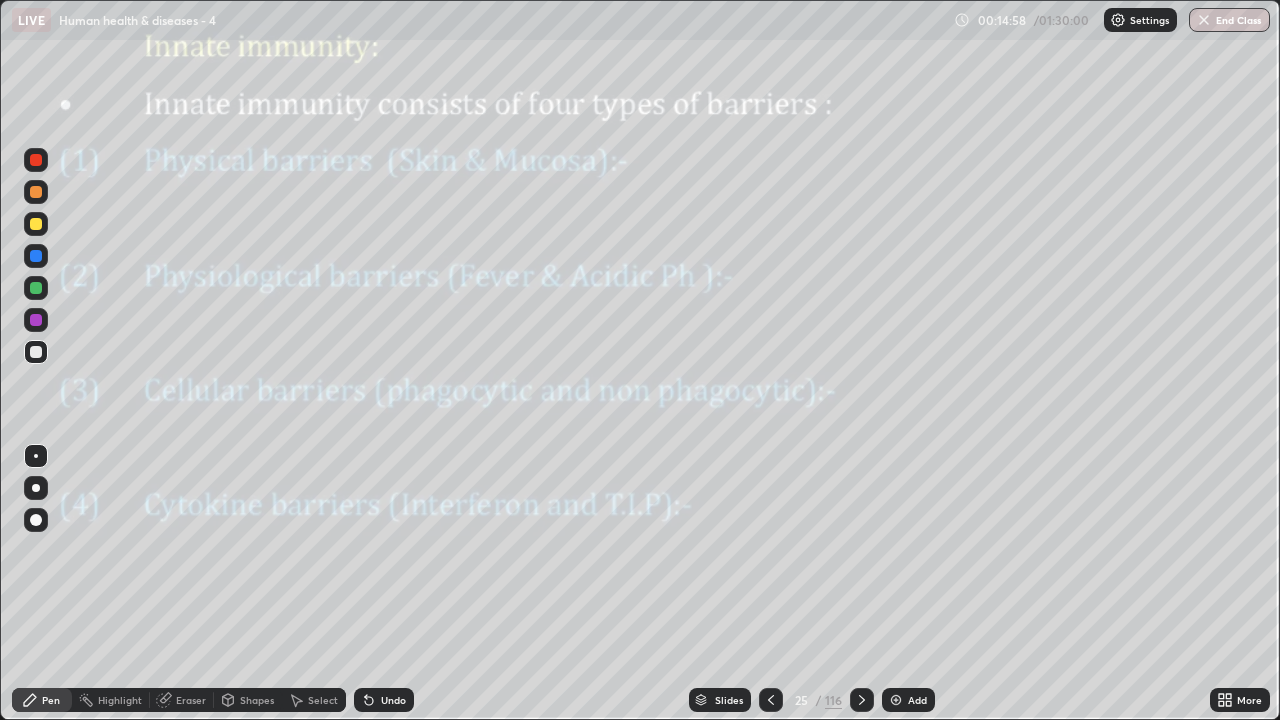 click at bounding box center [36, 288] 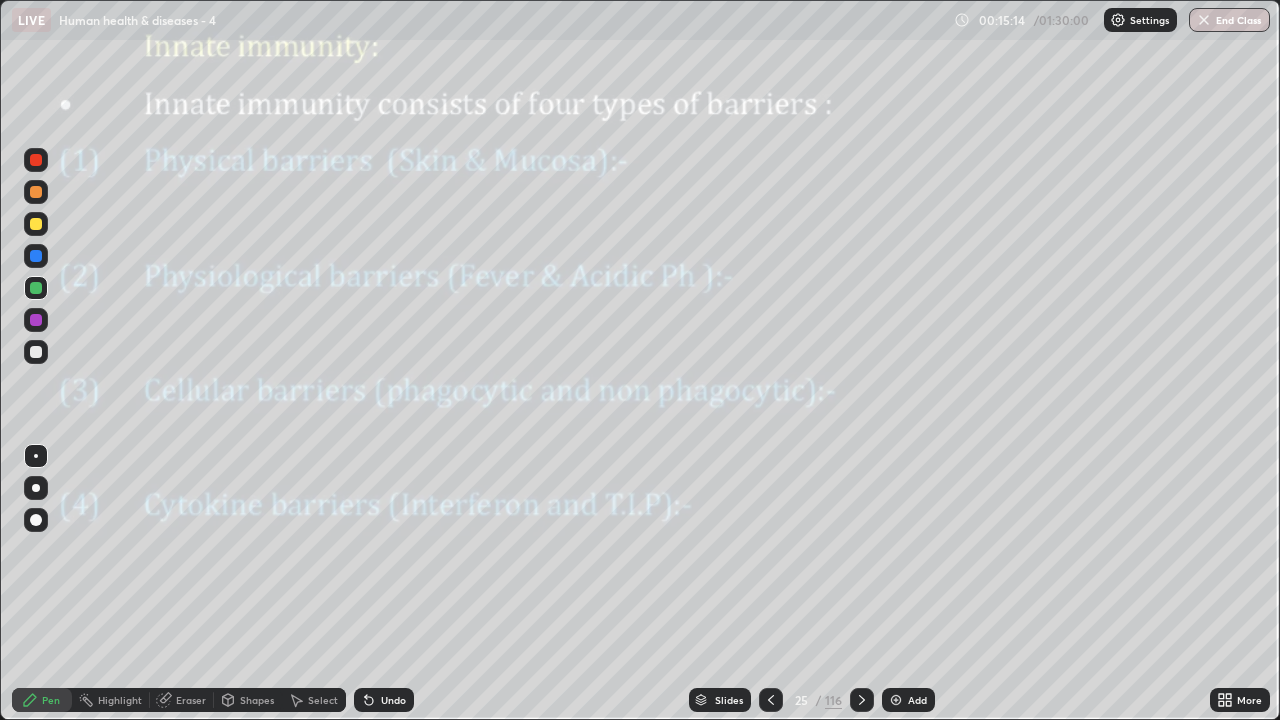 click 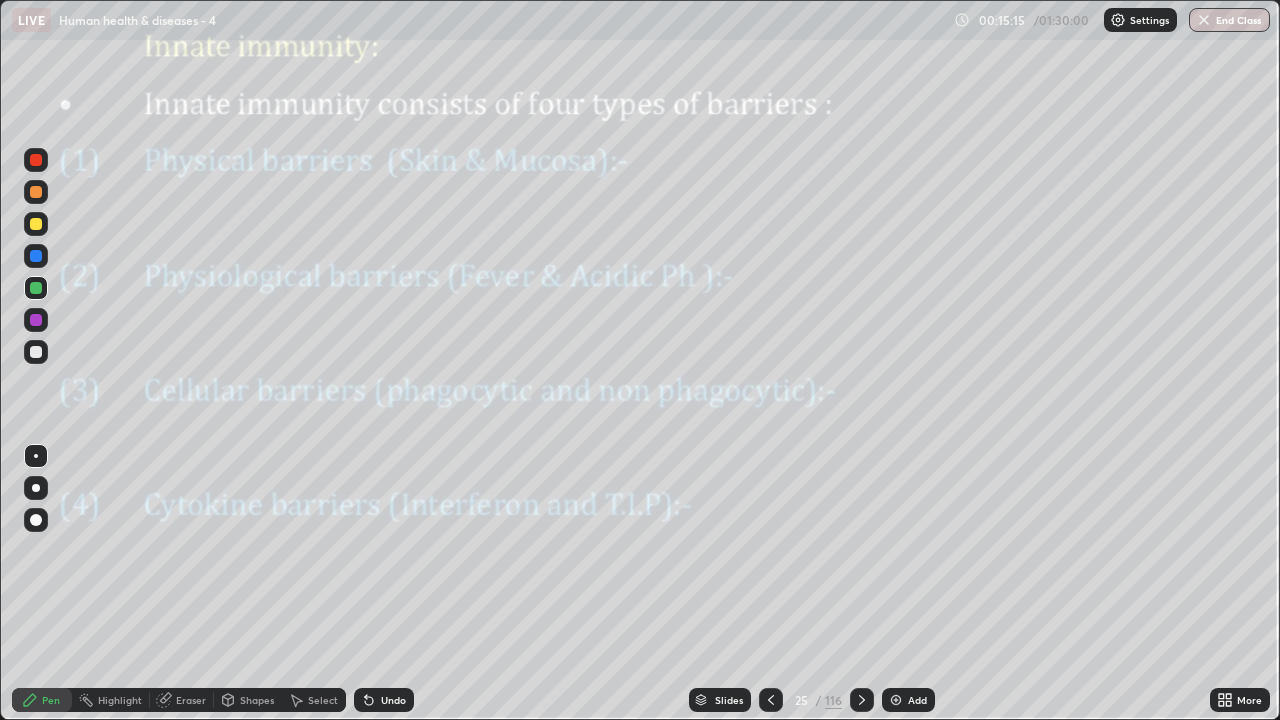 click on "Undo" at bounding box center (384, 700) 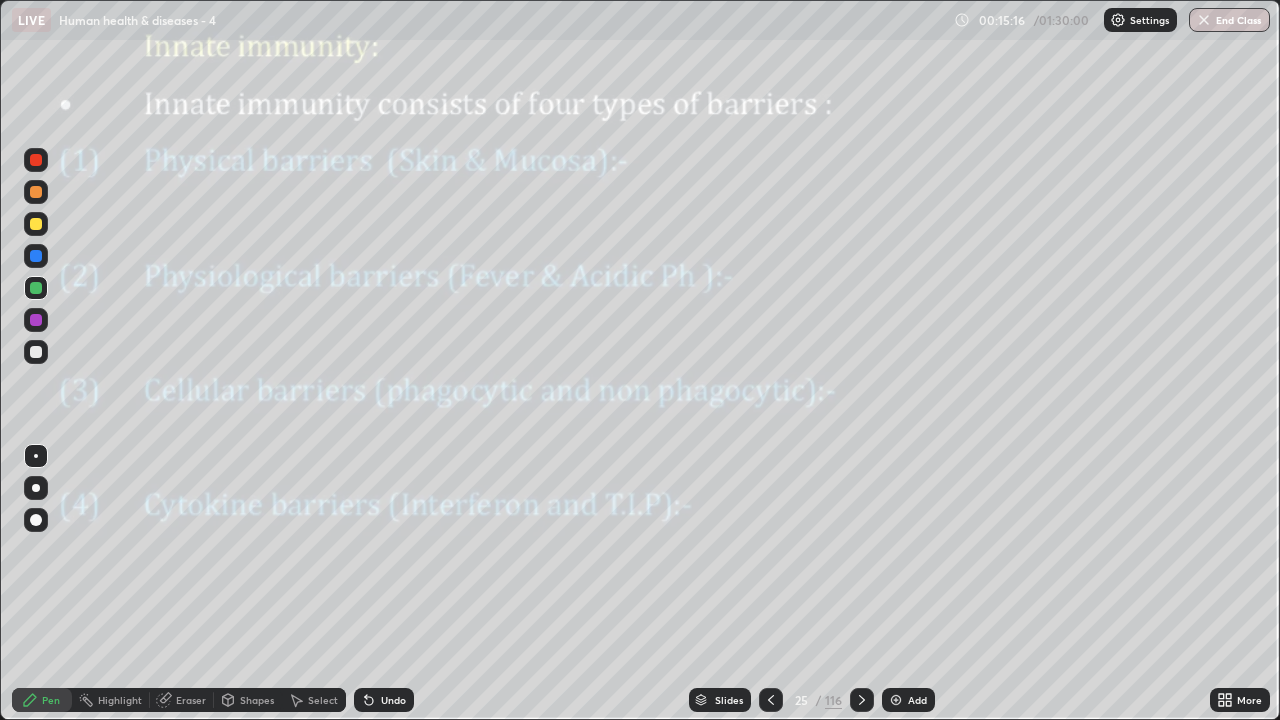 click at bounding box center [36, 352] 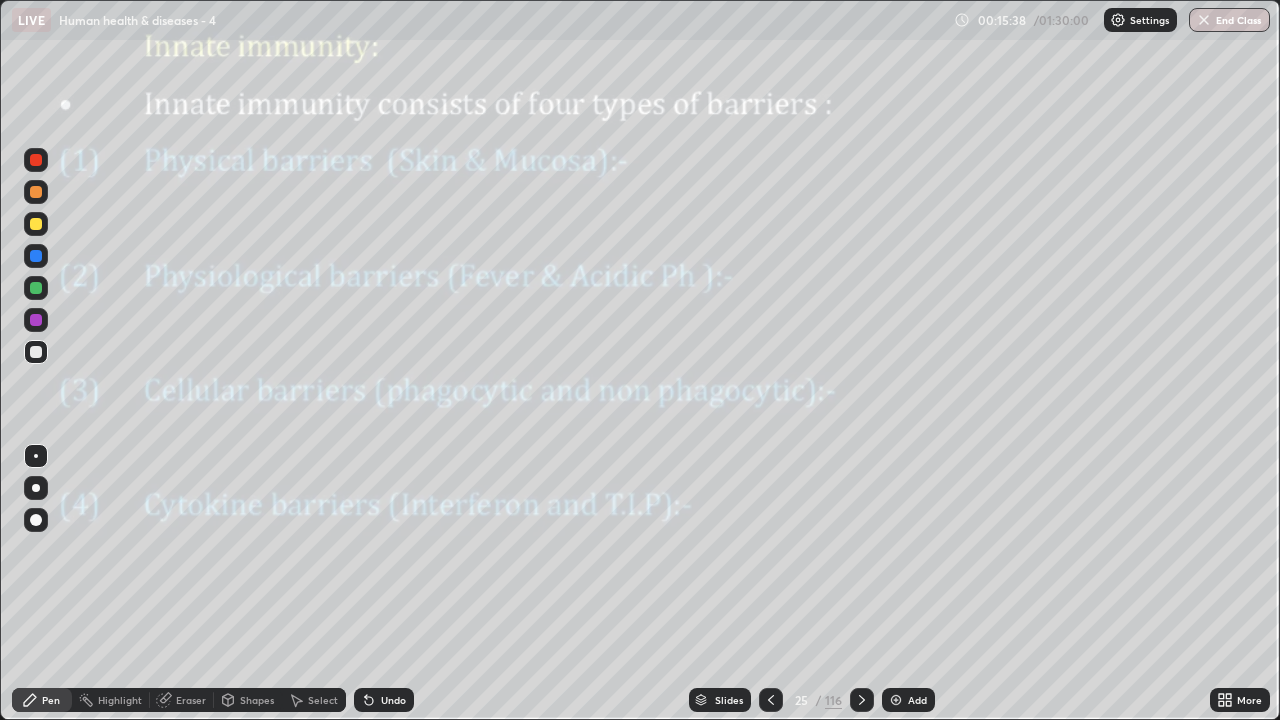 click at bounding box center (36, 288) 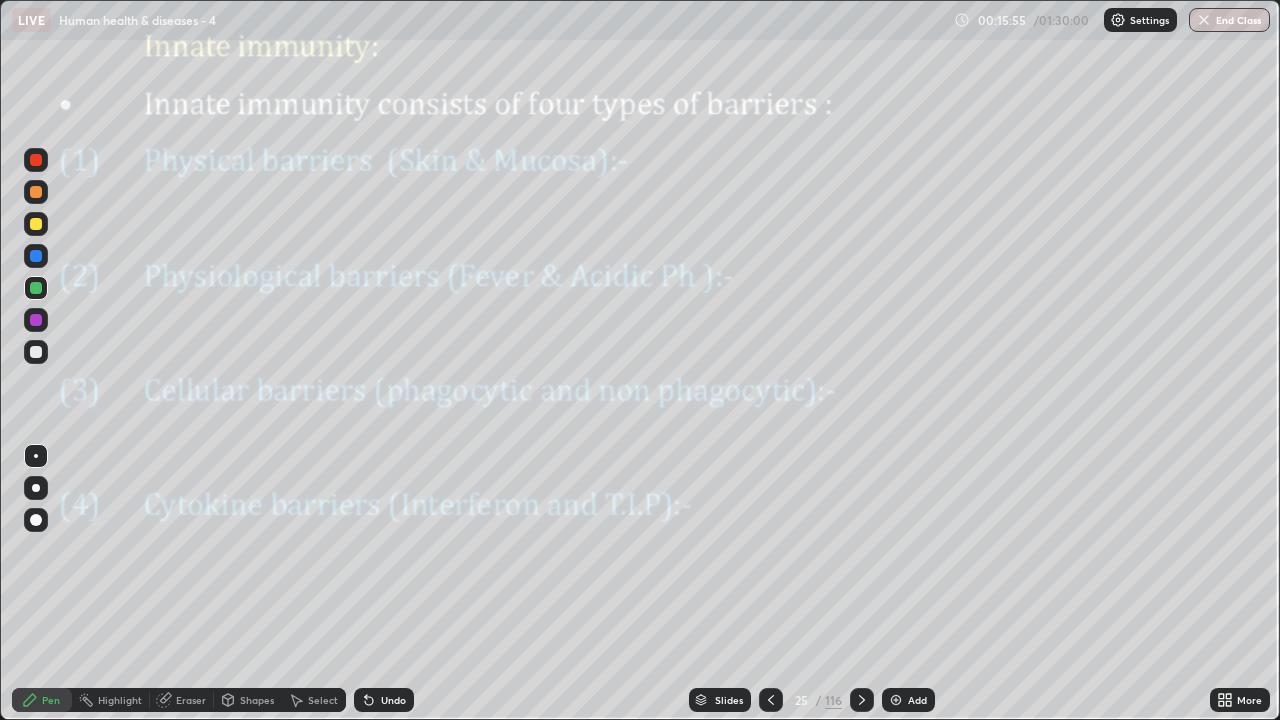 click at bounding box center (36, 352) 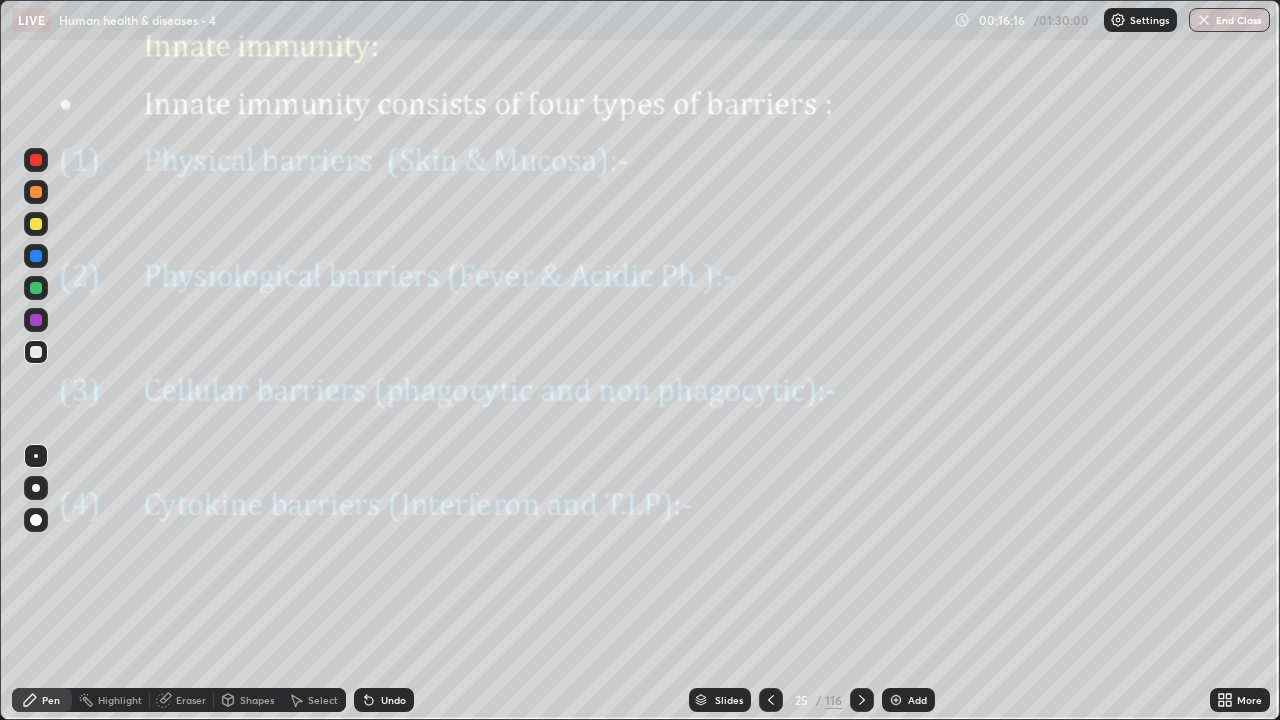 click at bounding box center (36, 288) 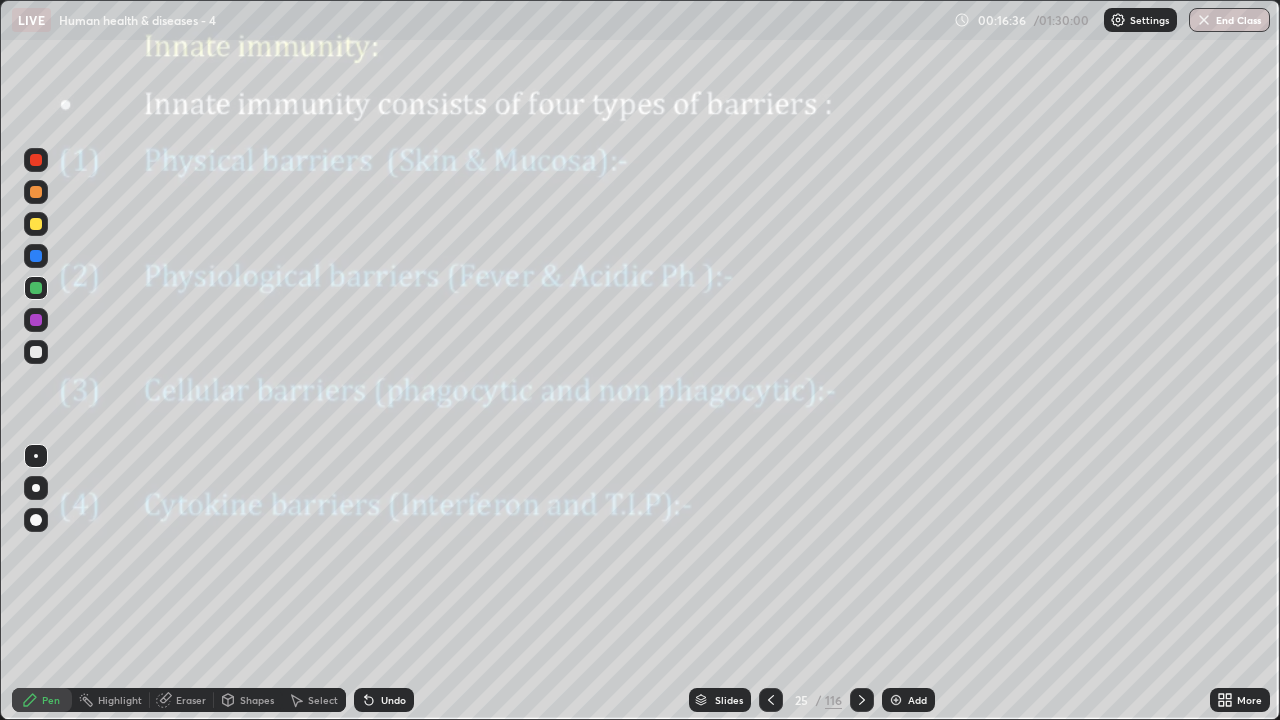 click at bounding box center [36, 256] 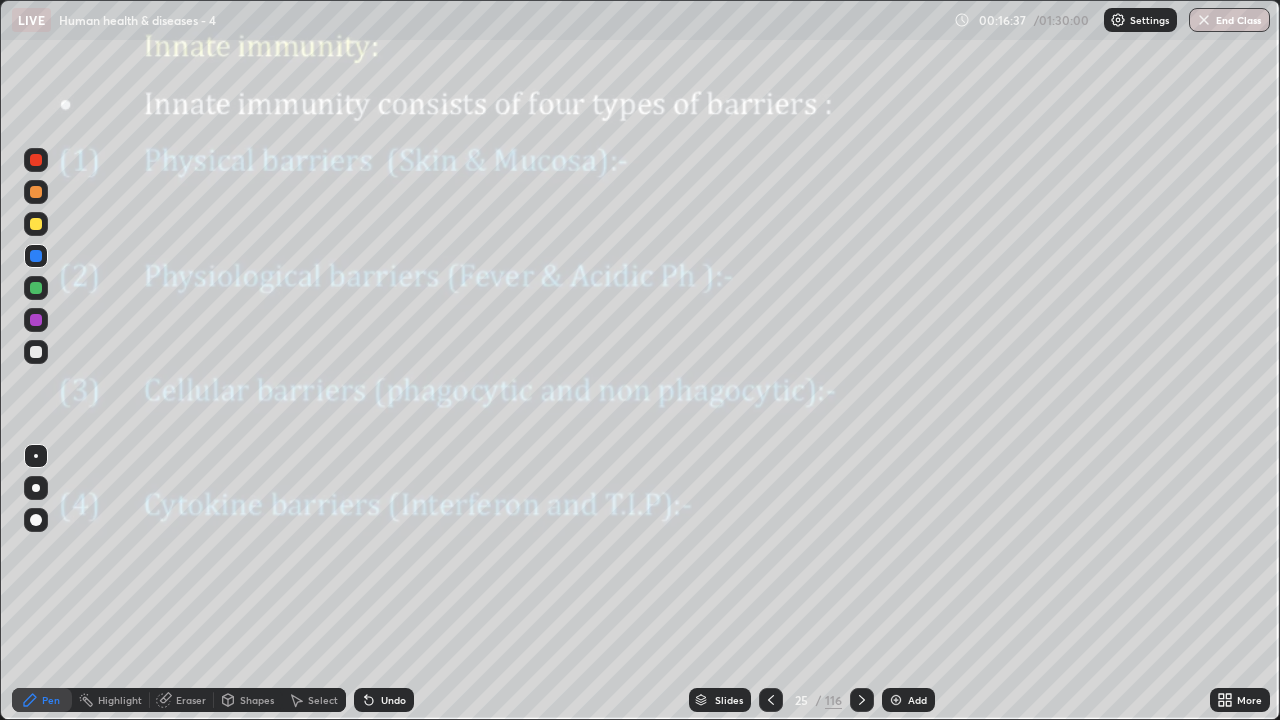 click at bounding box center [36, 224] 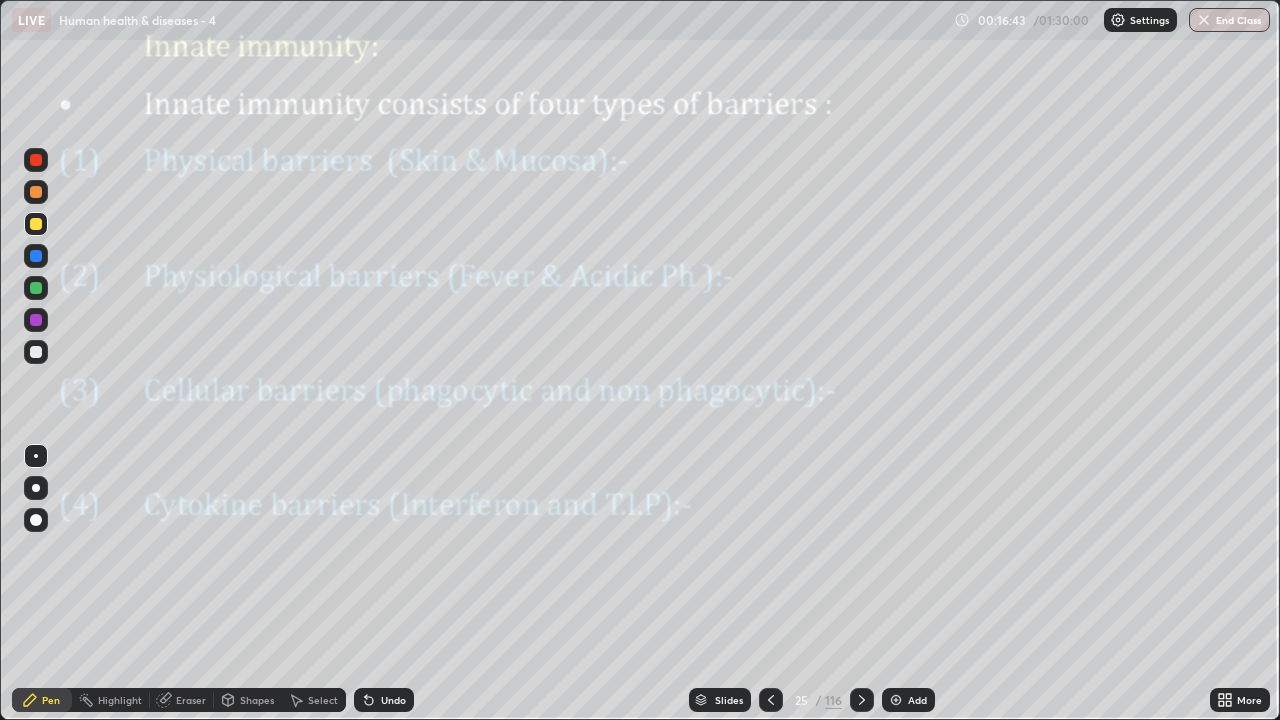 click on "Undo" at bounding box center (393, 700) 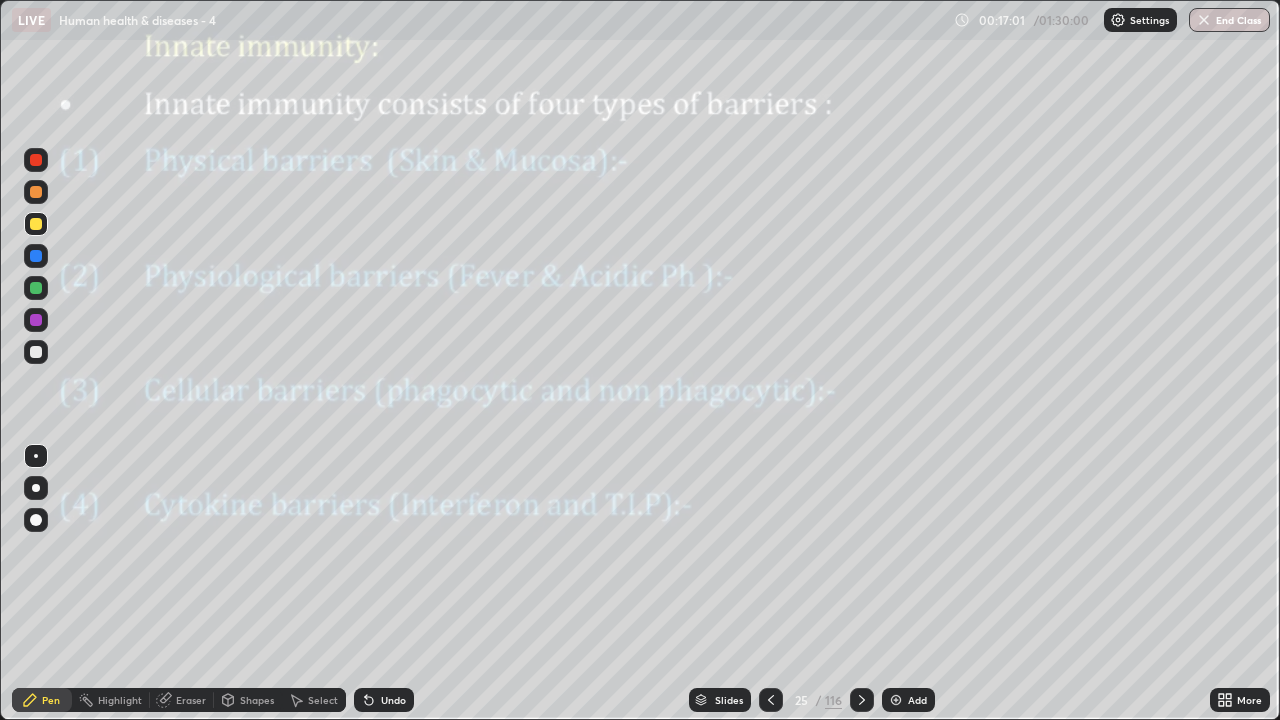 click at bounding box center [36, 352] 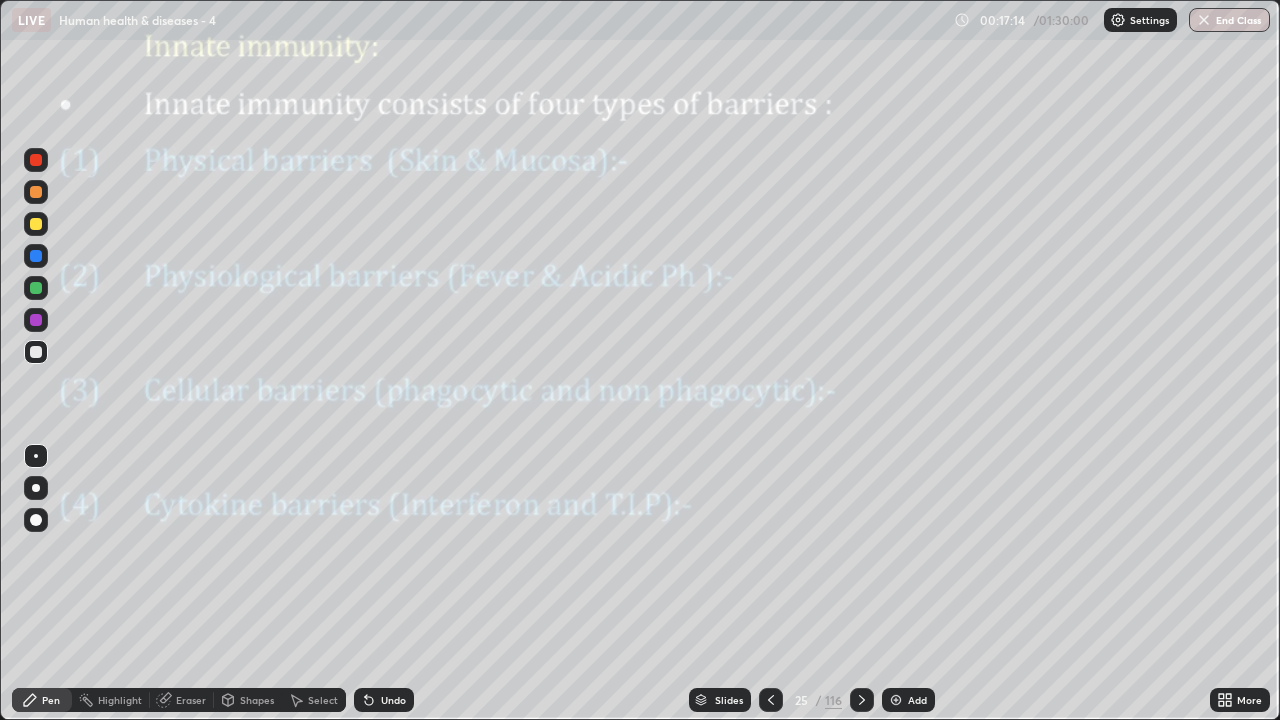 click at bounding box center [36, 320] 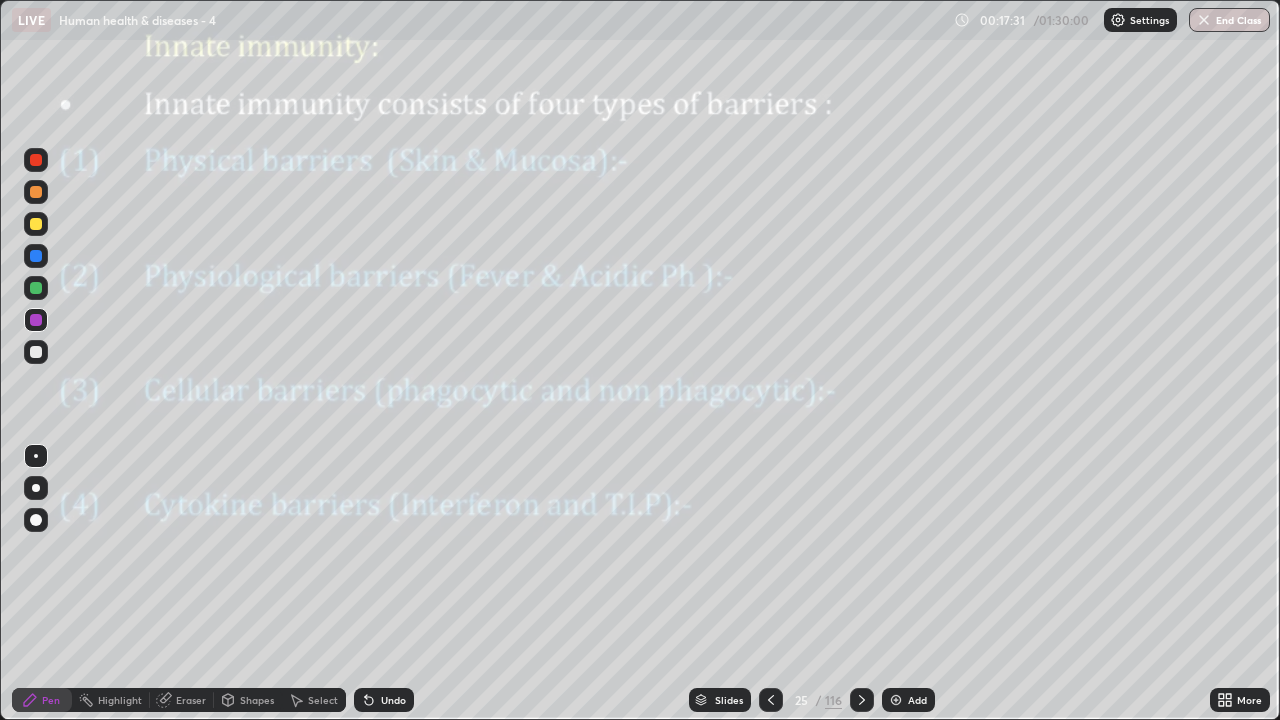 click at bounding box center [36, 352] 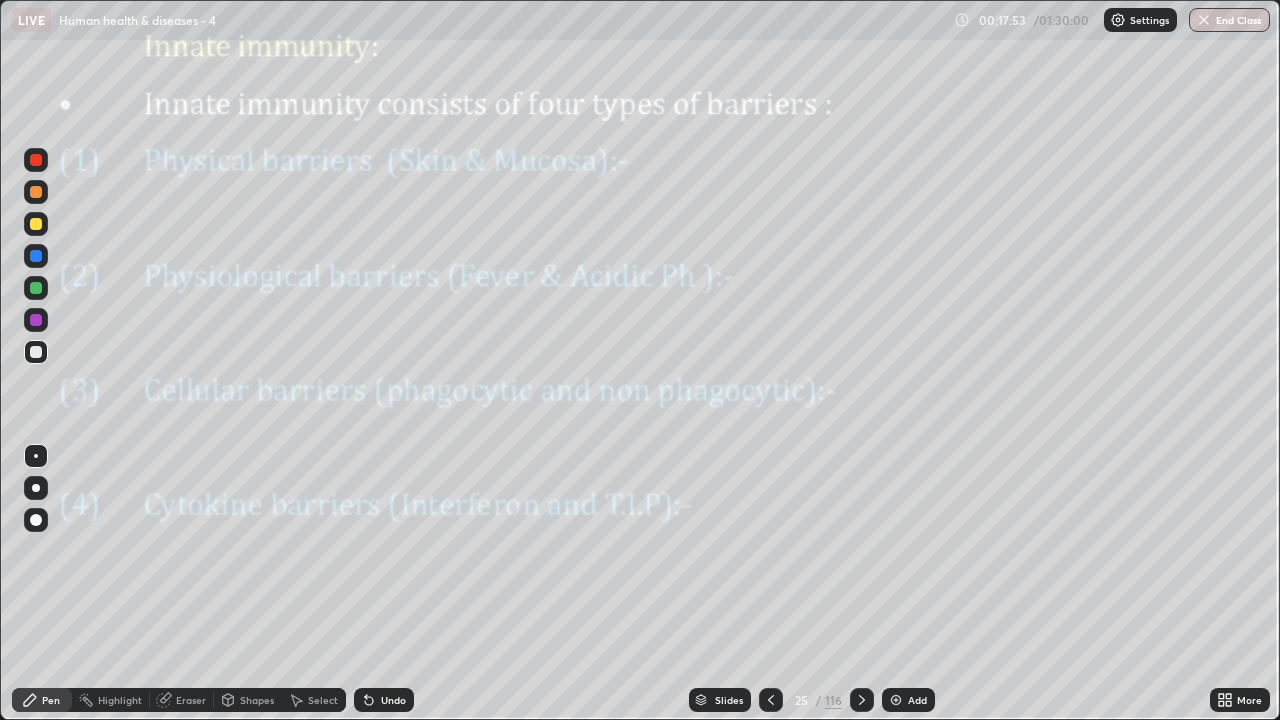 click at bounding box center (36, 320) 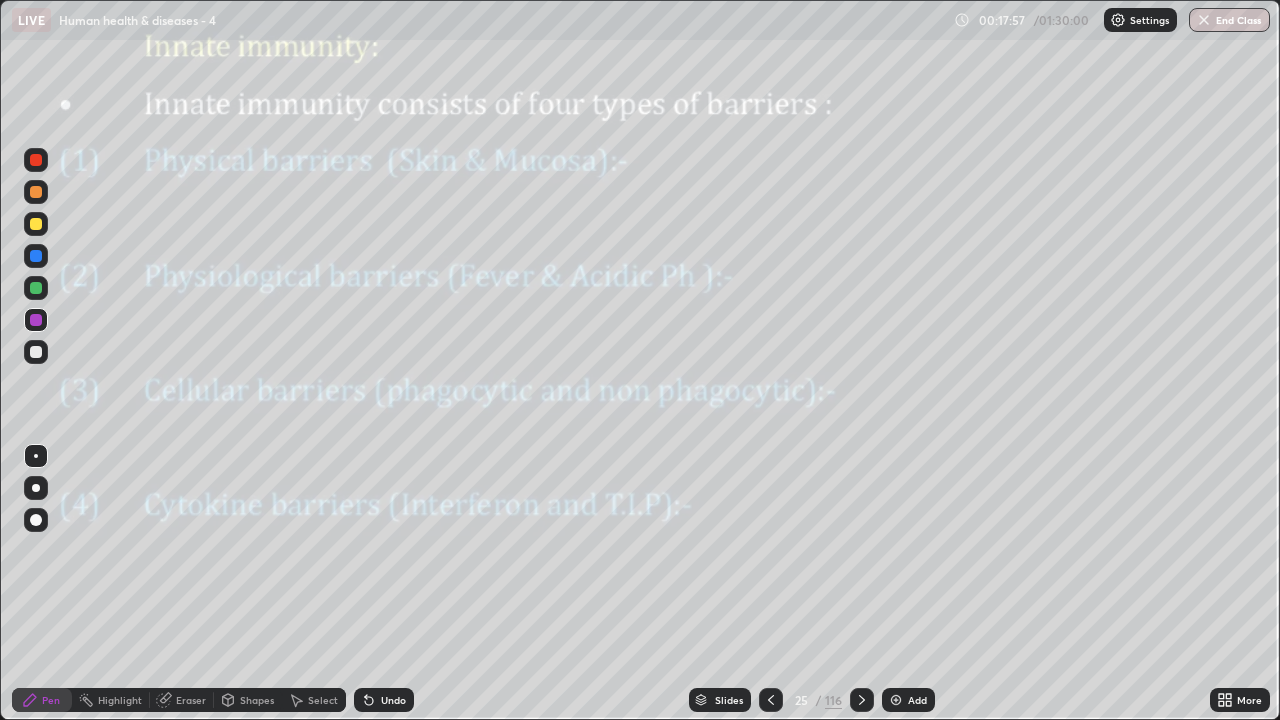 click 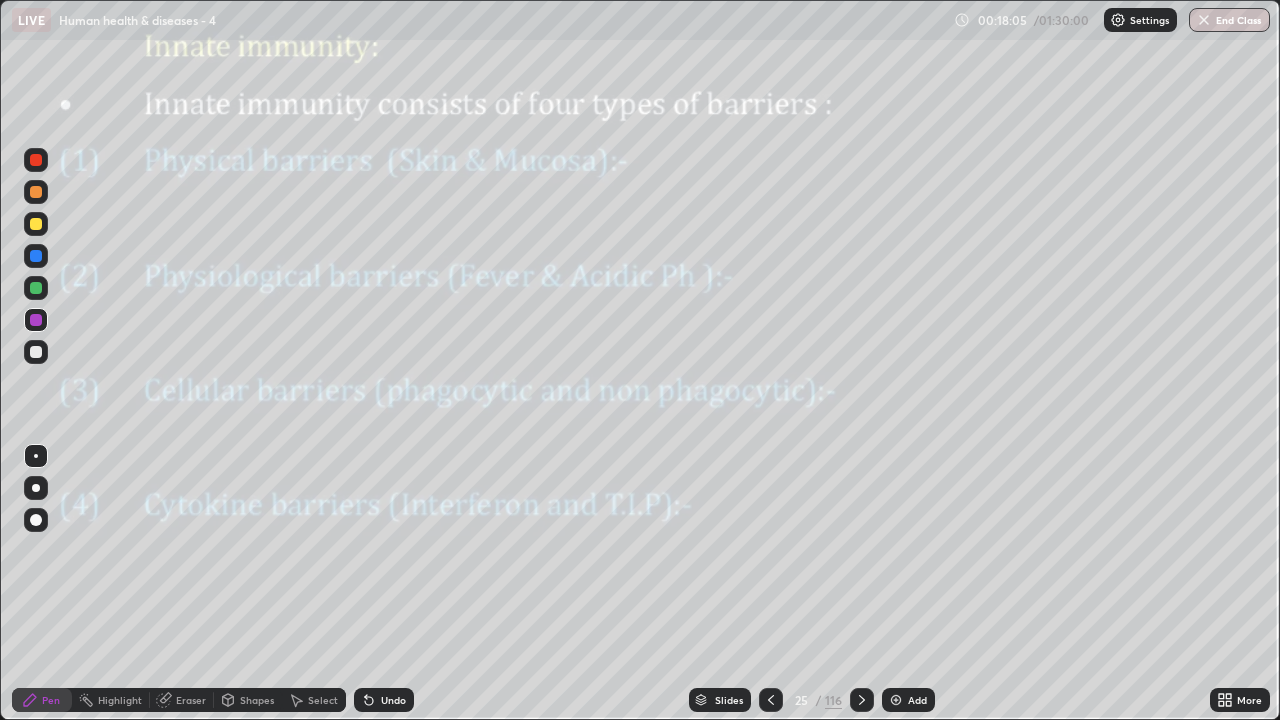 click at bounding box center [36, 352] 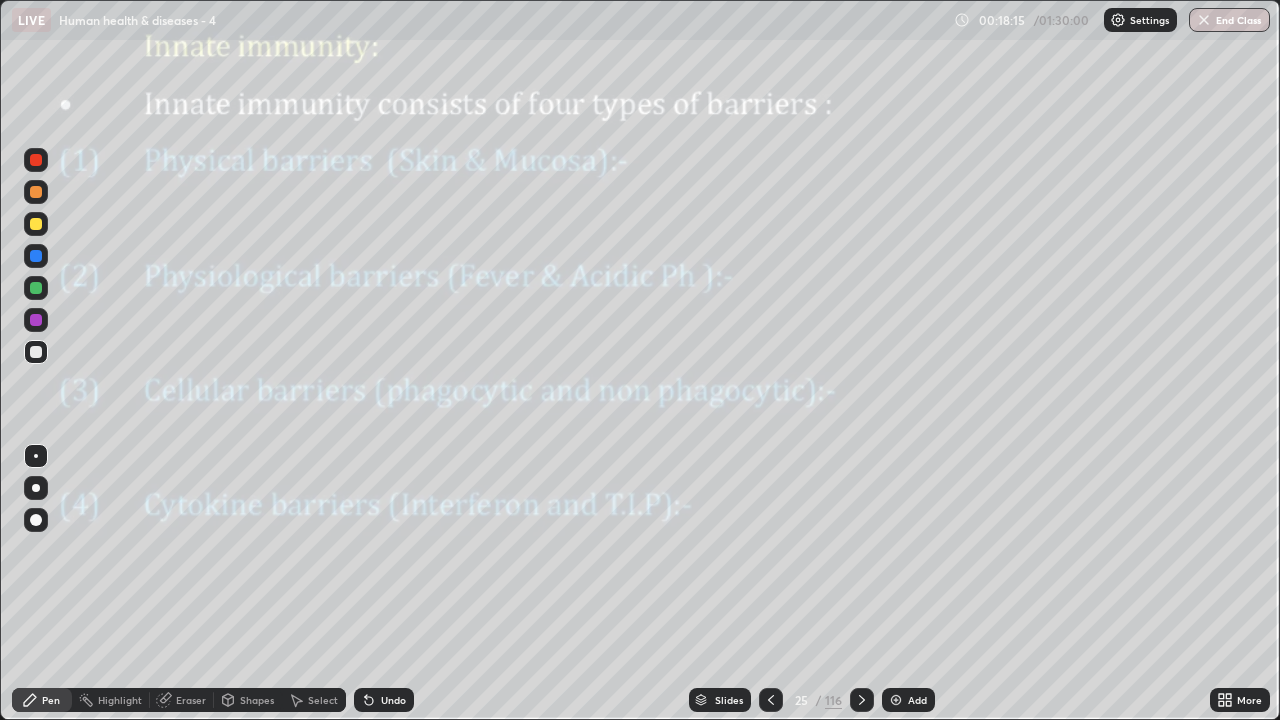 click on "Undo" at bounding box center [393, 700] 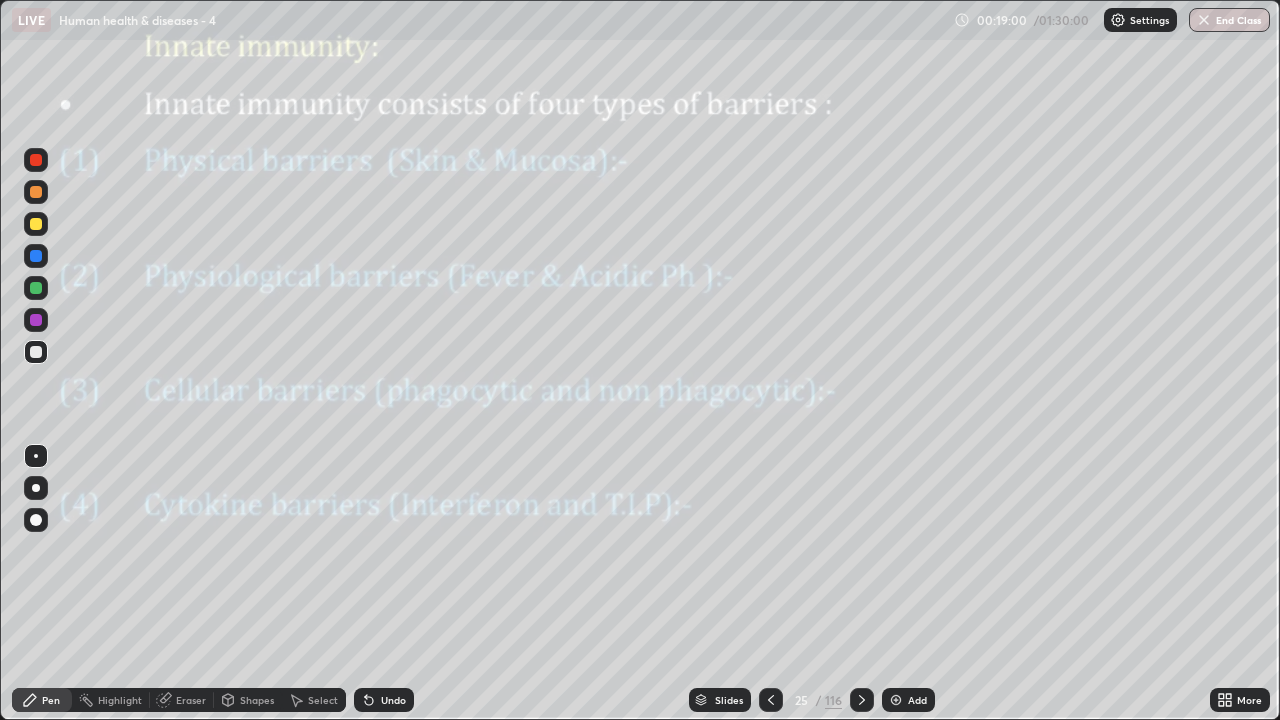 click at bounding box center [36, 320] 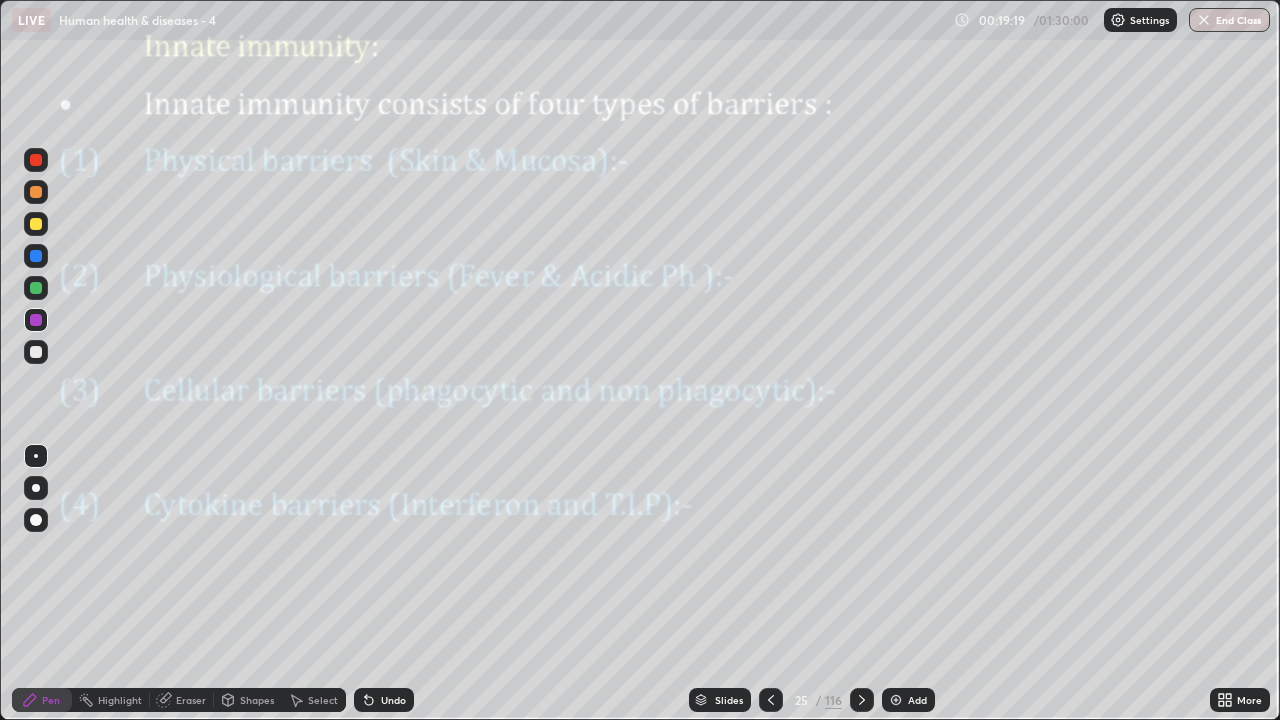 click at bounding box center (36, 352) 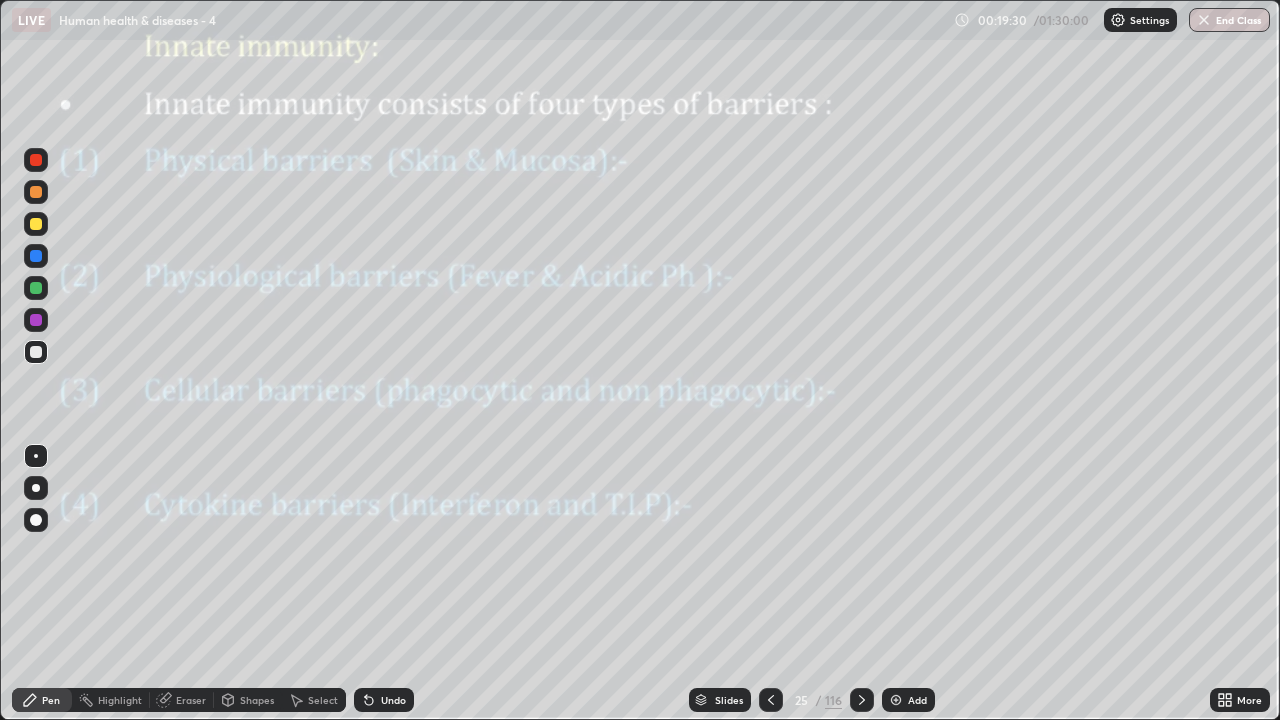 click on "Undo" at bounding box center [384, 700] 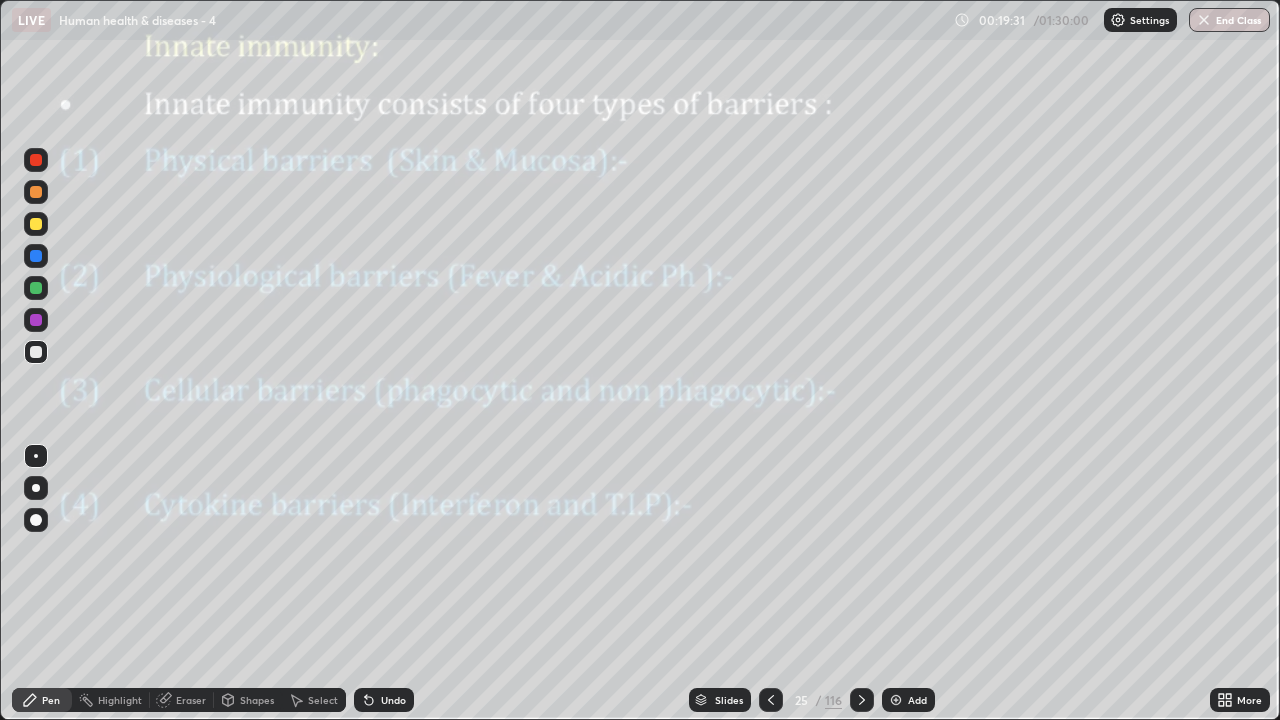 click 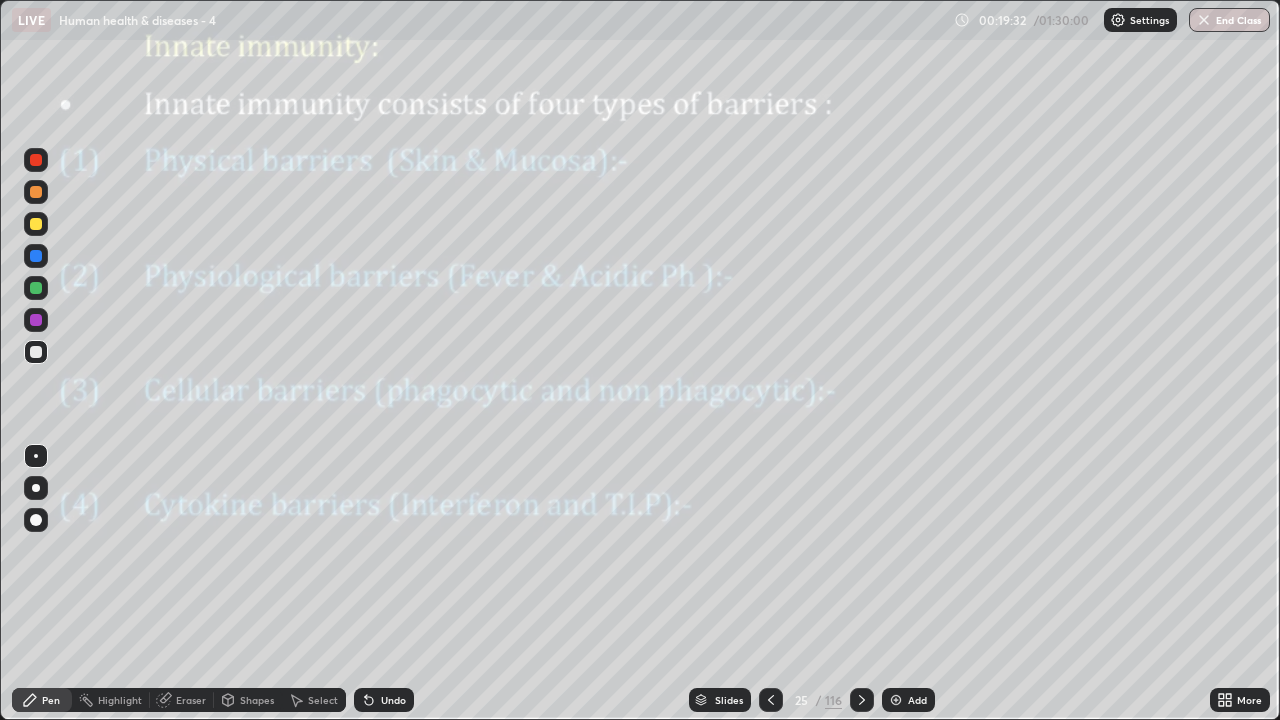 click 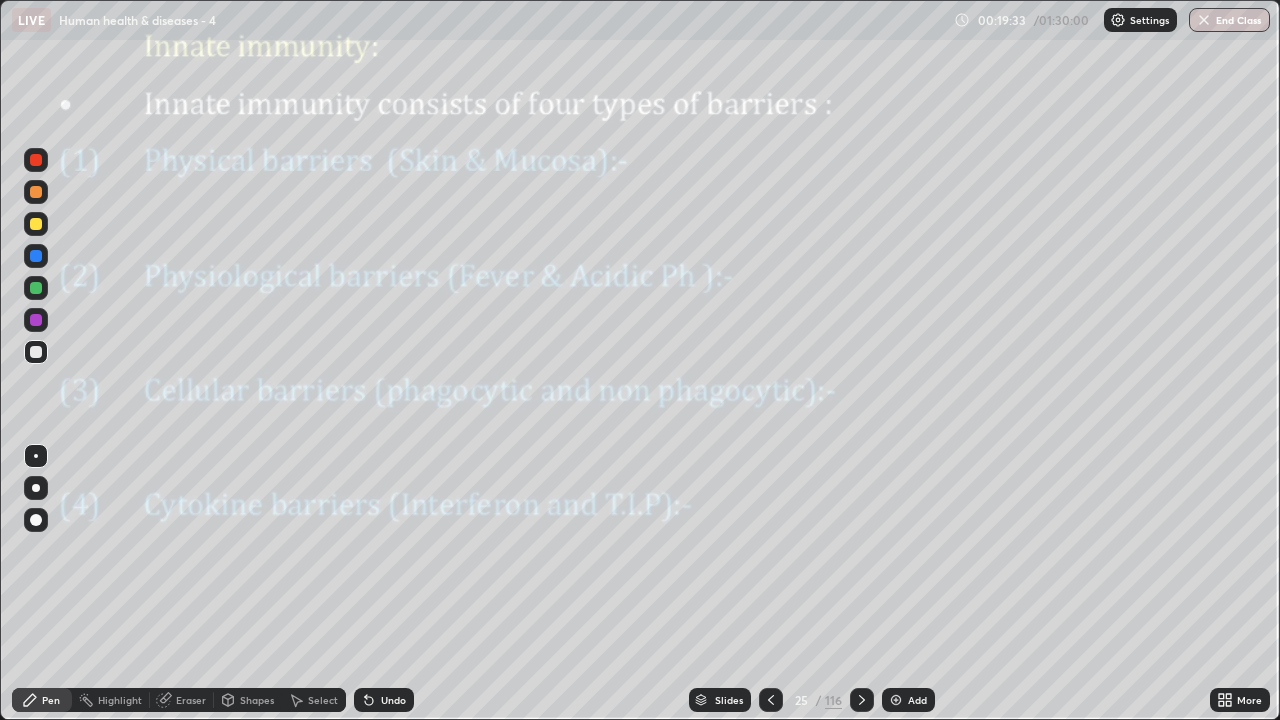 click 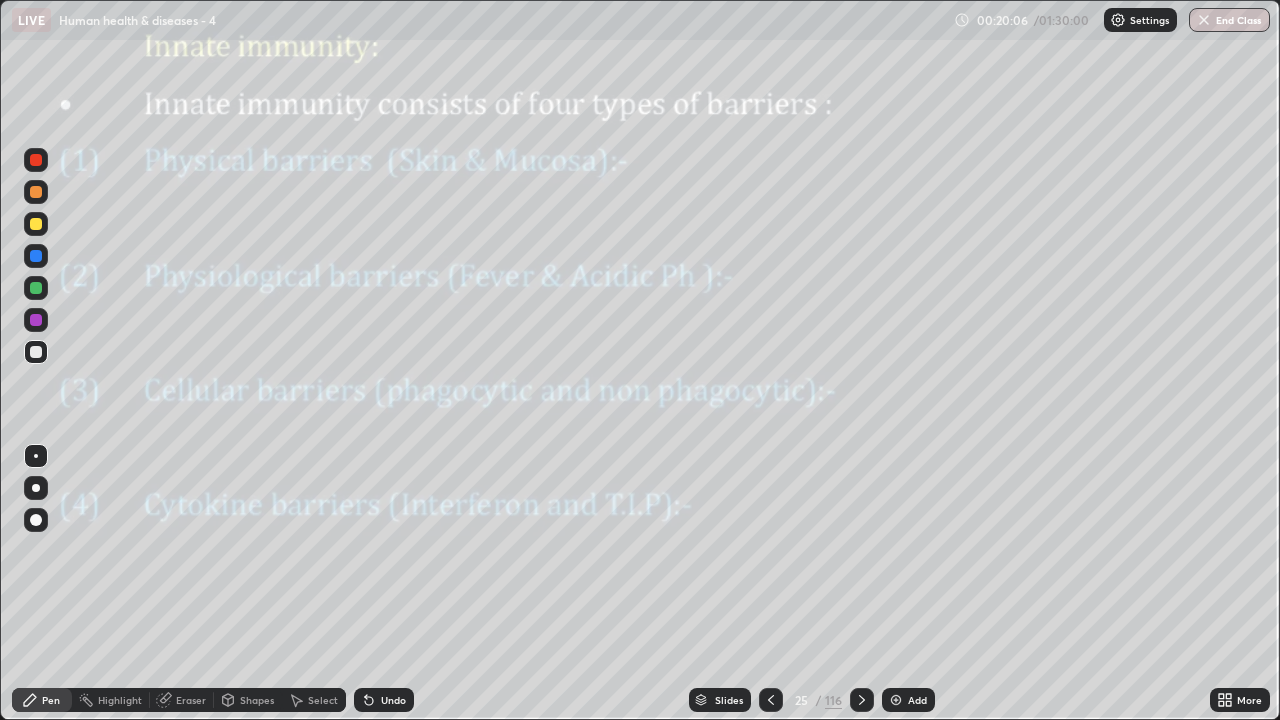 click on "Undo" at bounding box center (384, 700) 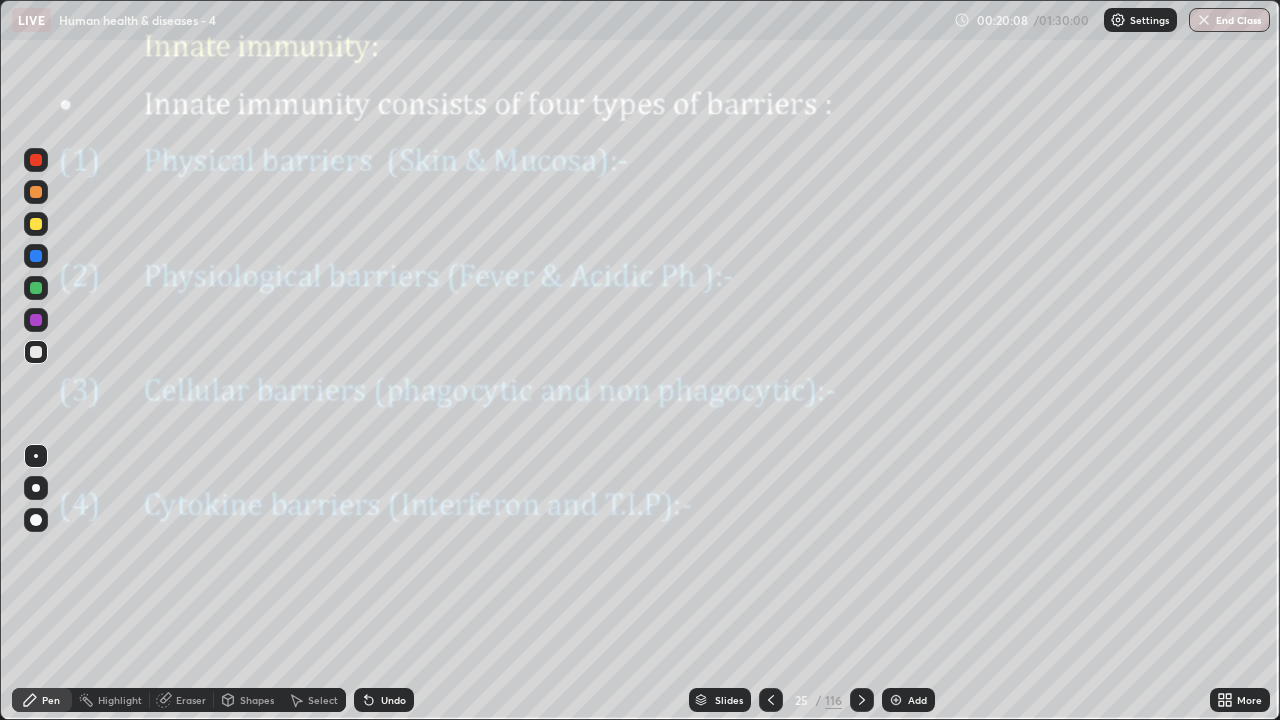 click 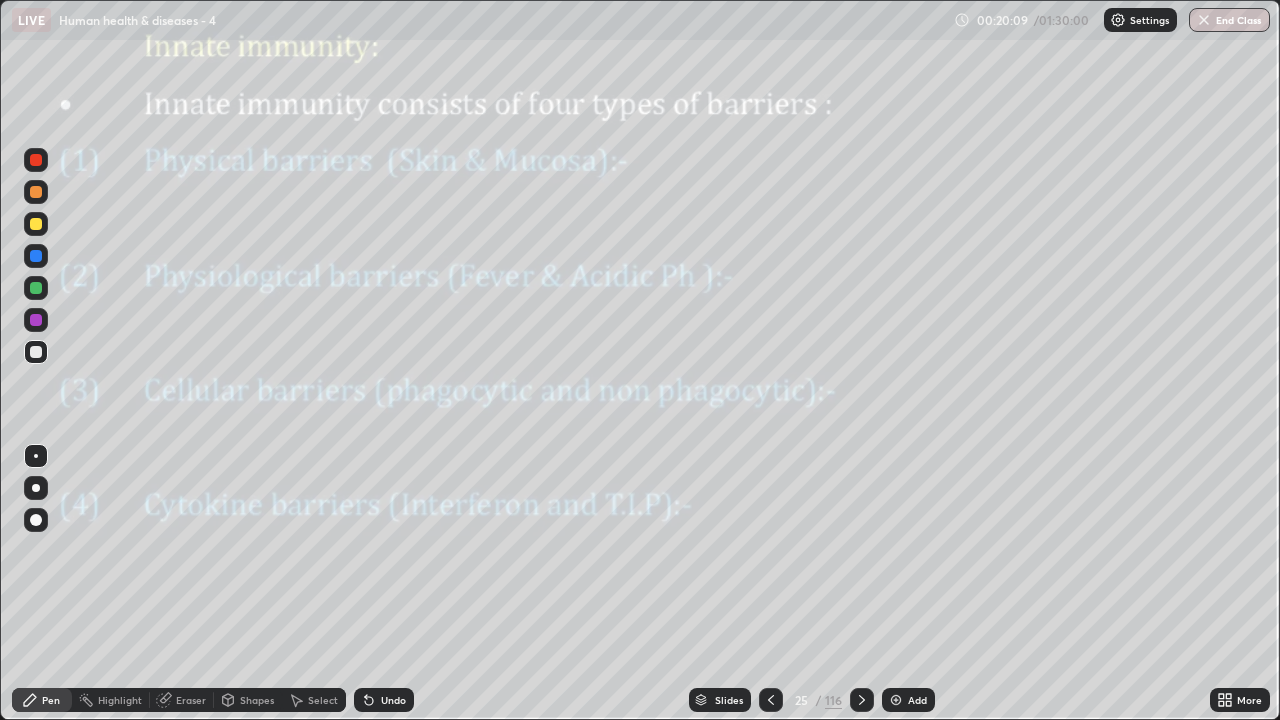 click 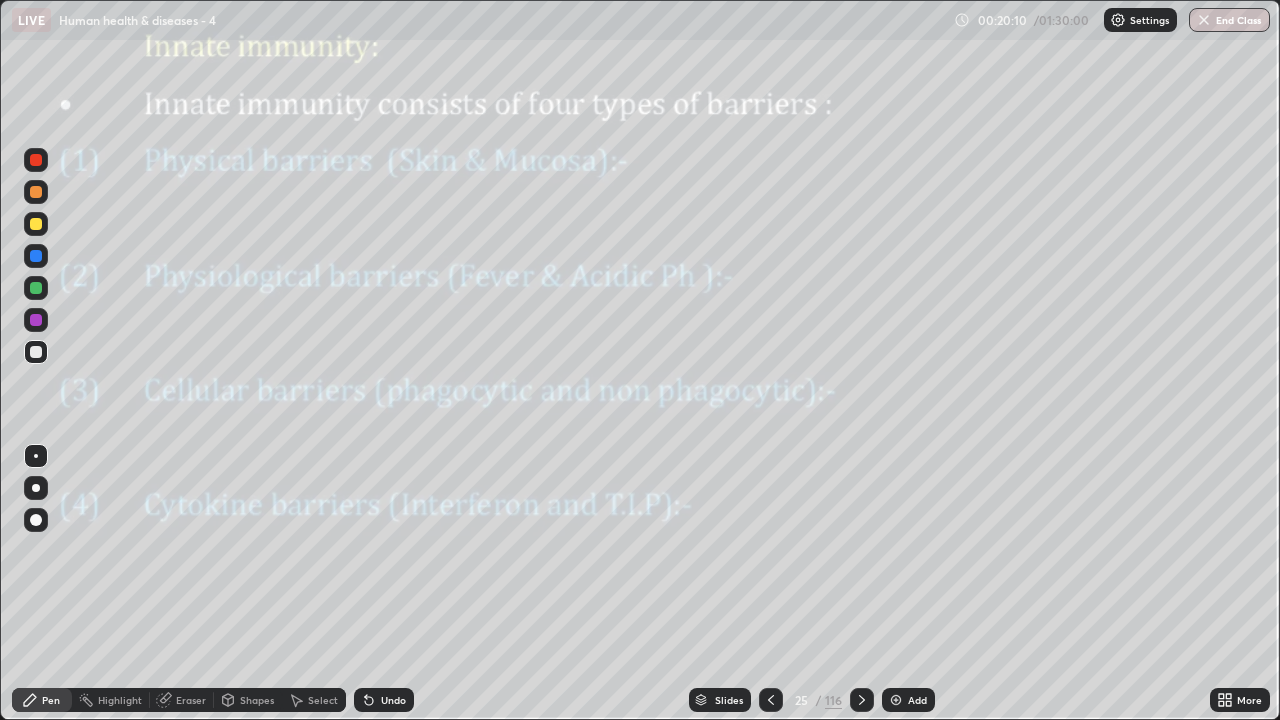 click on "Undo" at bounding box center [384, 700] 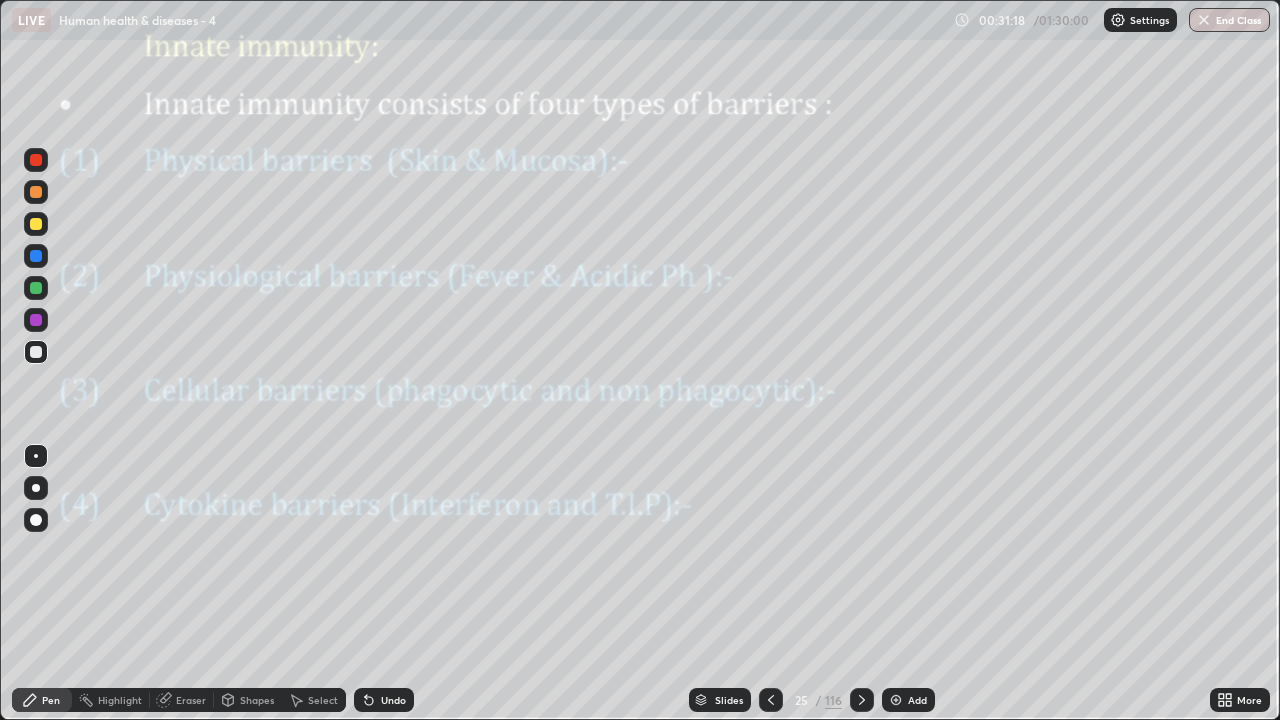 click at bounding box center (896, 700) 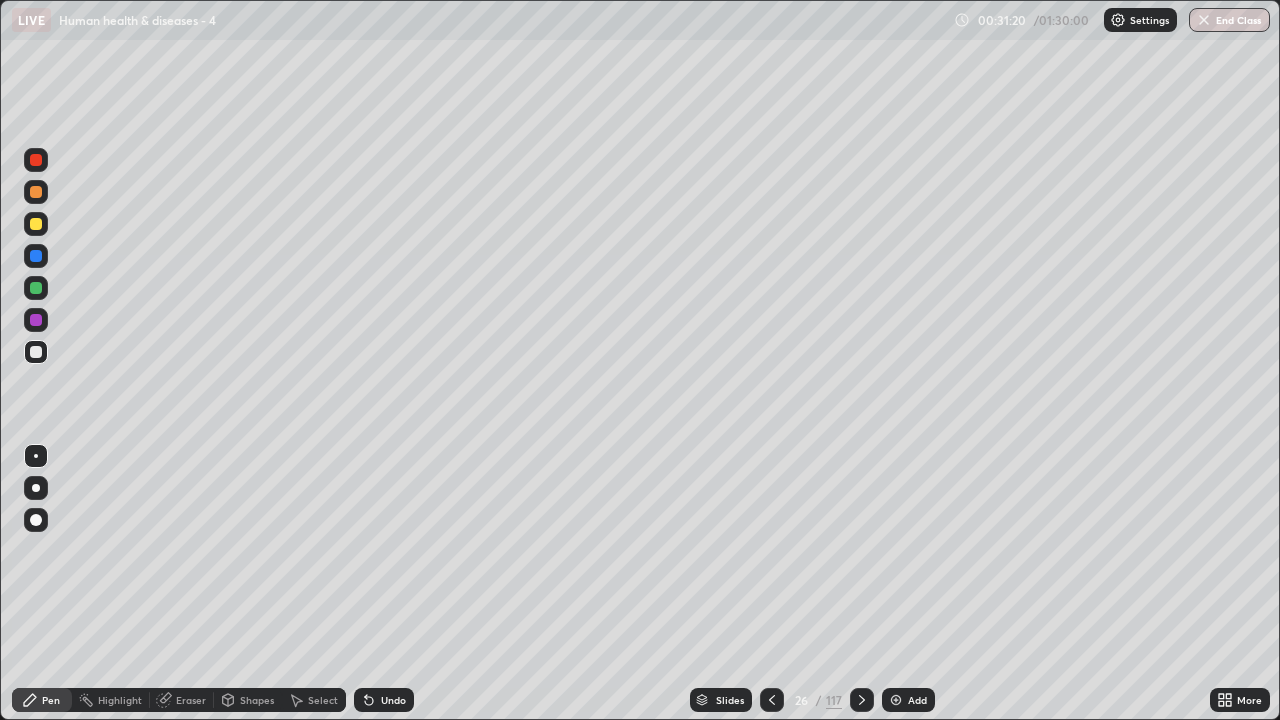 click at bounding box center (36, 160) 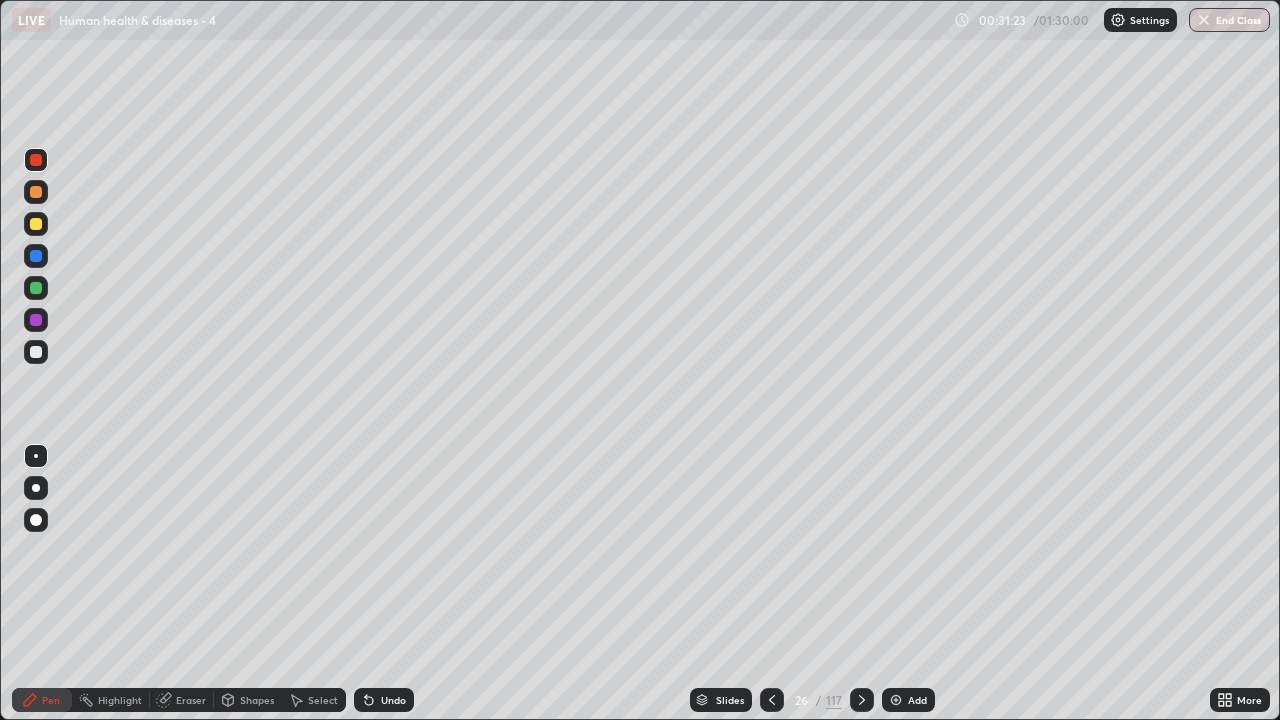 click at bounding box center [36, 256] 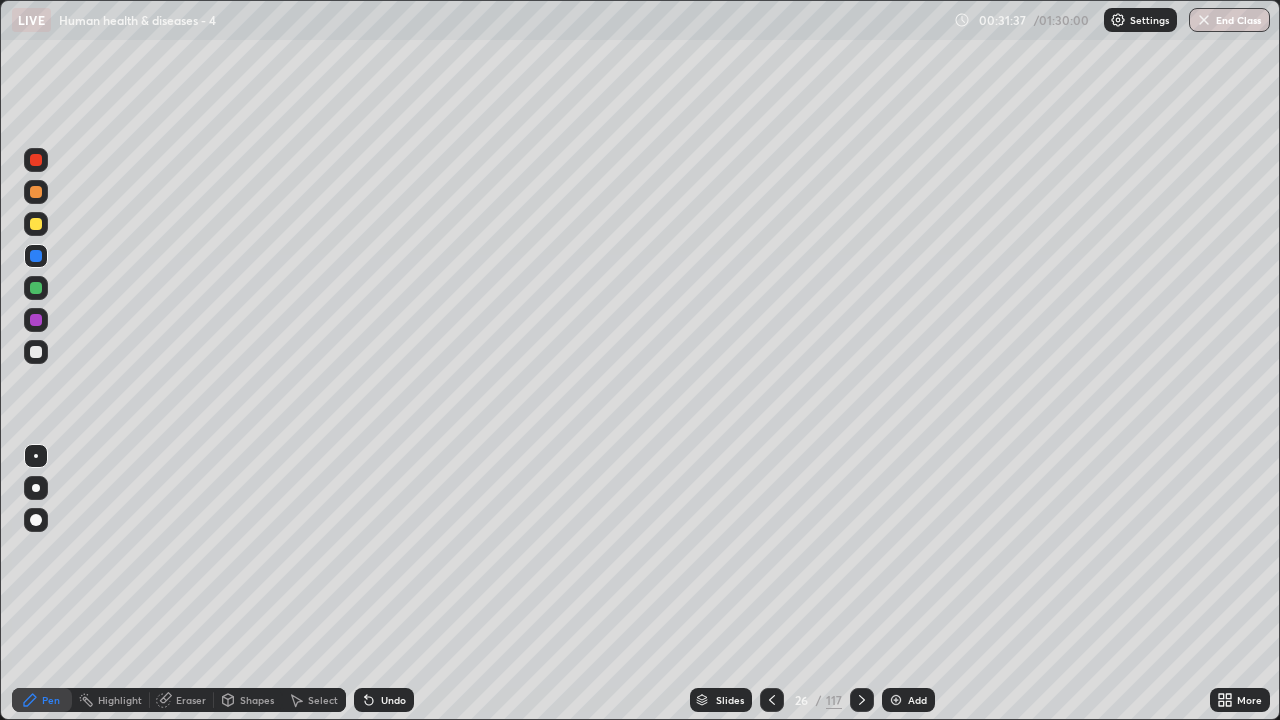 click at bounding box center [36, 352] 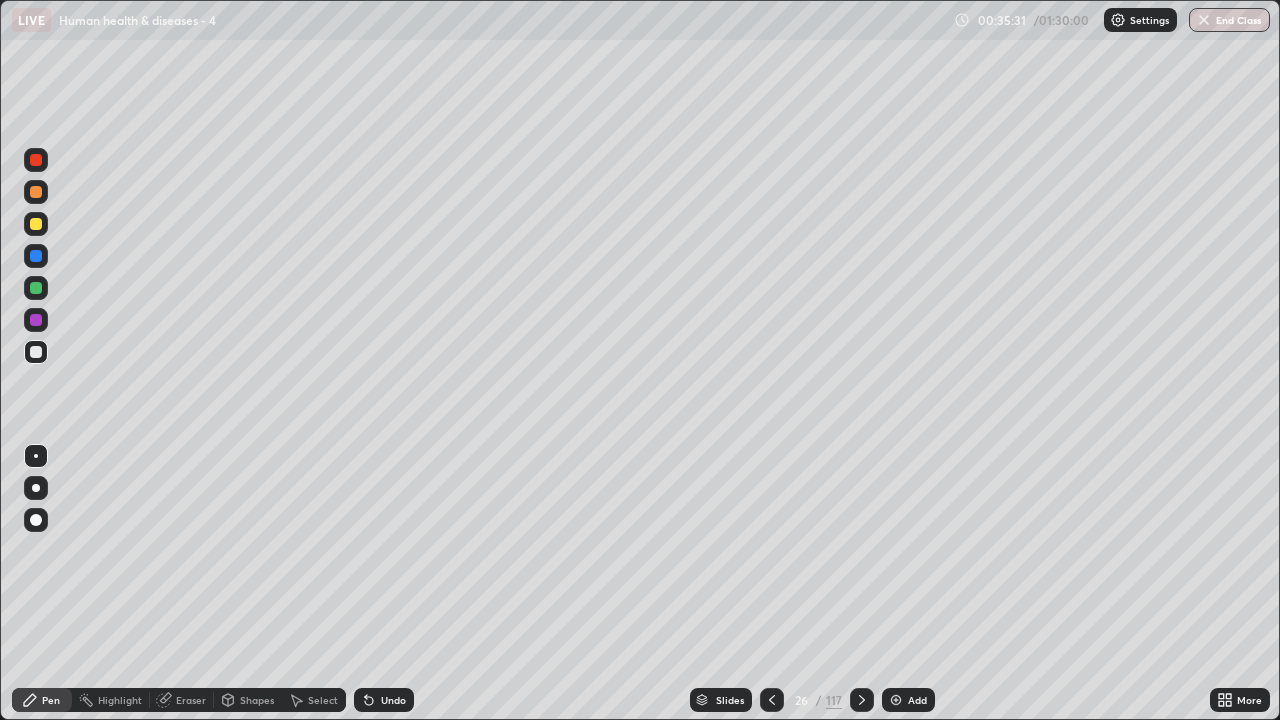 click 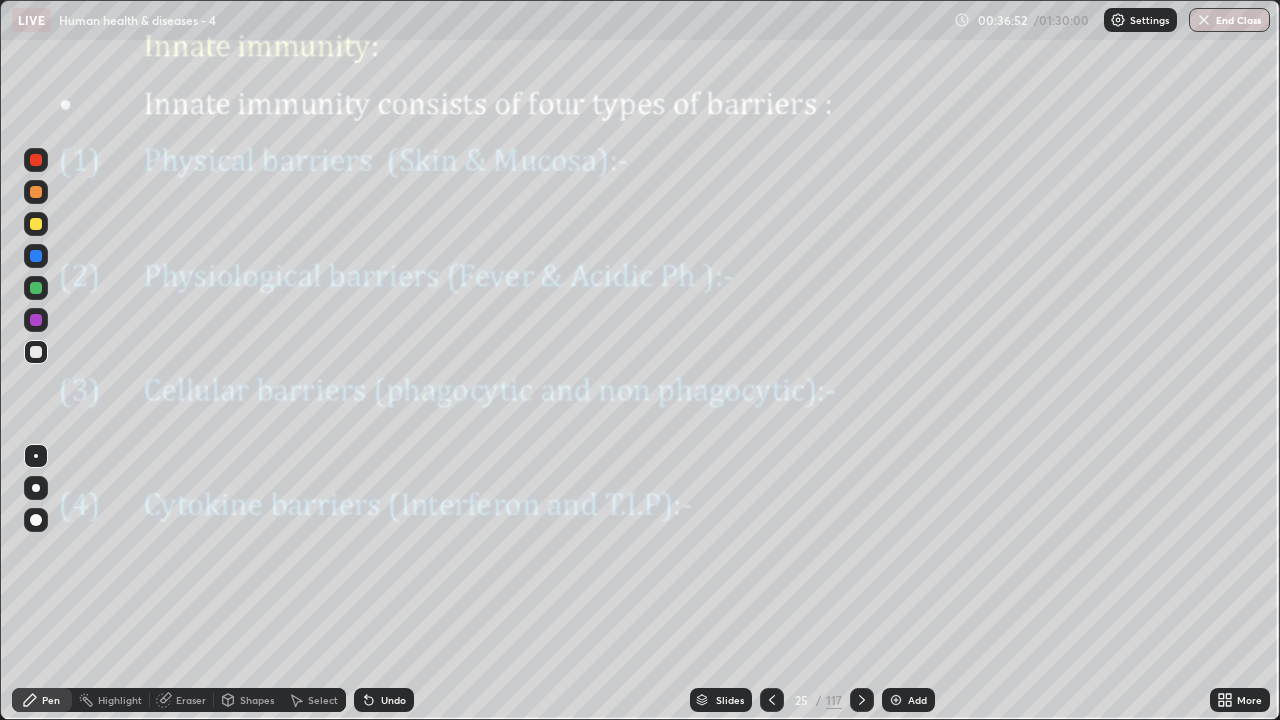 click at bounding box center [896, 700] 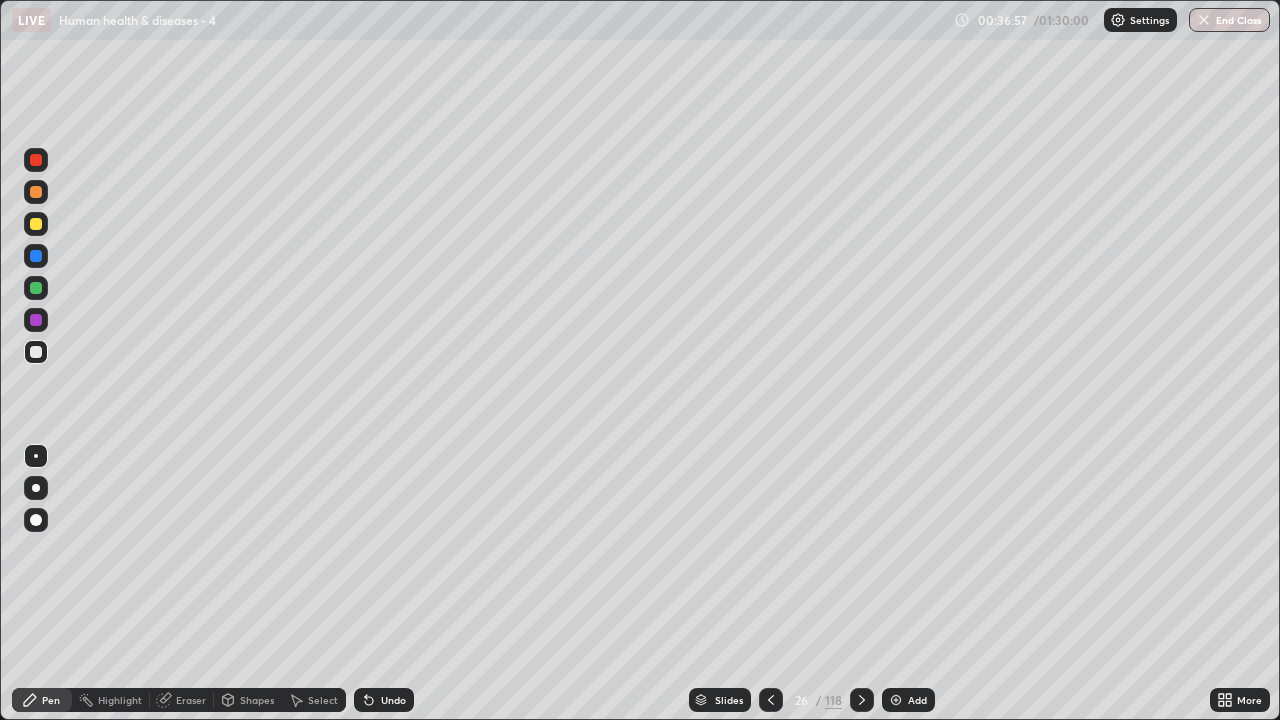 click at bounding box center [36, 288] 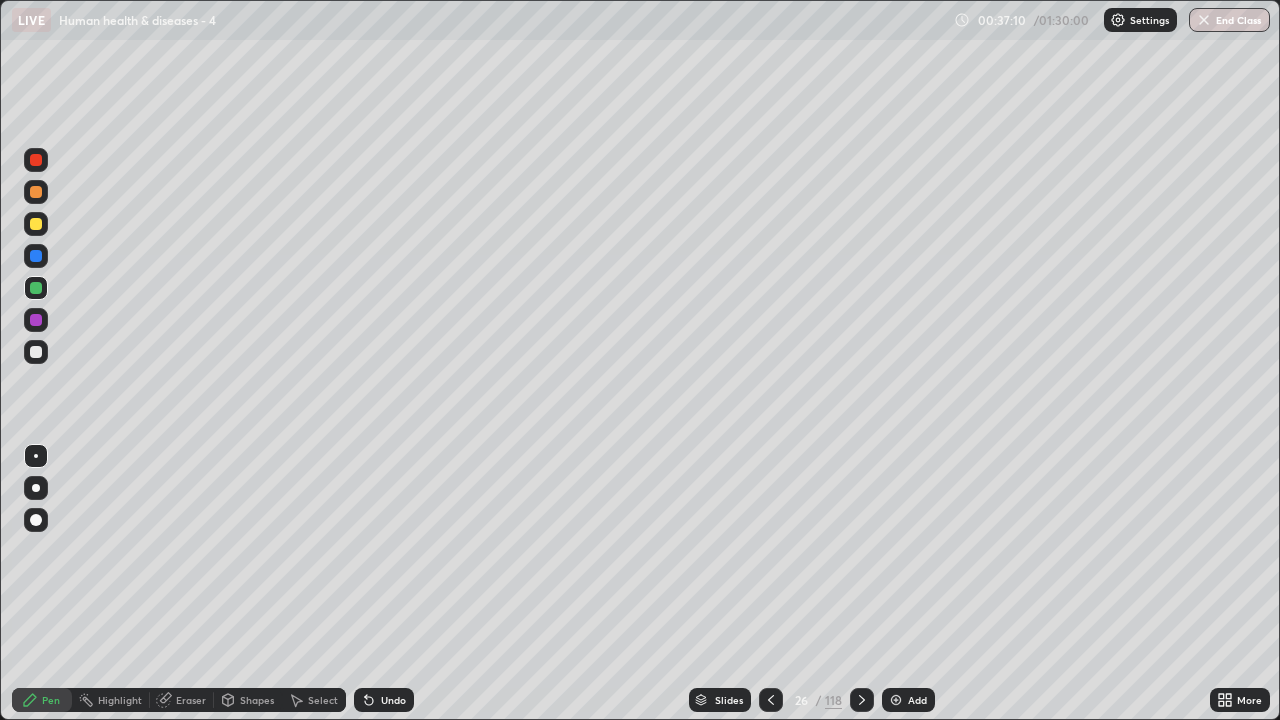 click on "Eraser" at bounding box center [182, 700] 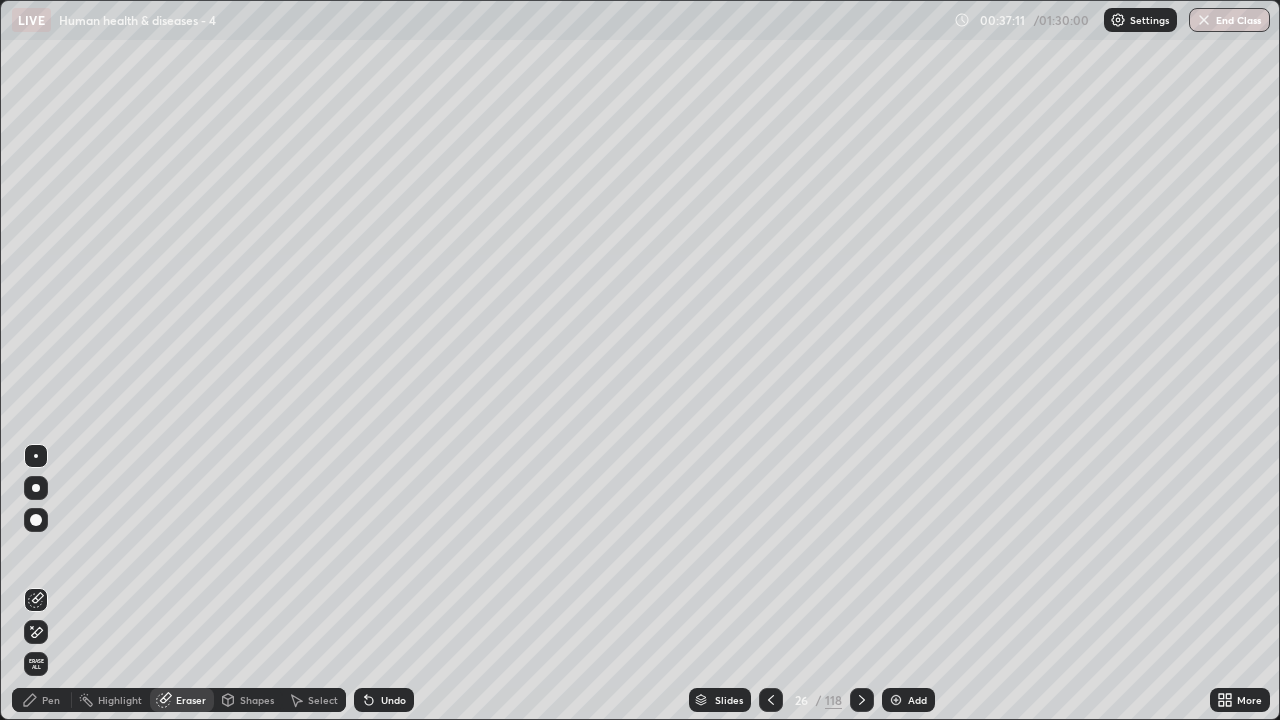 click 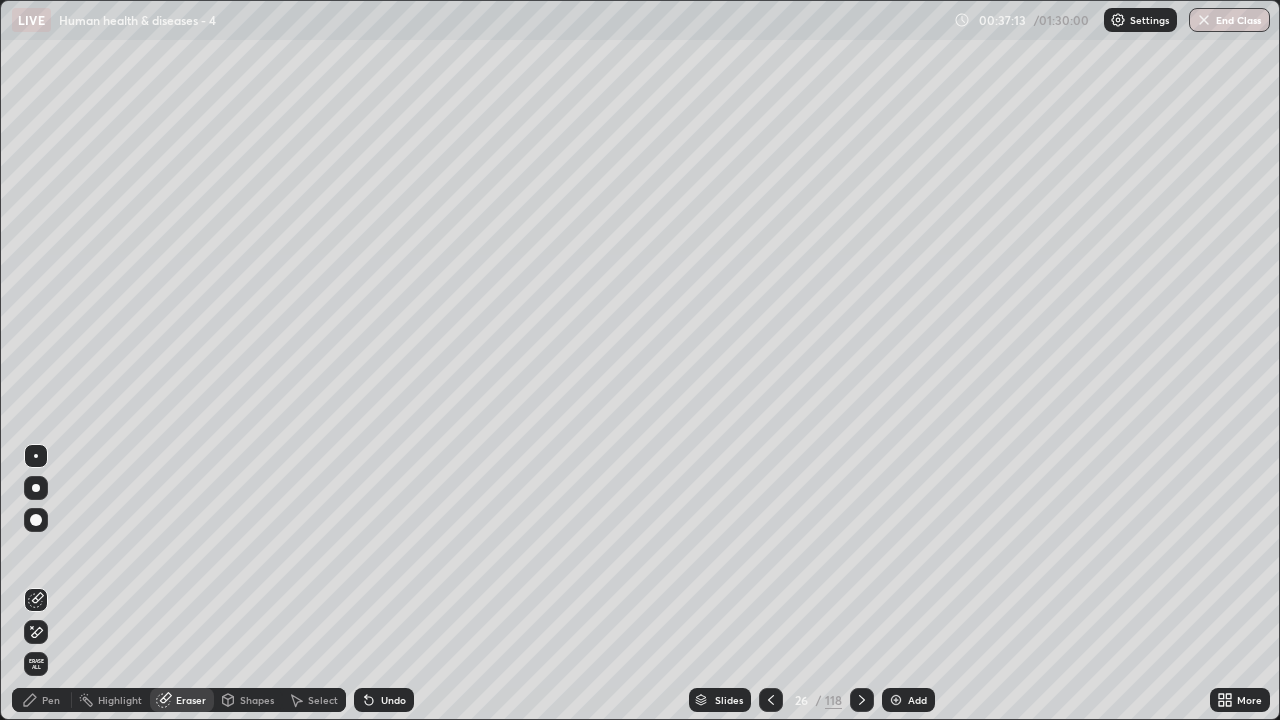 click on "Pen" at bounding box center (42, 700) 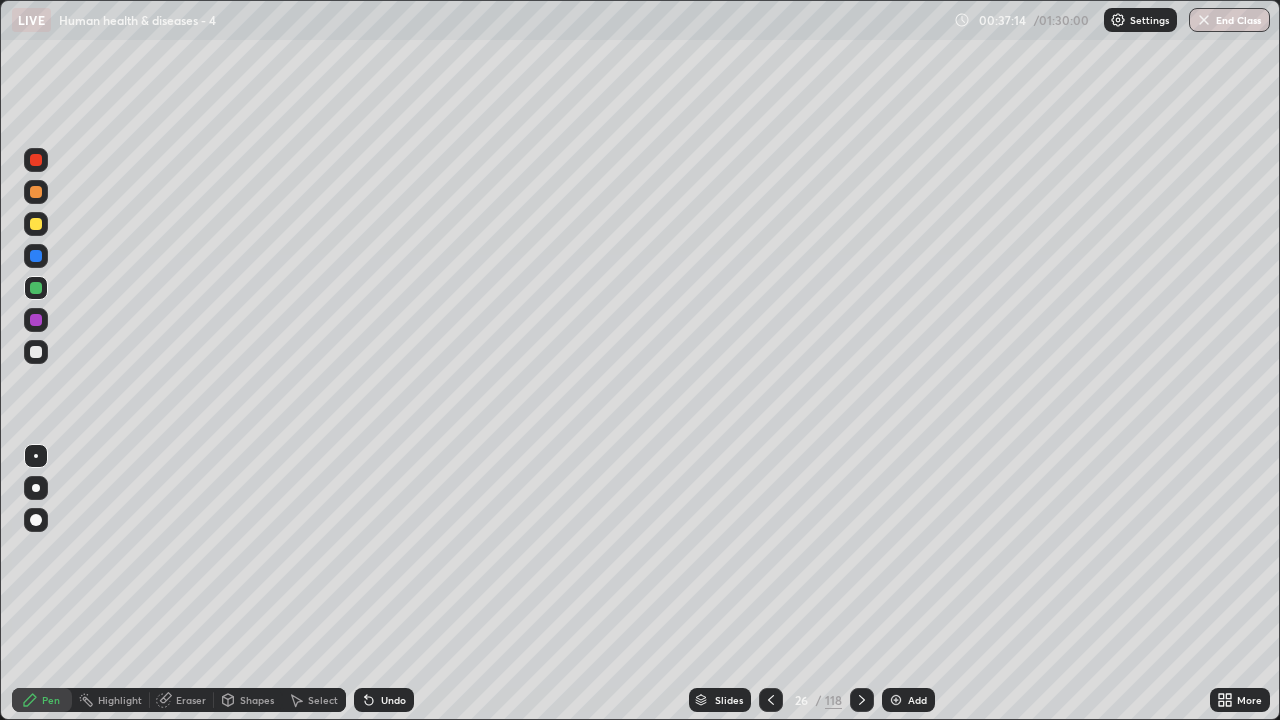 click at bounding box center (36, 456) 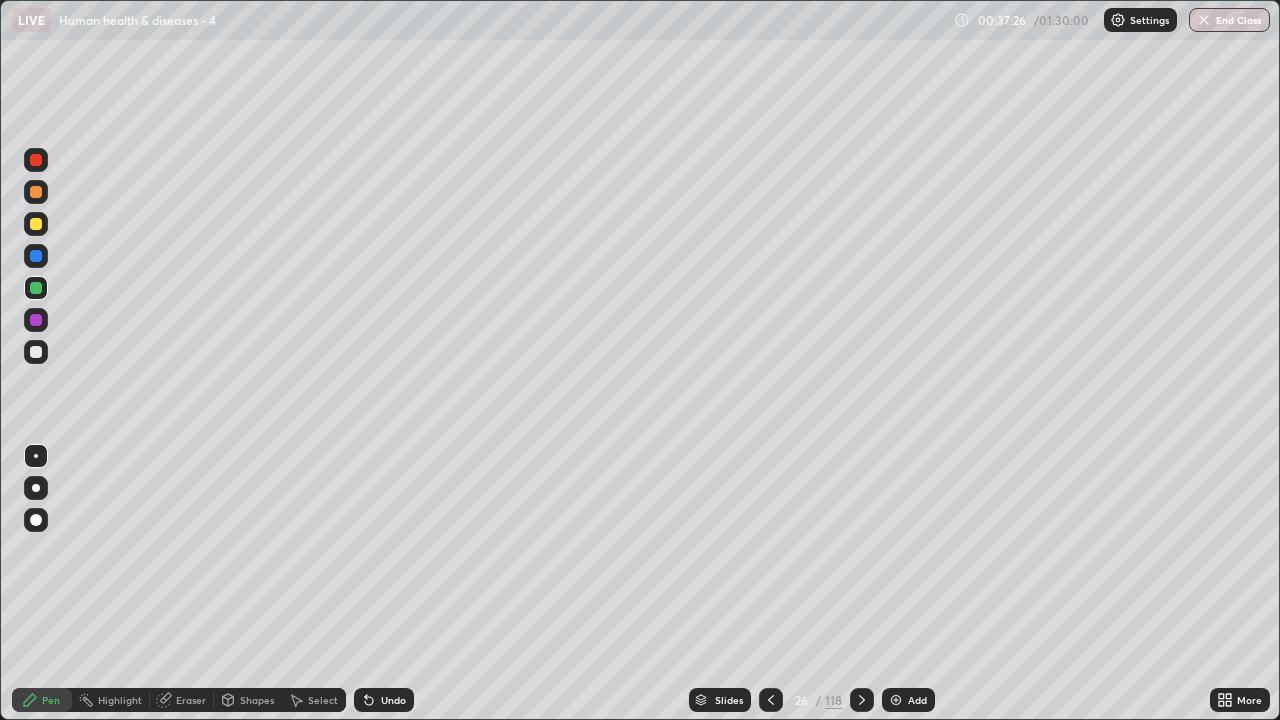click on "Eraser" at bounding box center [182, 700] 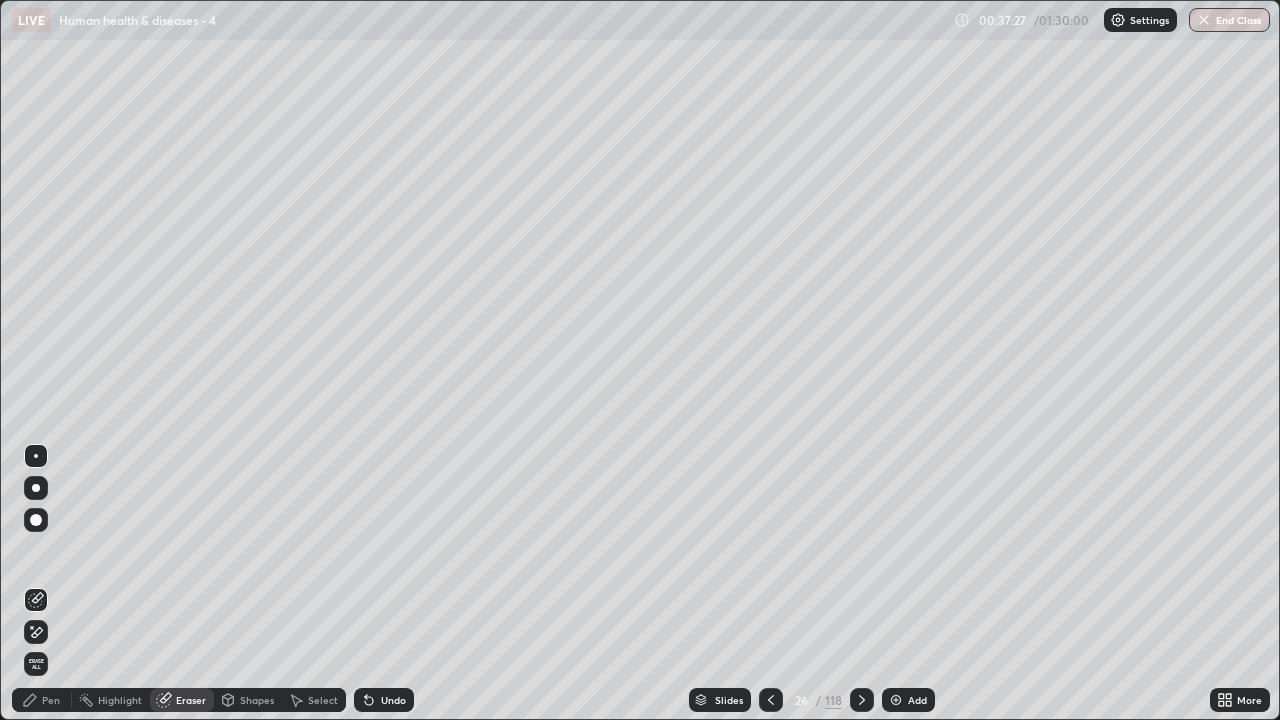 click 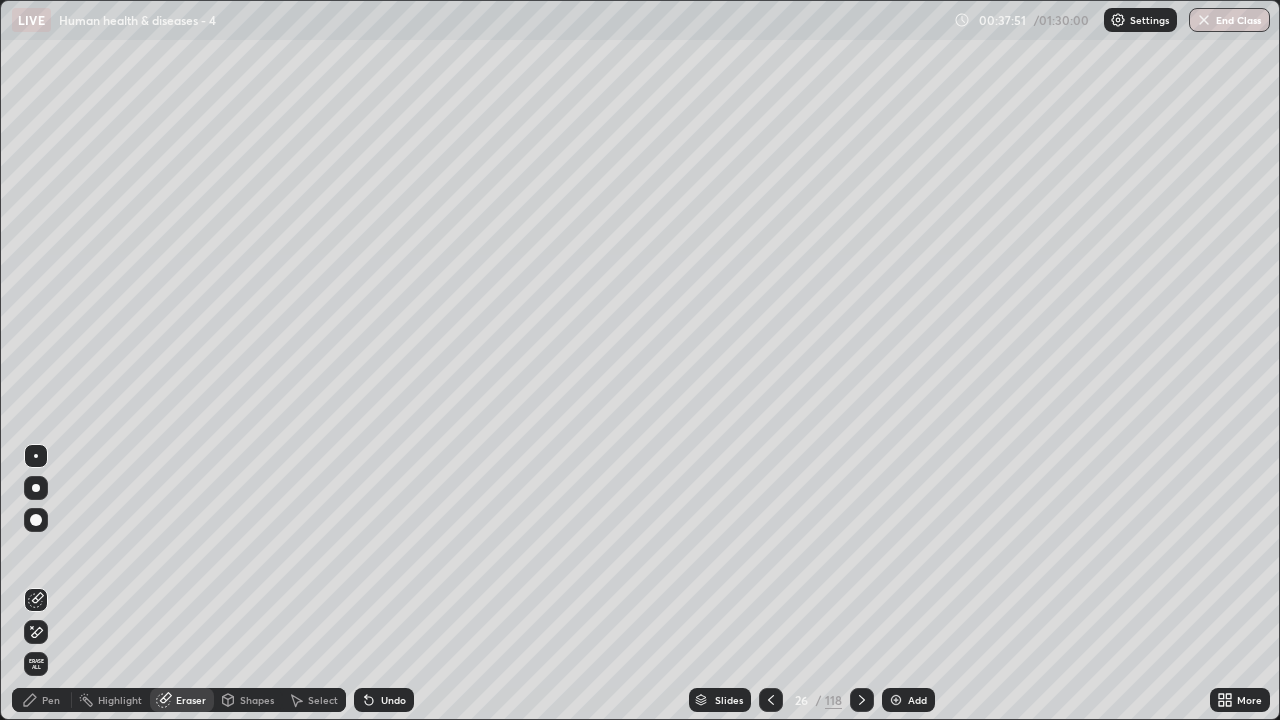click 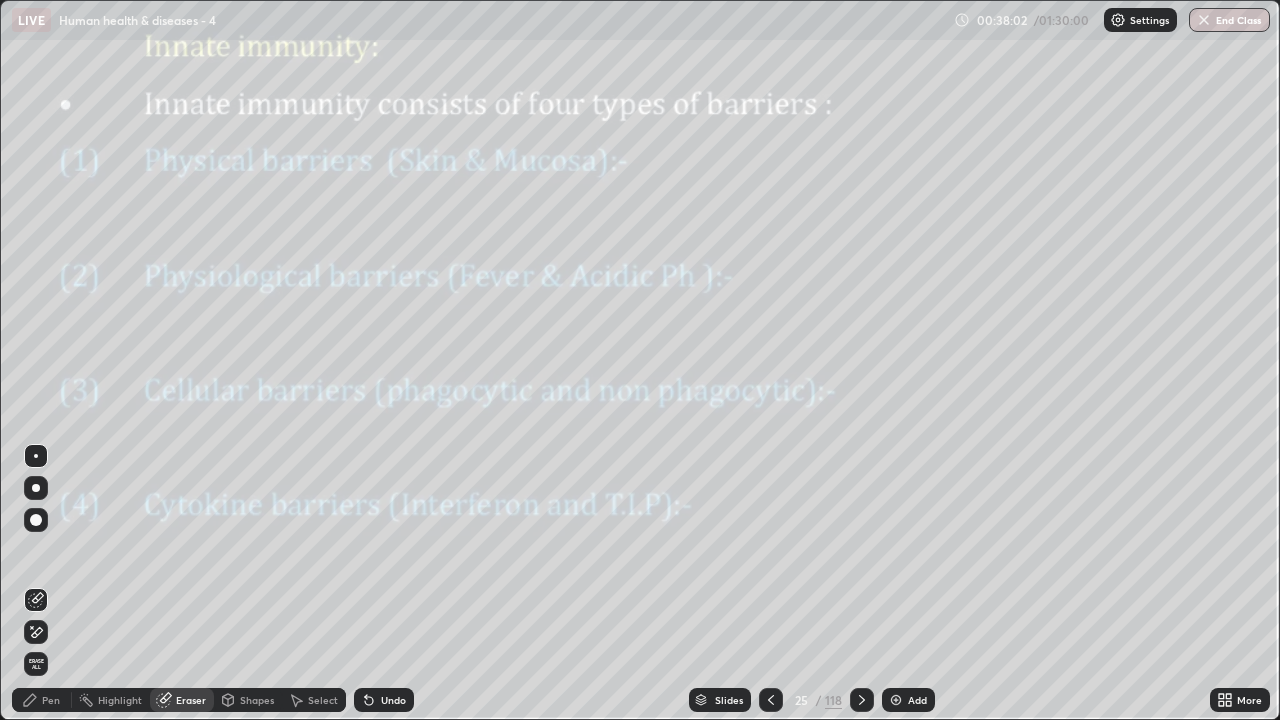 click 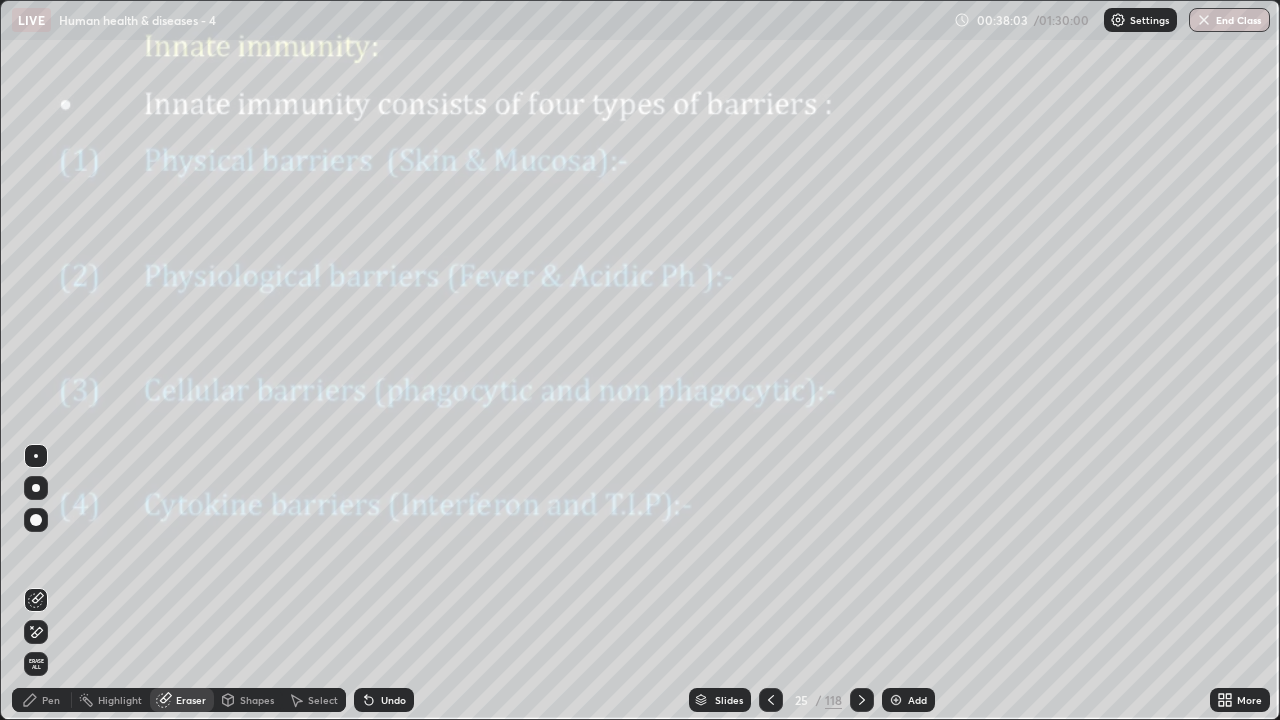 click on "Pen" at bounding box center (51, 700) 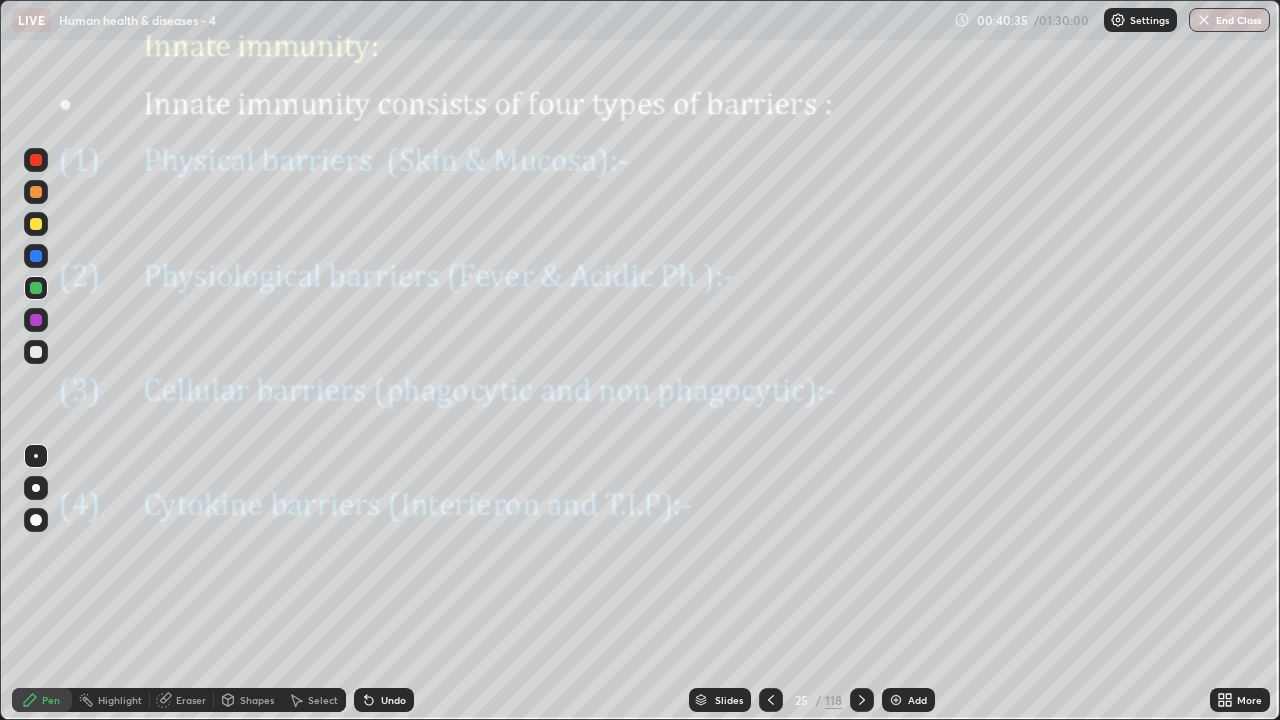 click at bounding box center [862, 700] 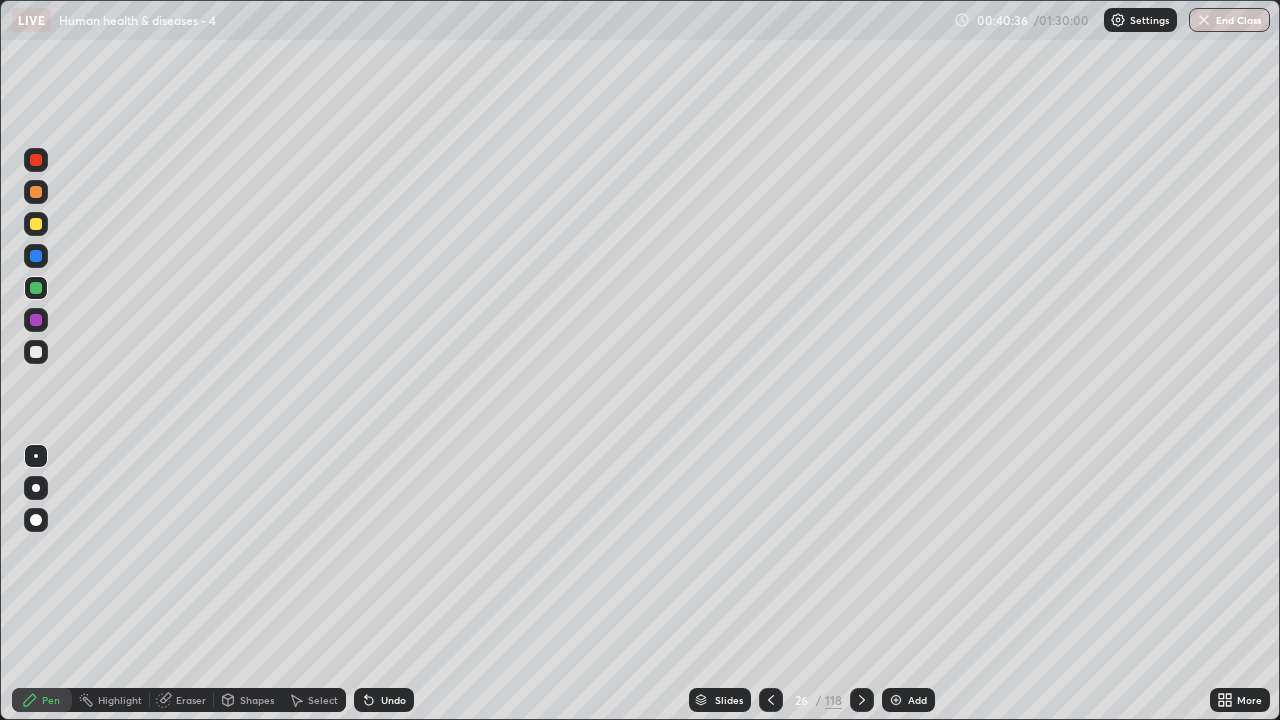 click at bounding box center [862, 700] 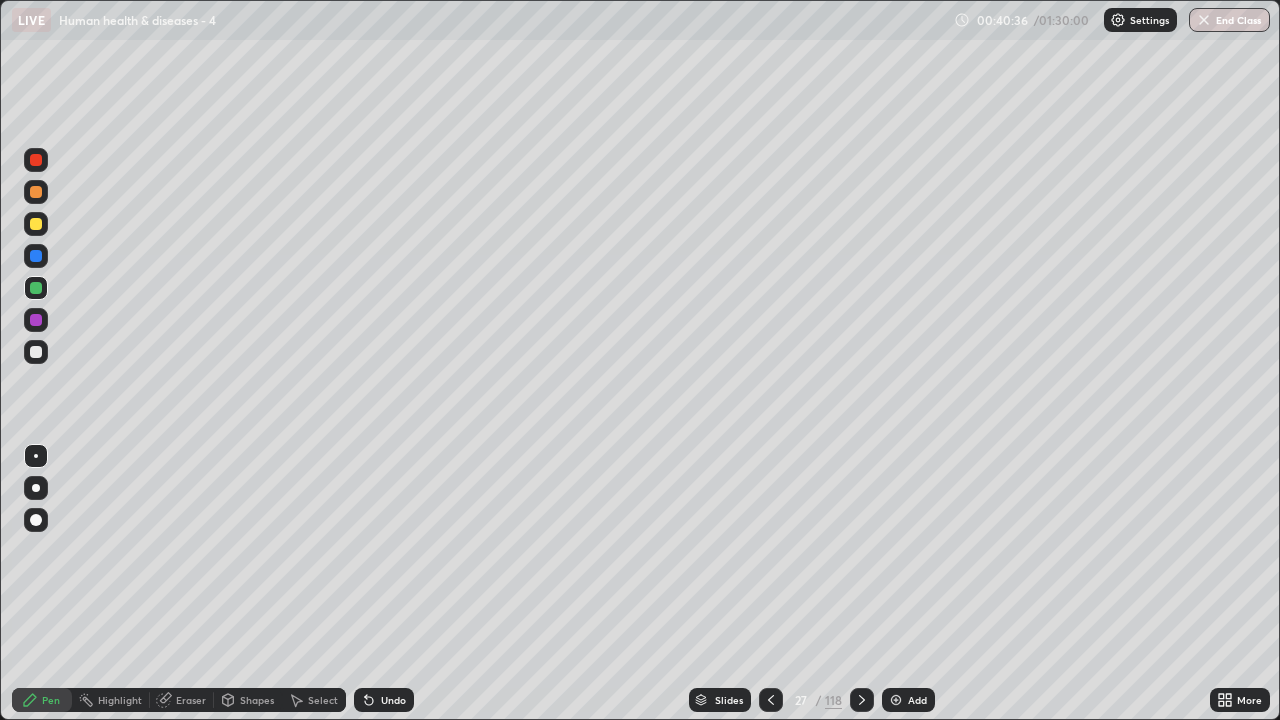 click at bounding box center [862, 700] 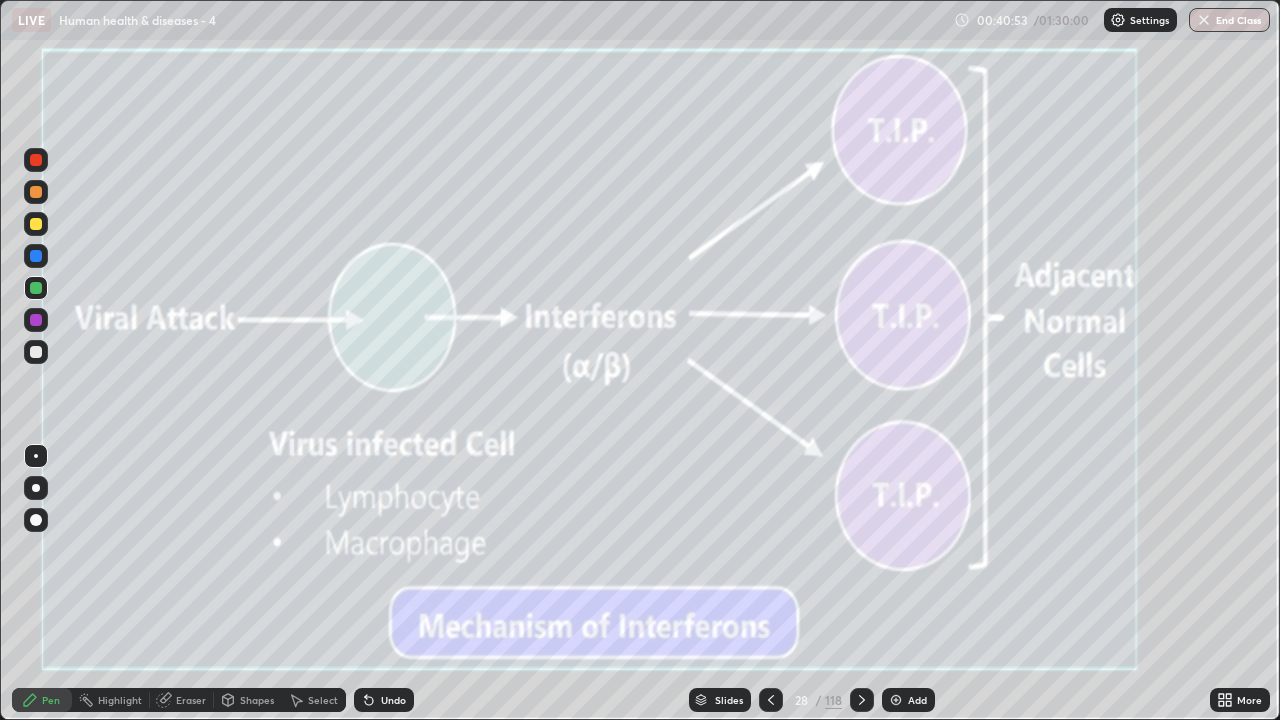 click at bounding box center [862, 700] 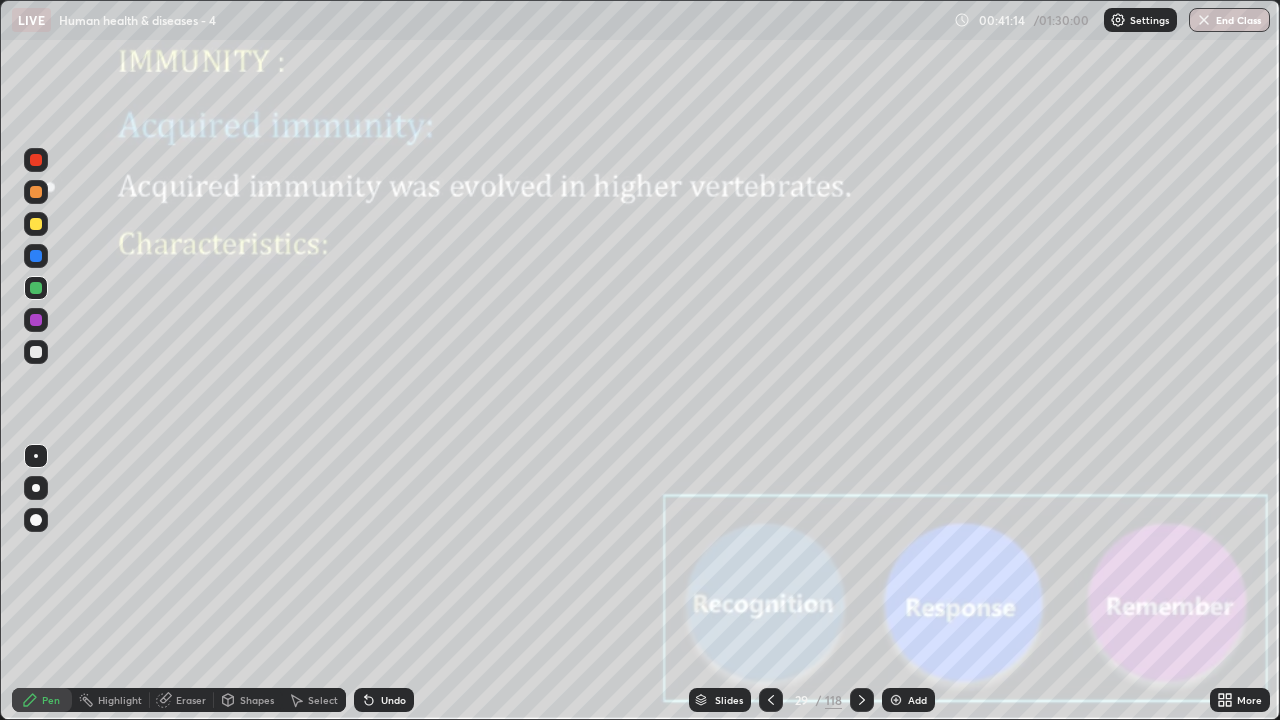 click at bounding box center [36, 256] 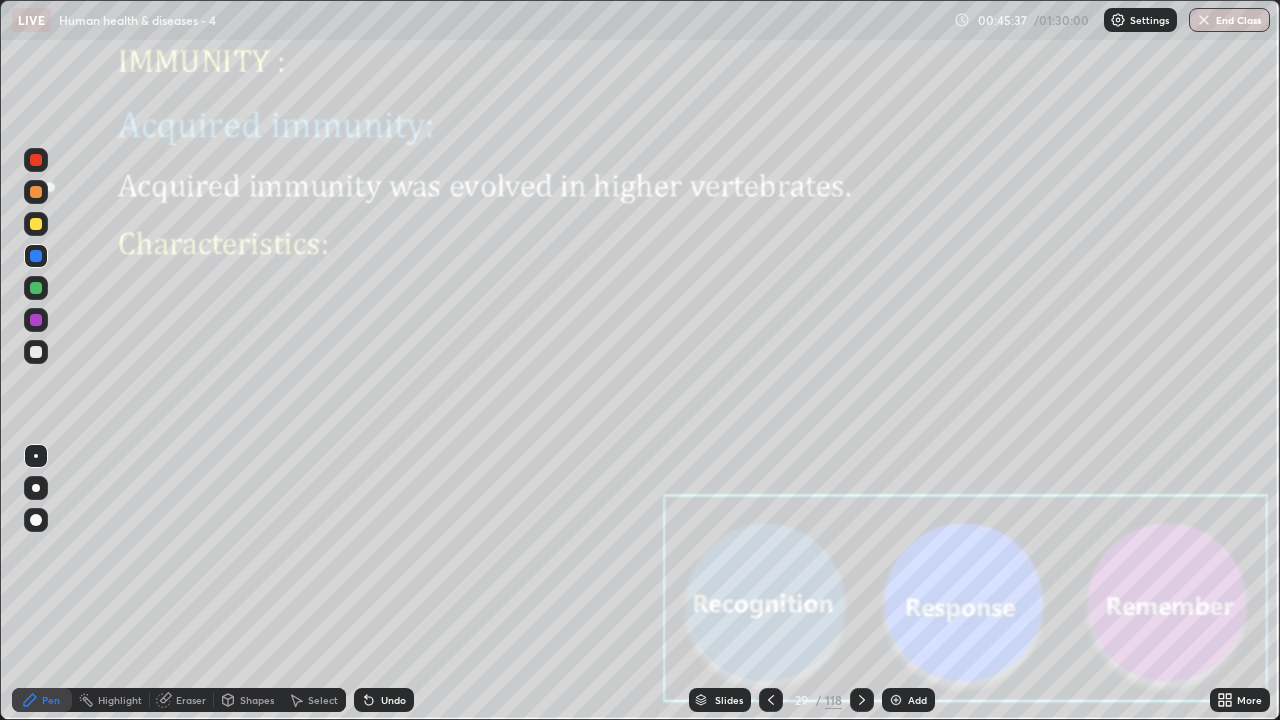 click at bounding box center (36, 352) 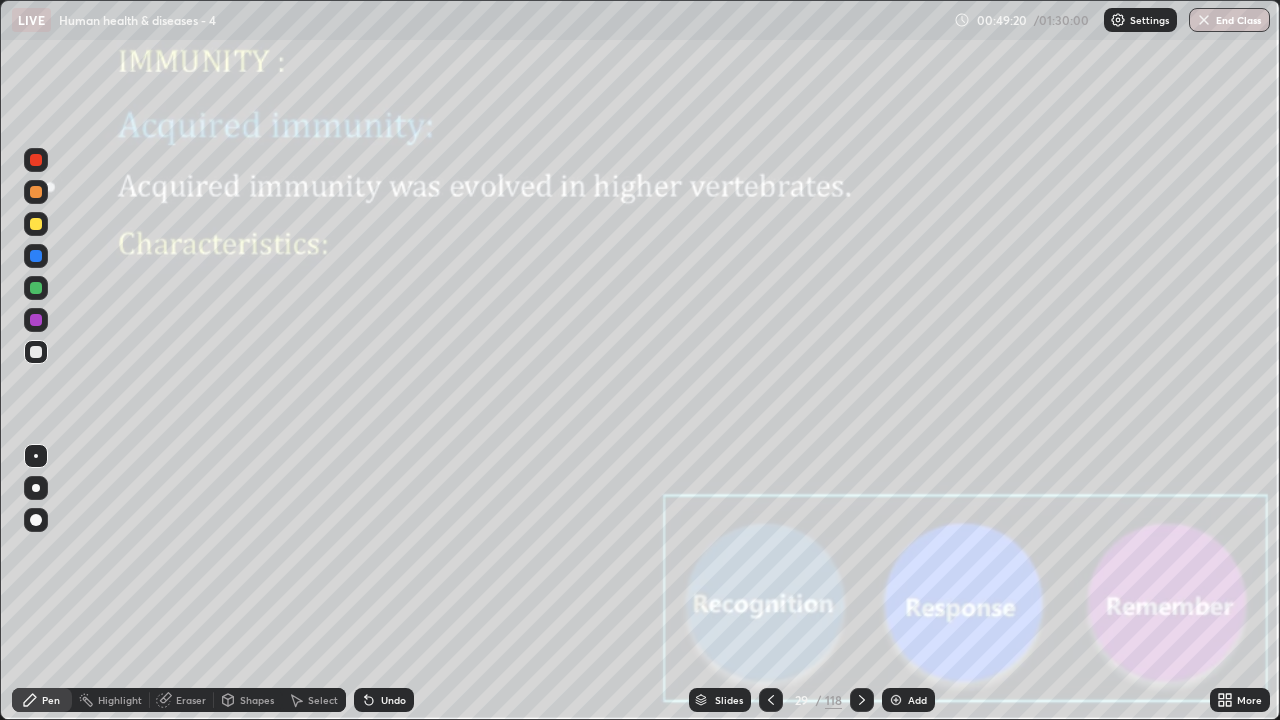 click 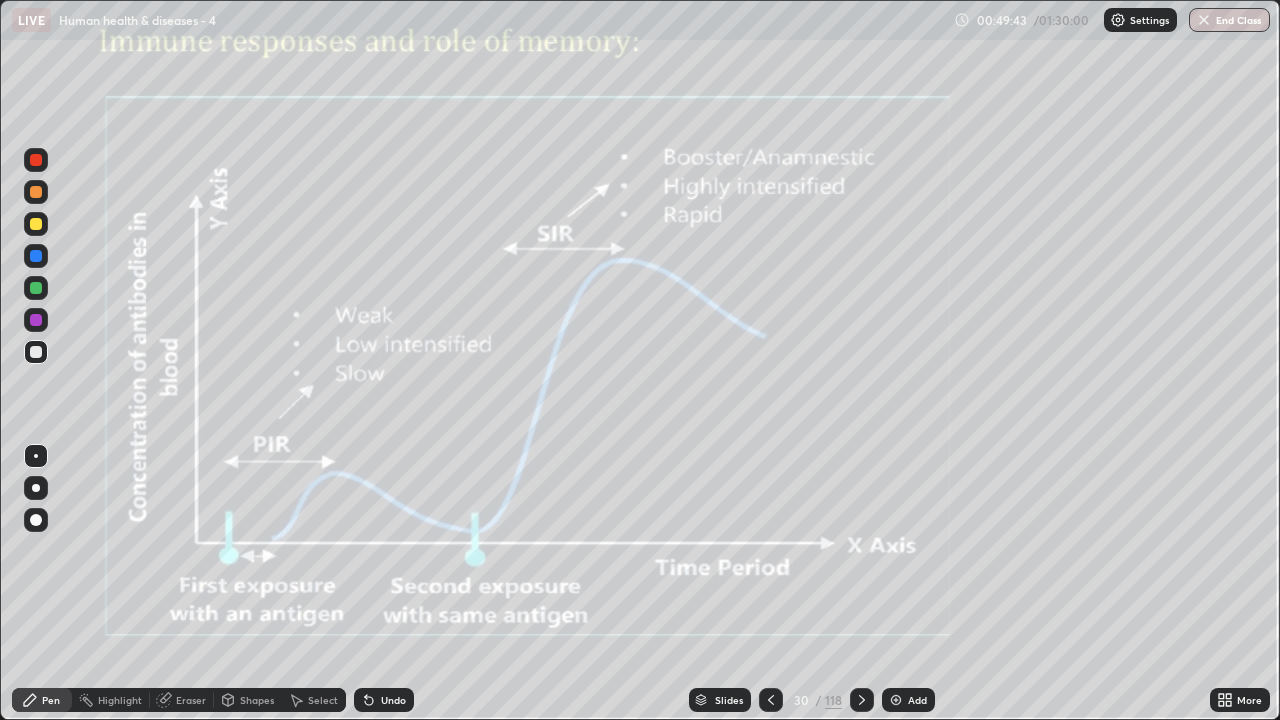 click at bounding box center (36, 320) 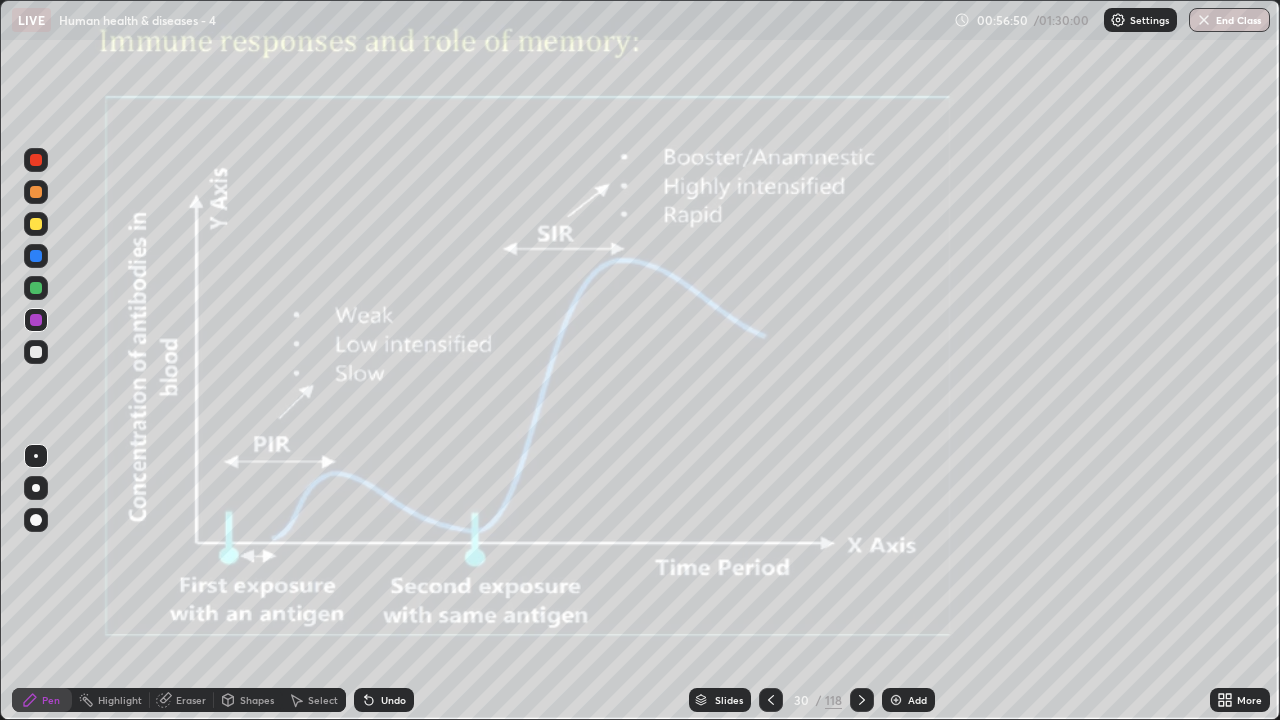 click at bounding box center (36, 288) 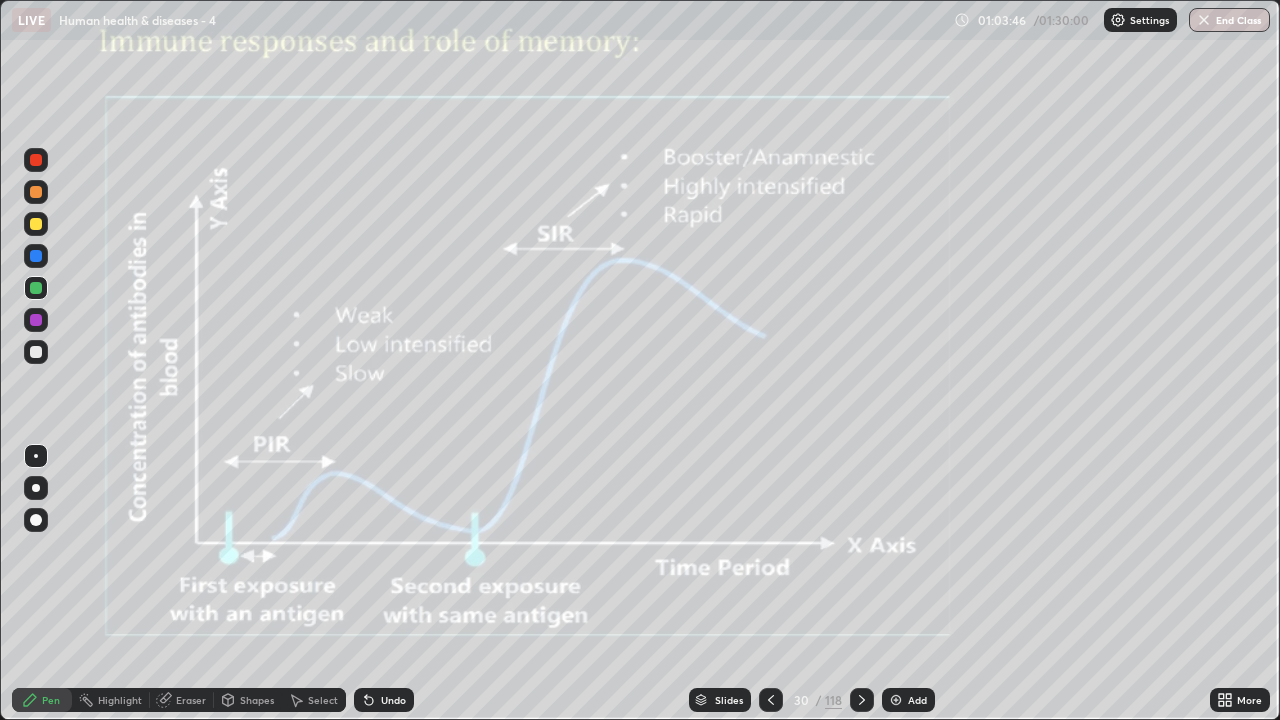 click 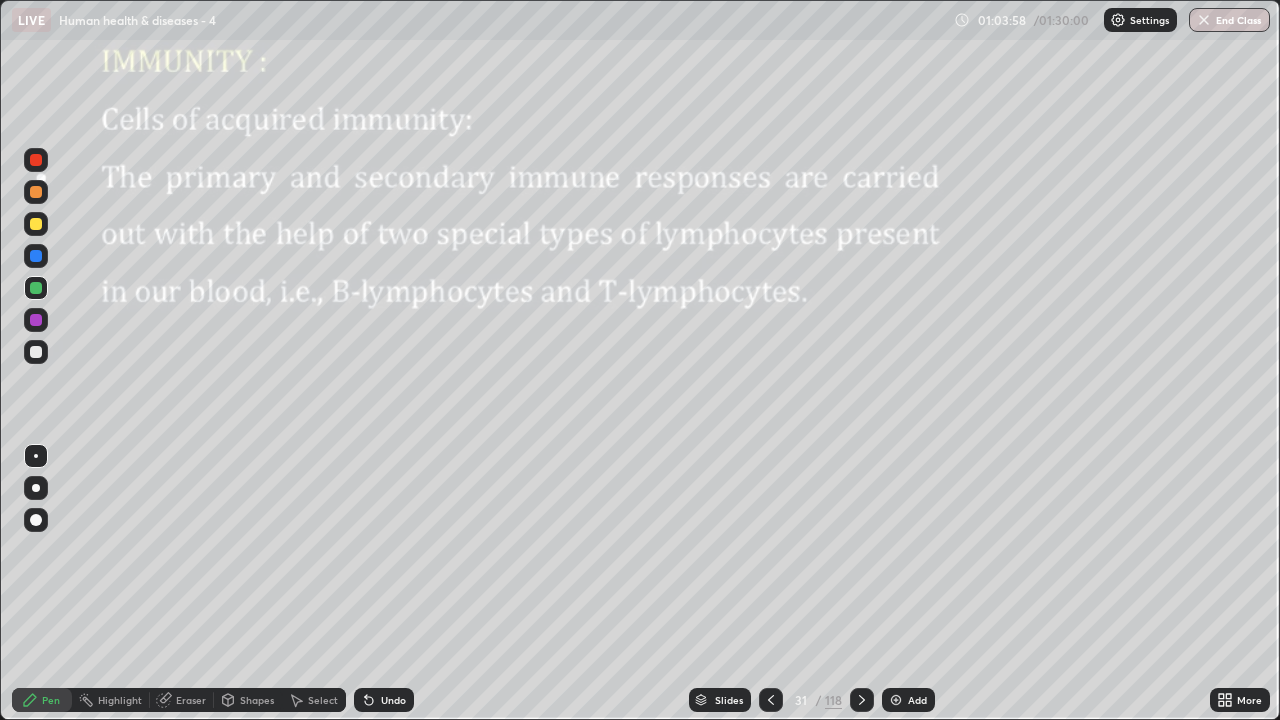 click at bounding box center (36, 320) 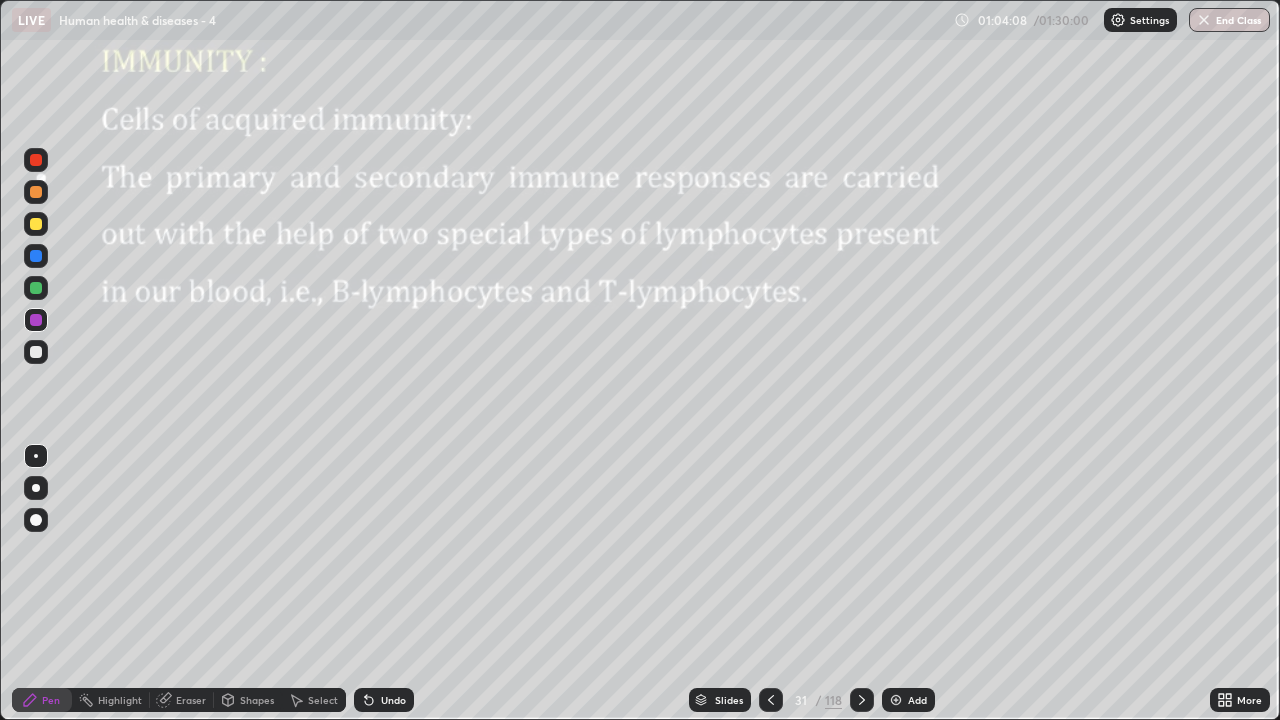 click at bounding box center (36, 352) 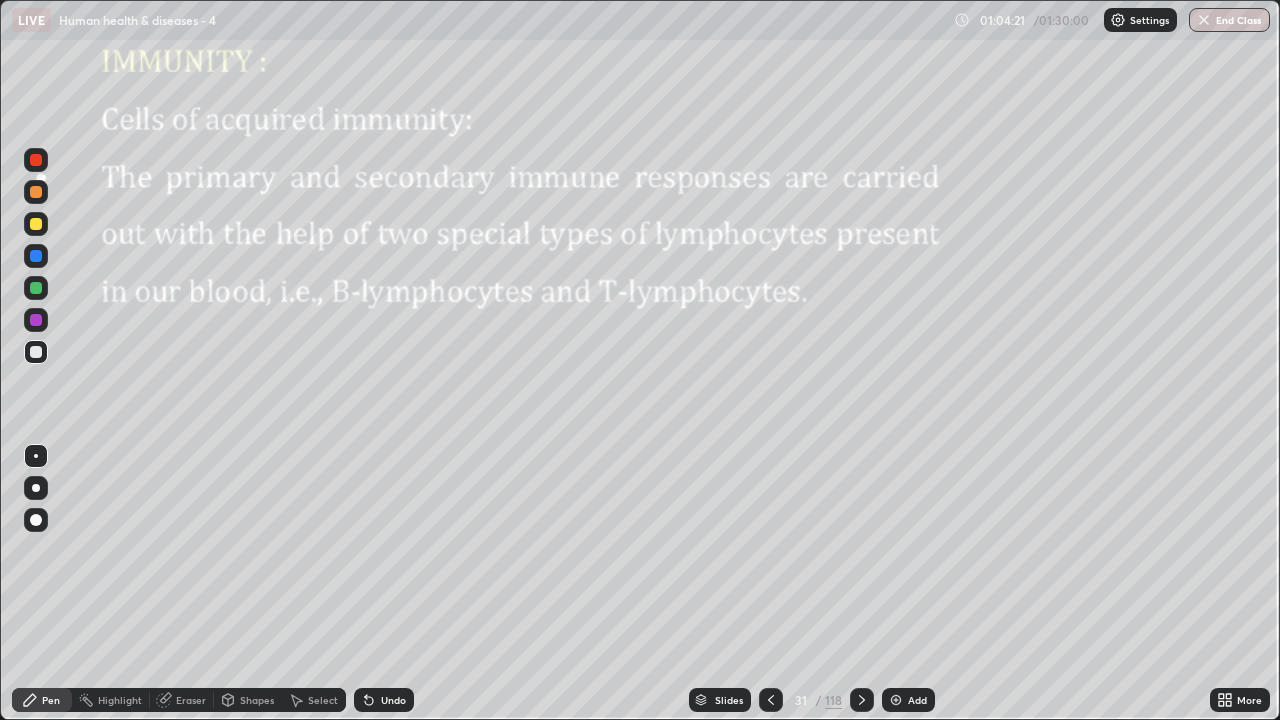 click 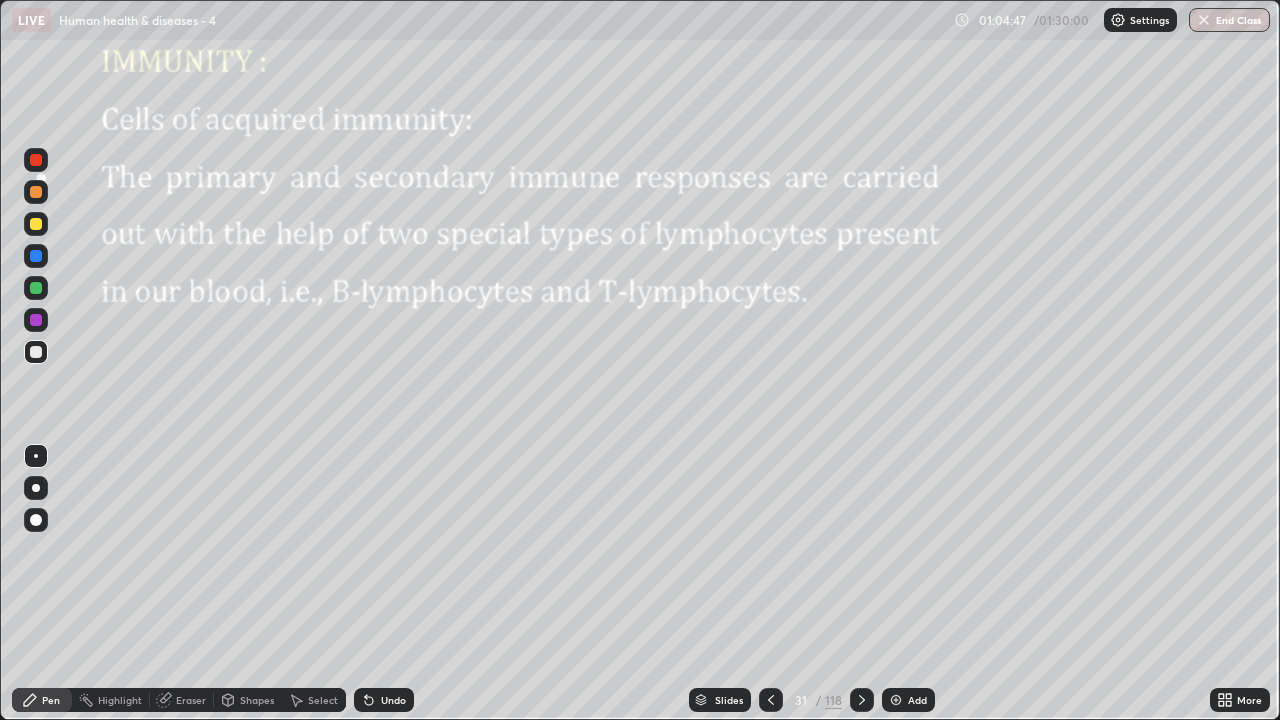 click 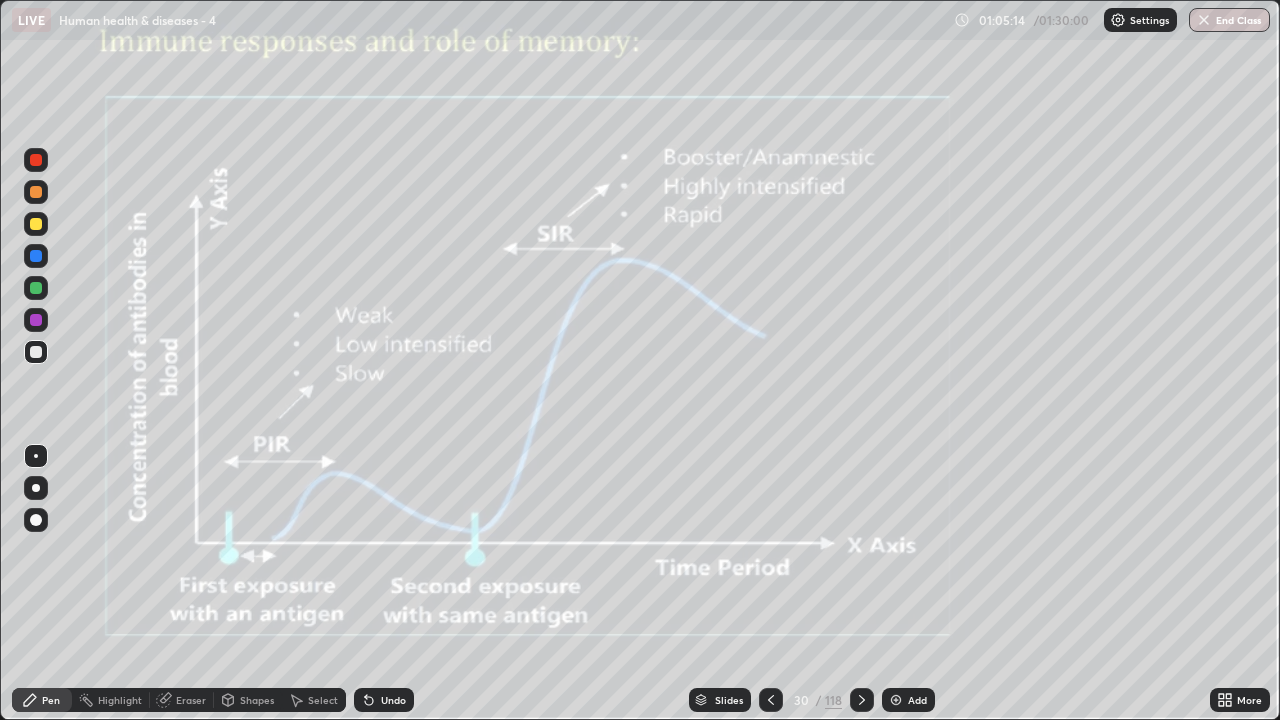 click at bounding box center (862, 700) 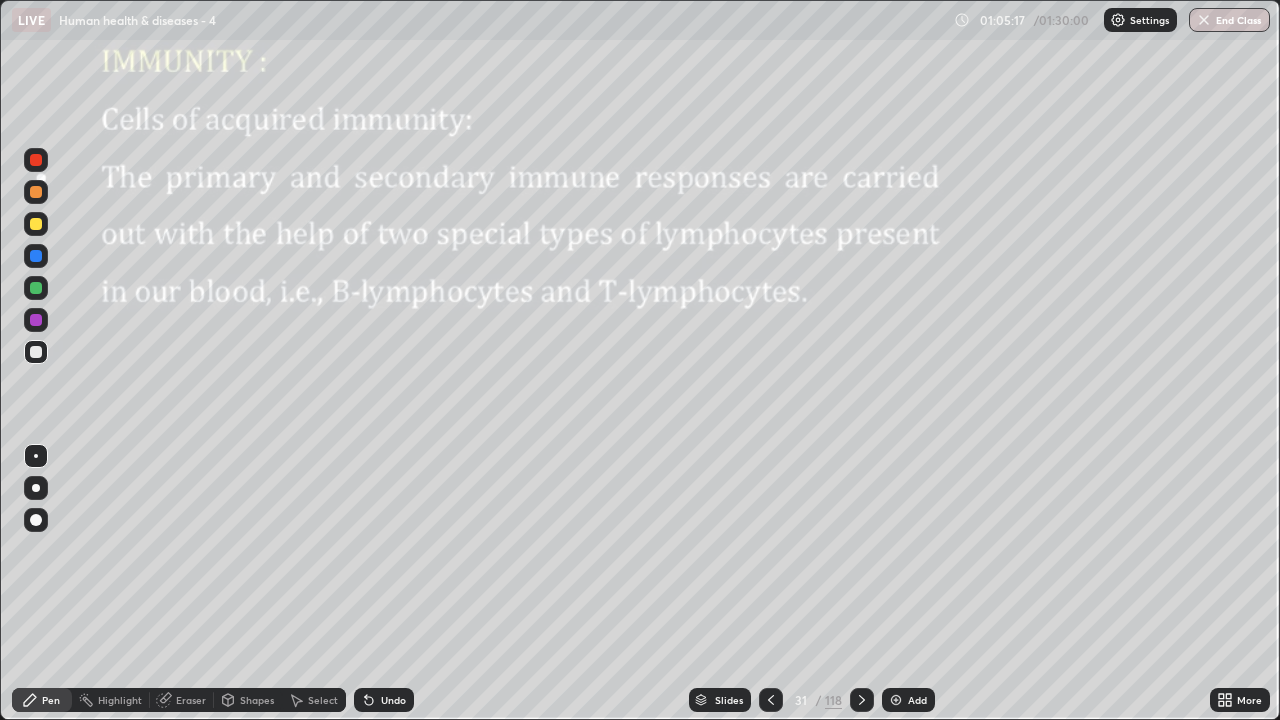 click on "Eraser" at bounding box center [191, 700] 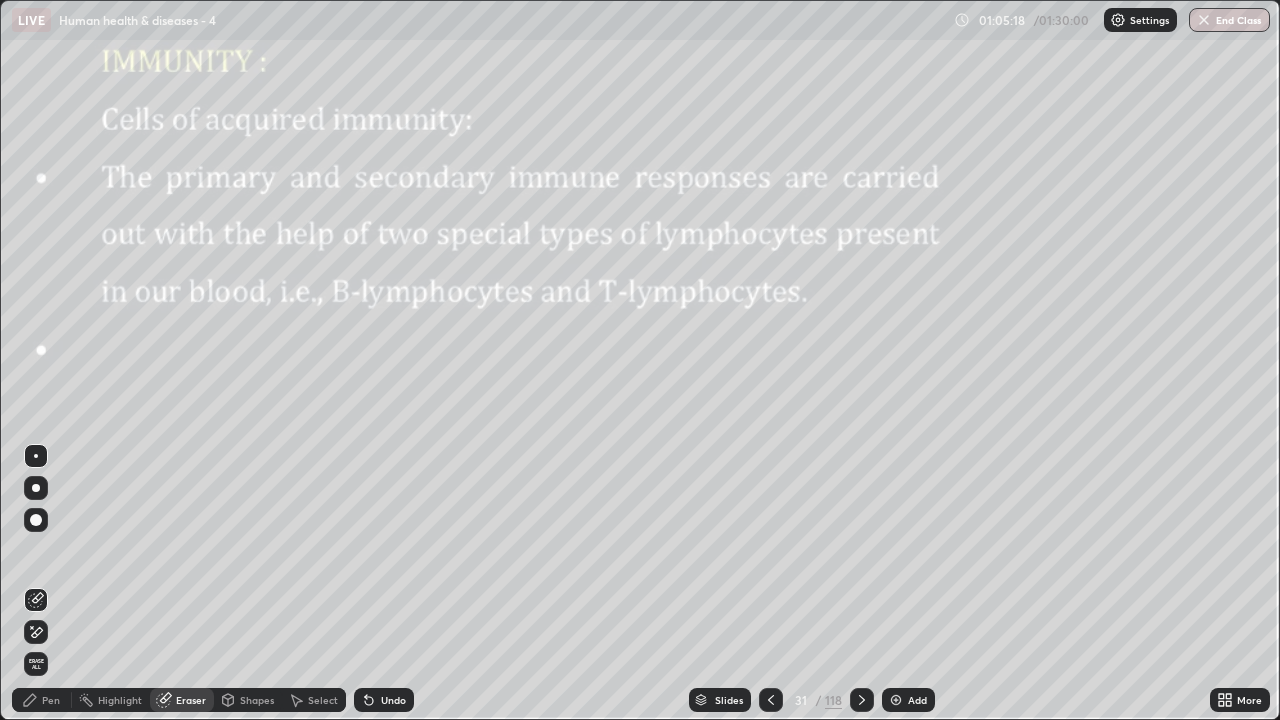 click 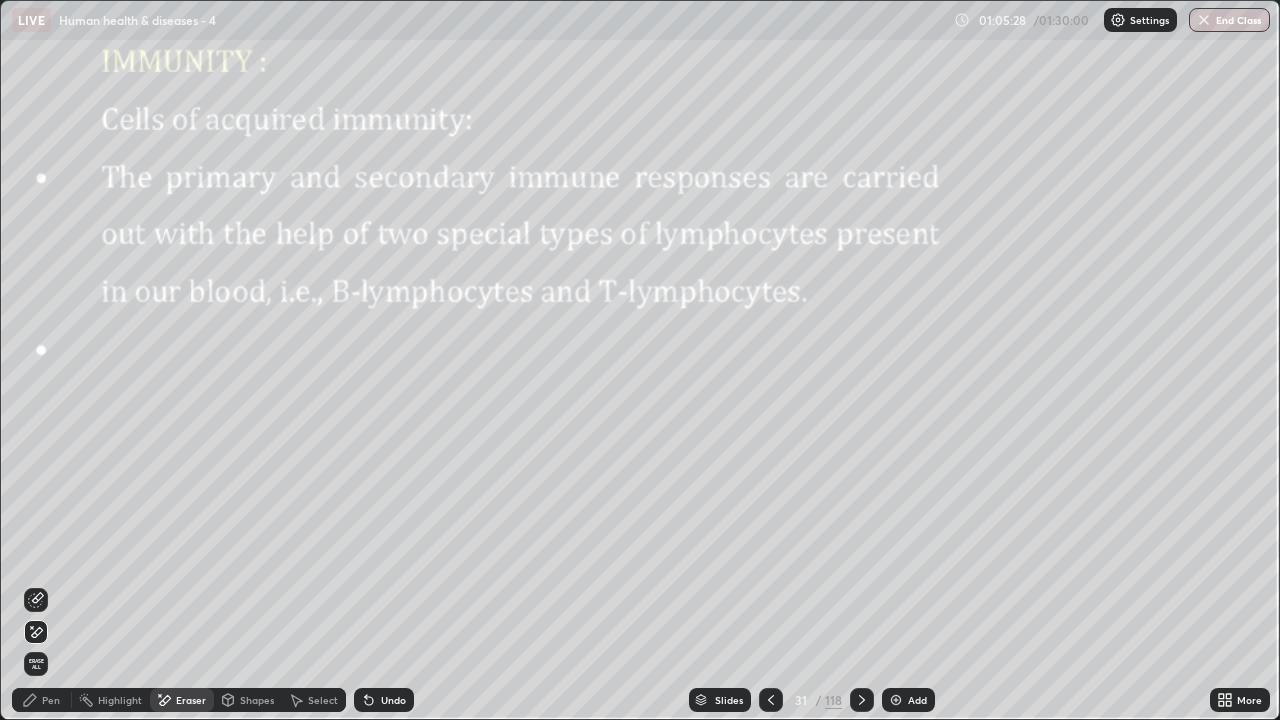 click on "Pen" at bounding box center (51, 700) 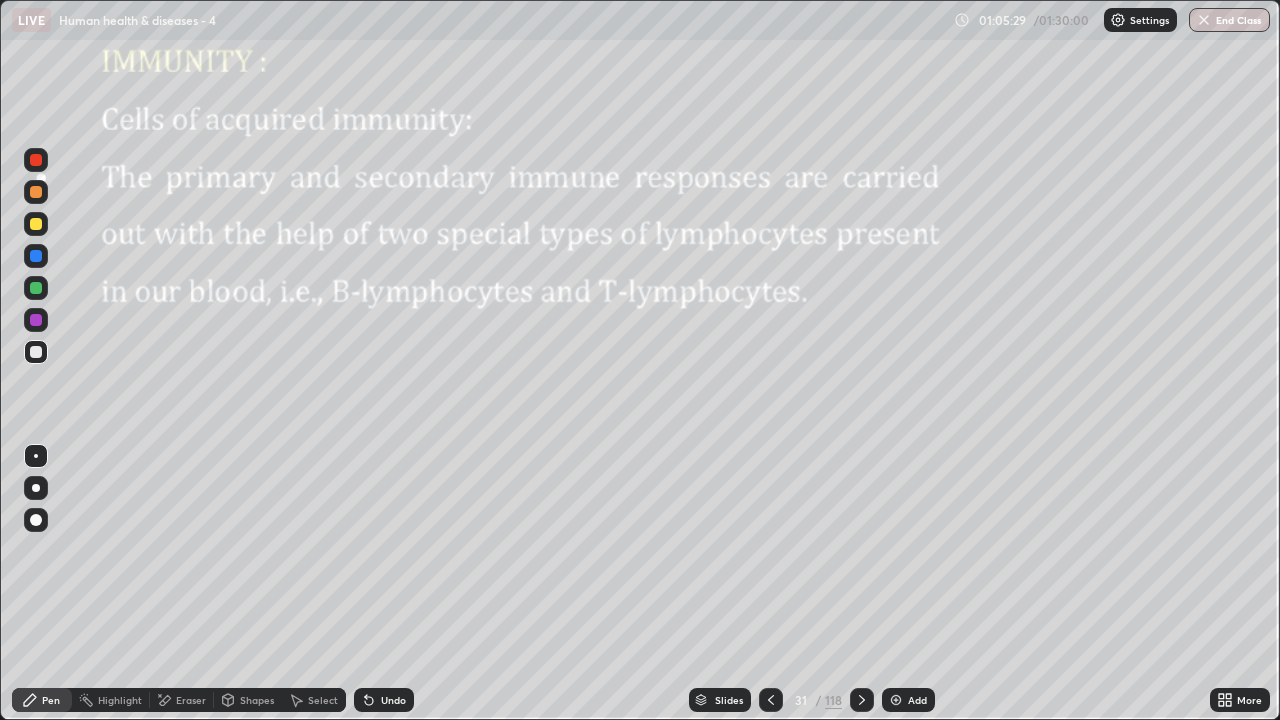 click at bounding box center (36, 320) 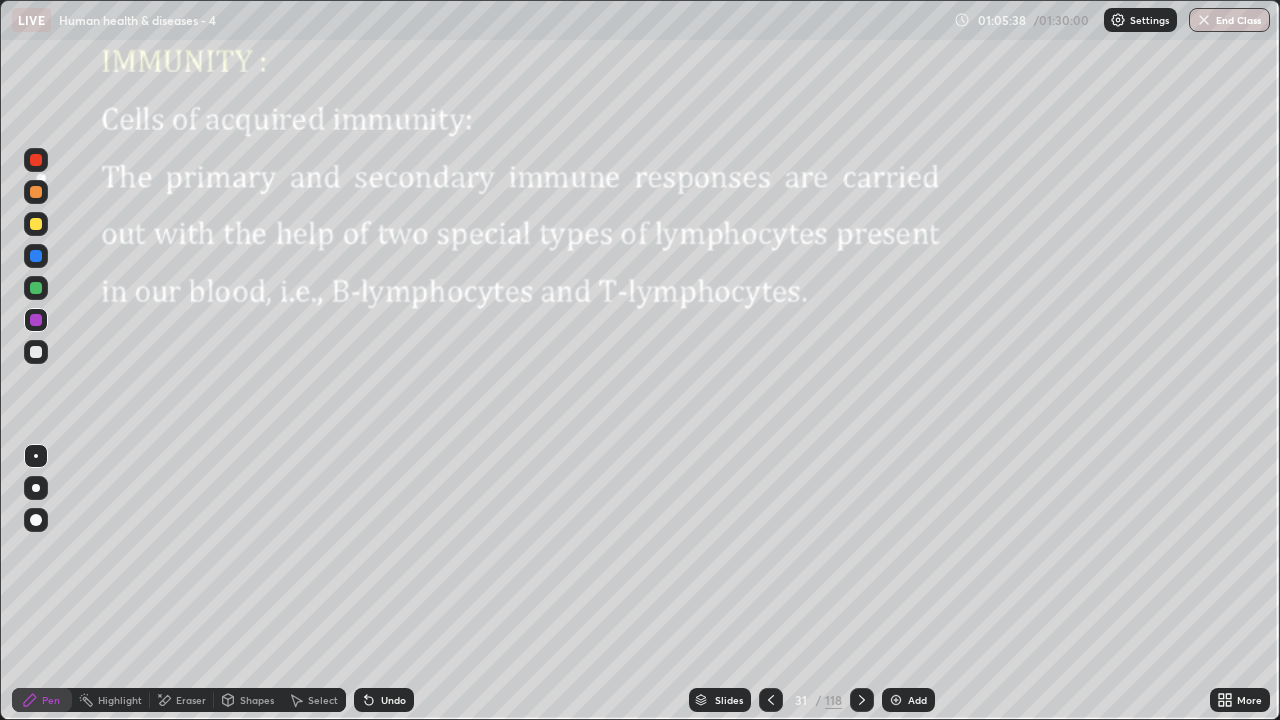 click at bounding box center [36, 320] 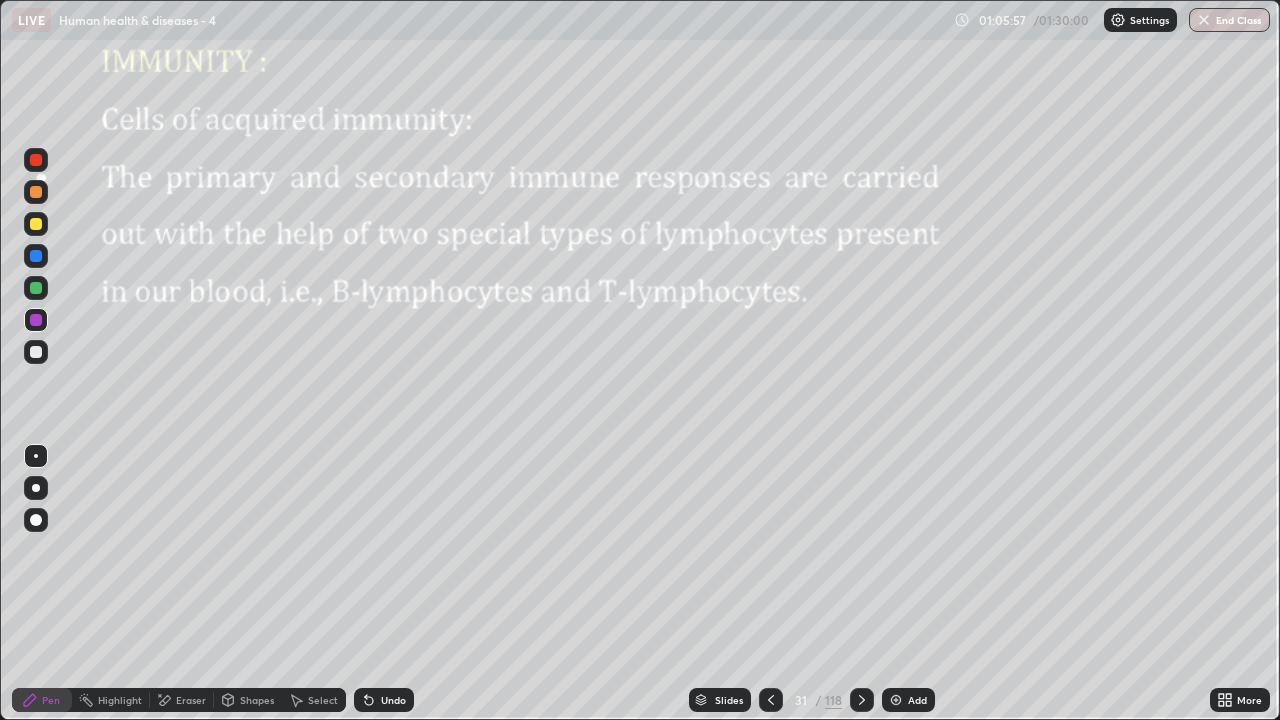 click at bounding box center (36, 352) 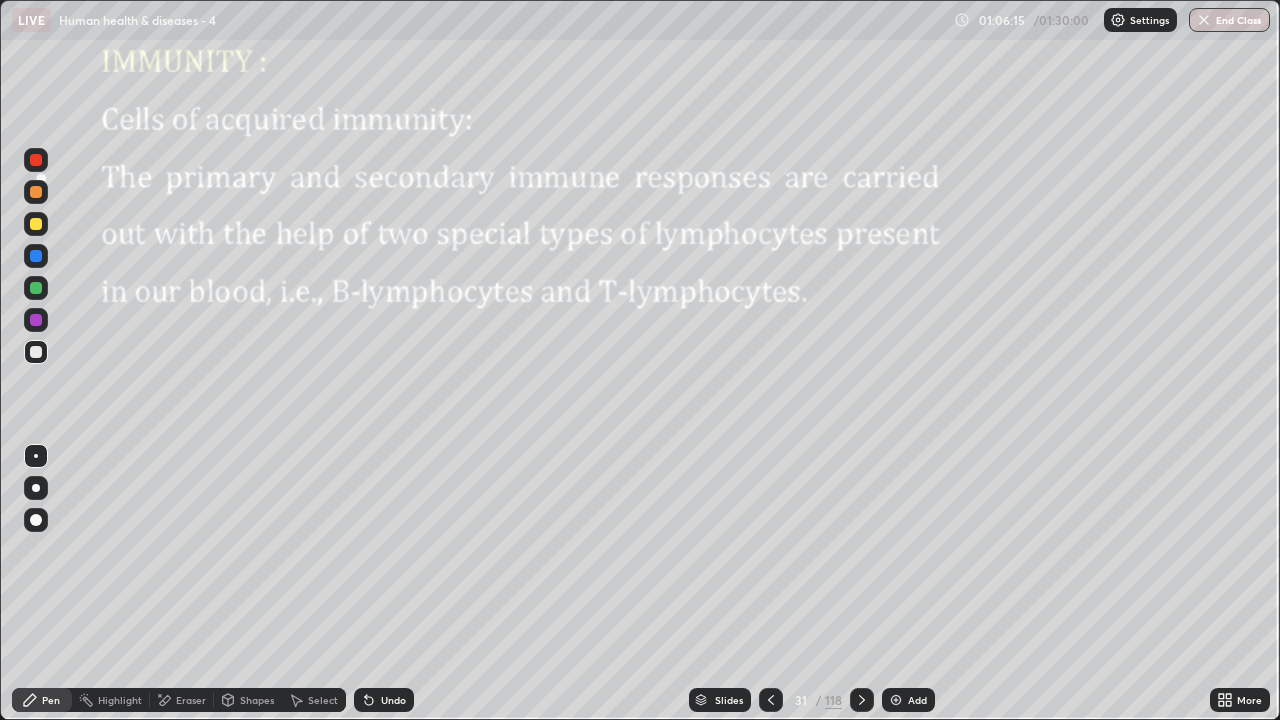 click at bounding box center (36, 256) 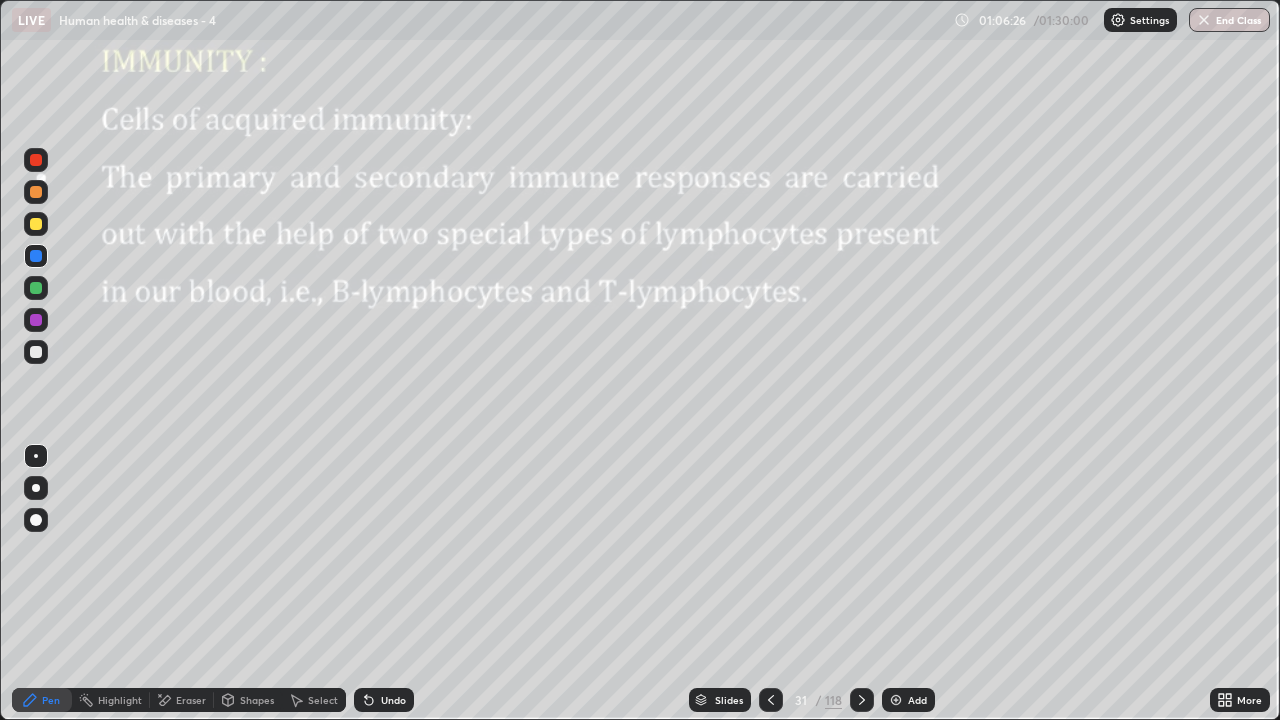 click 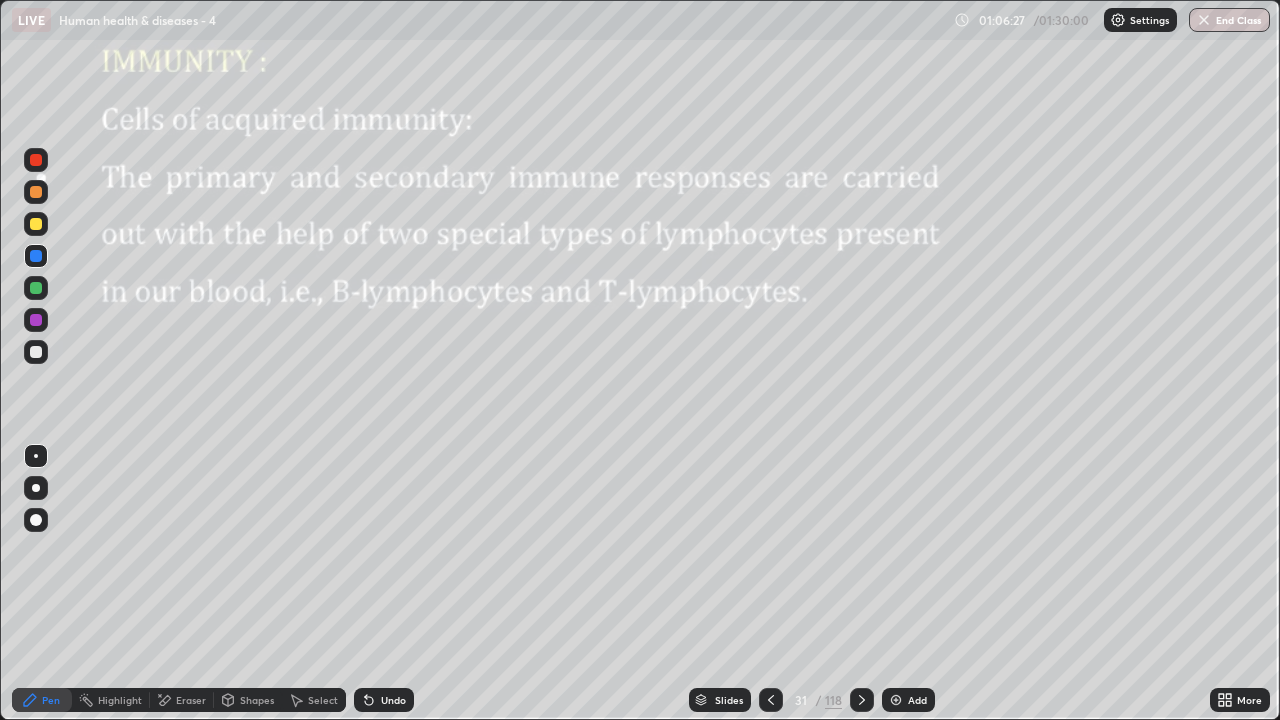click on "Undo" at bounding box center [393, 700] 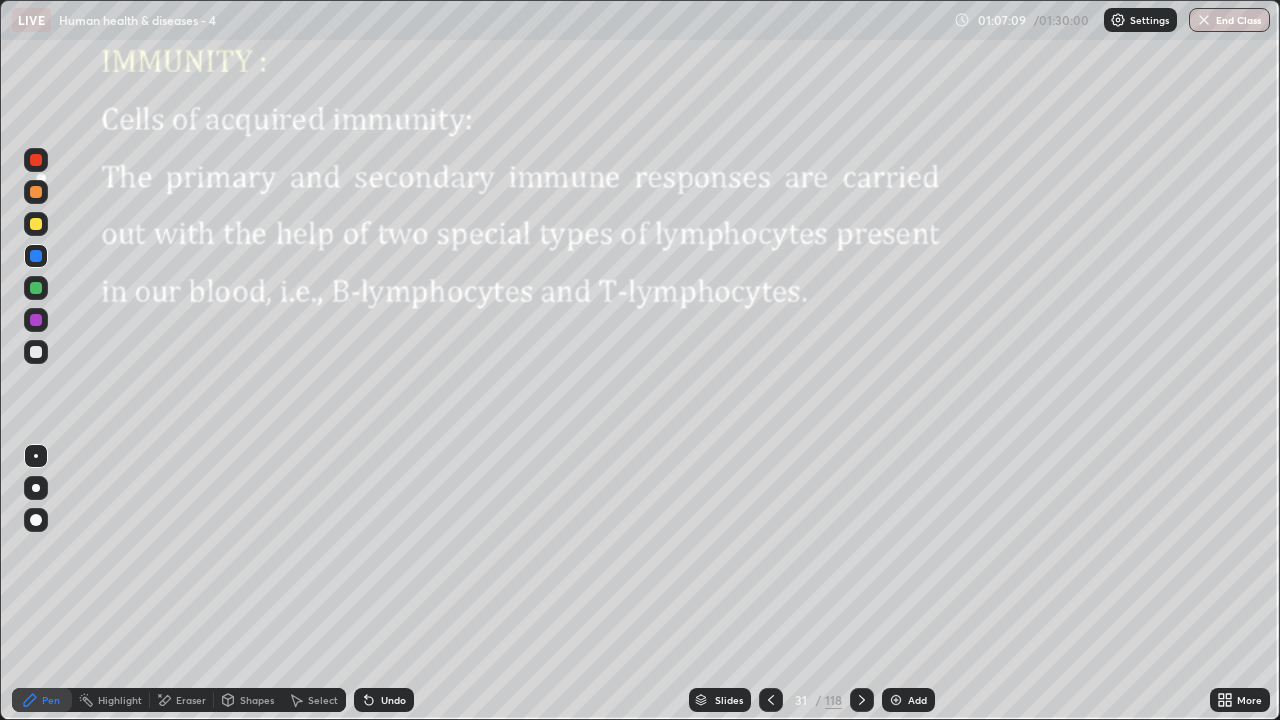 click at bounding box center [36, 352] 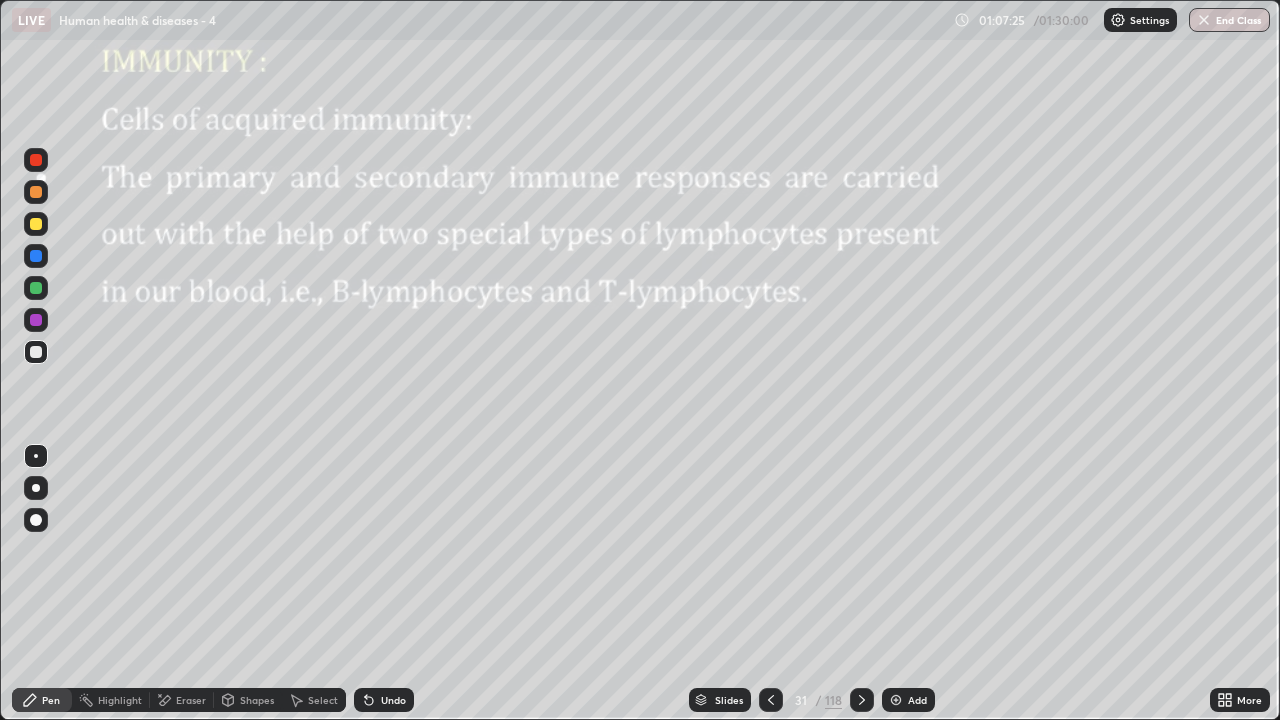 click at bounding box center (36, 288) 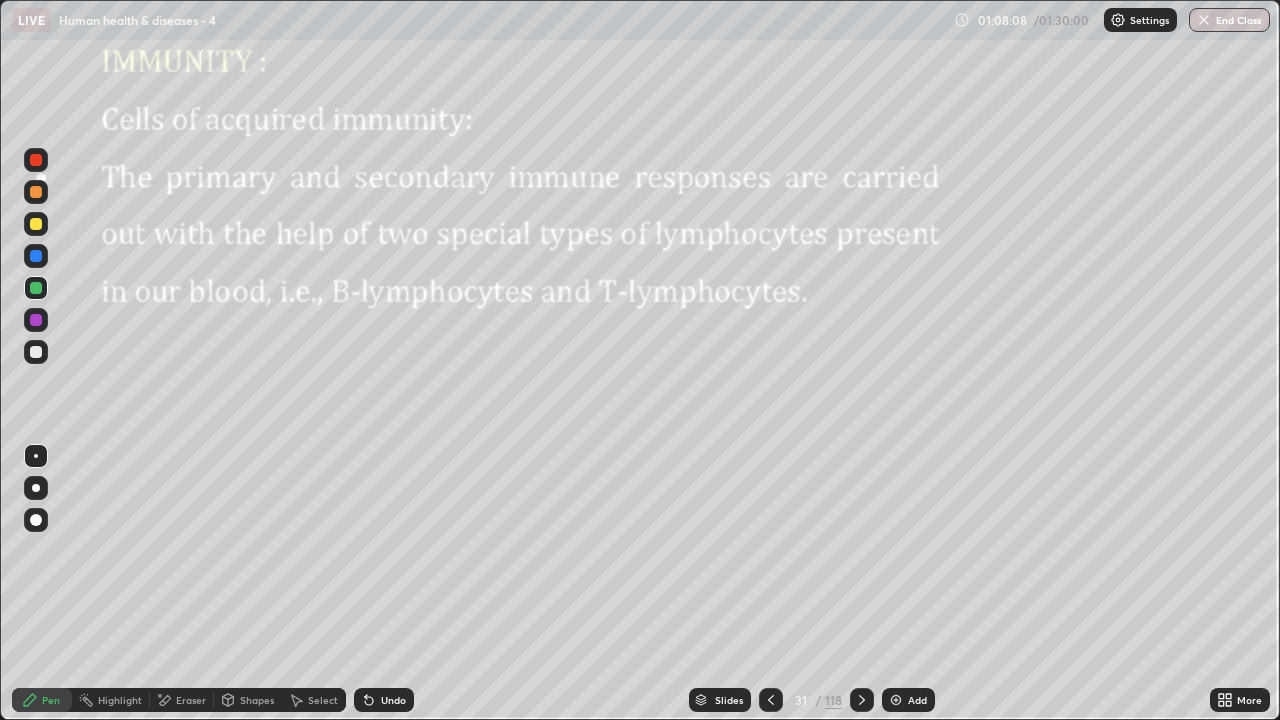 click at bounding box center [36, 224] 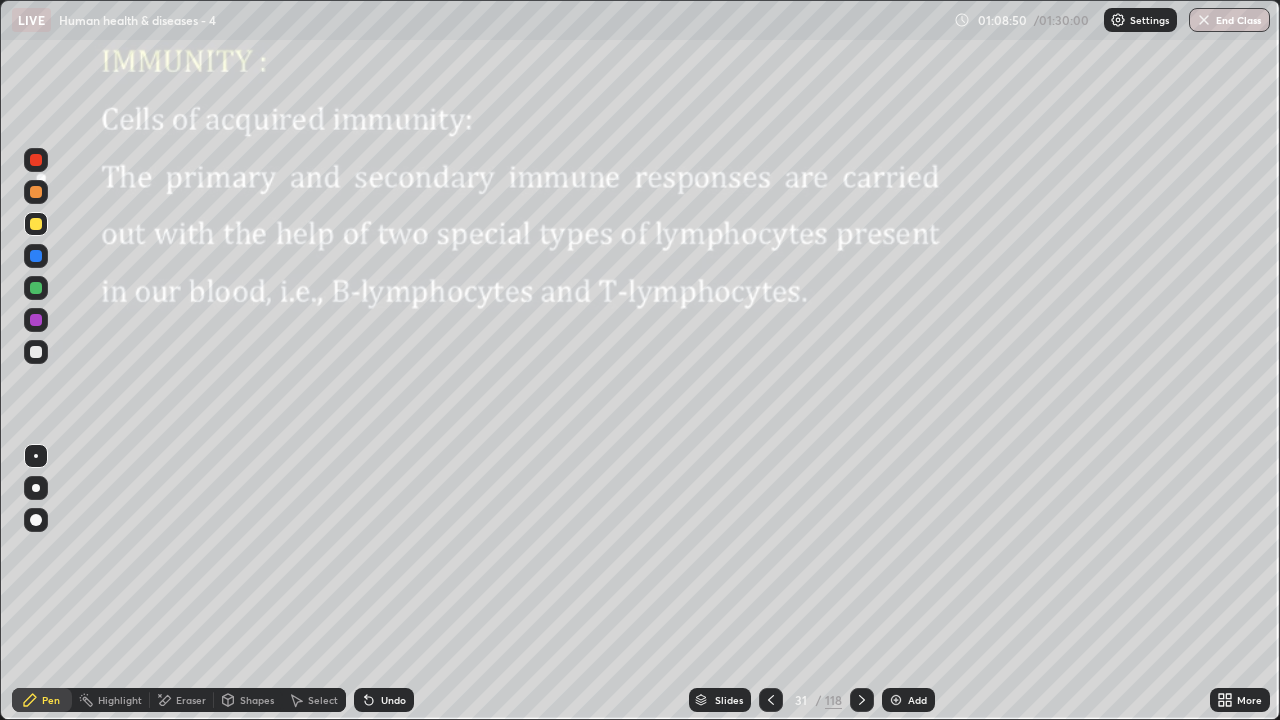click at bounding box center [36, 352] 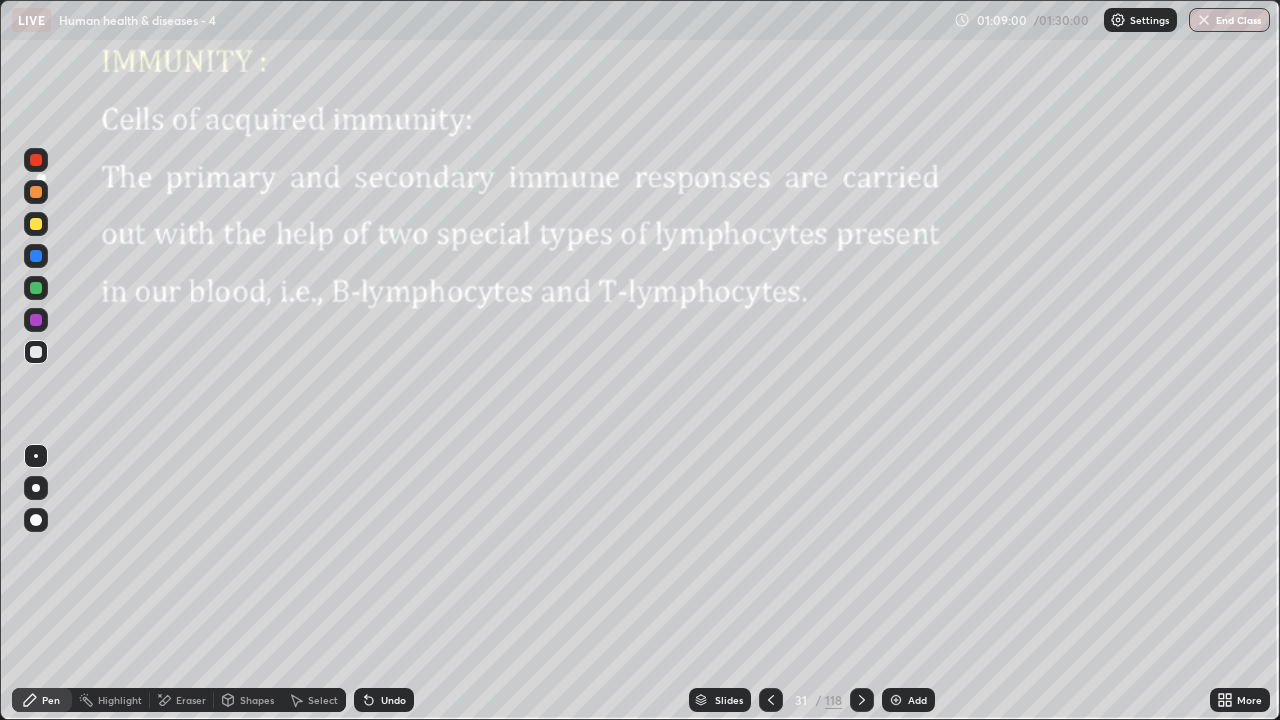 click at bounding box center (36, 160) 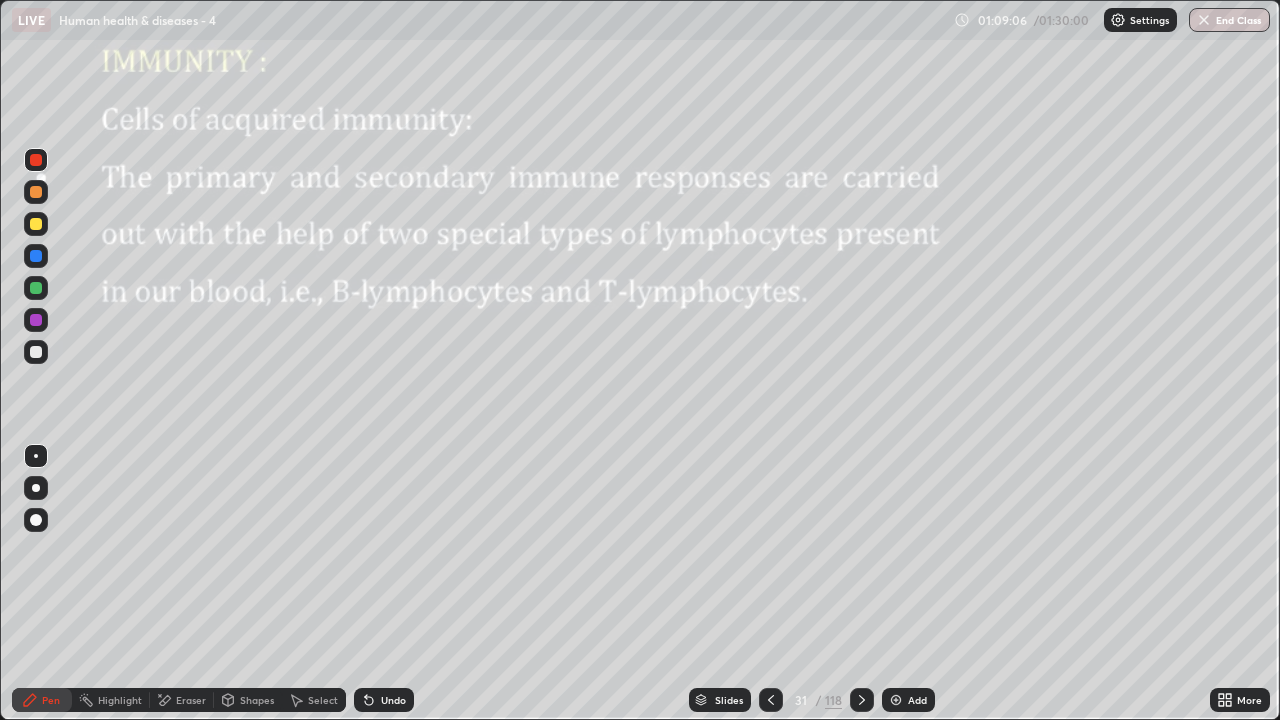 click 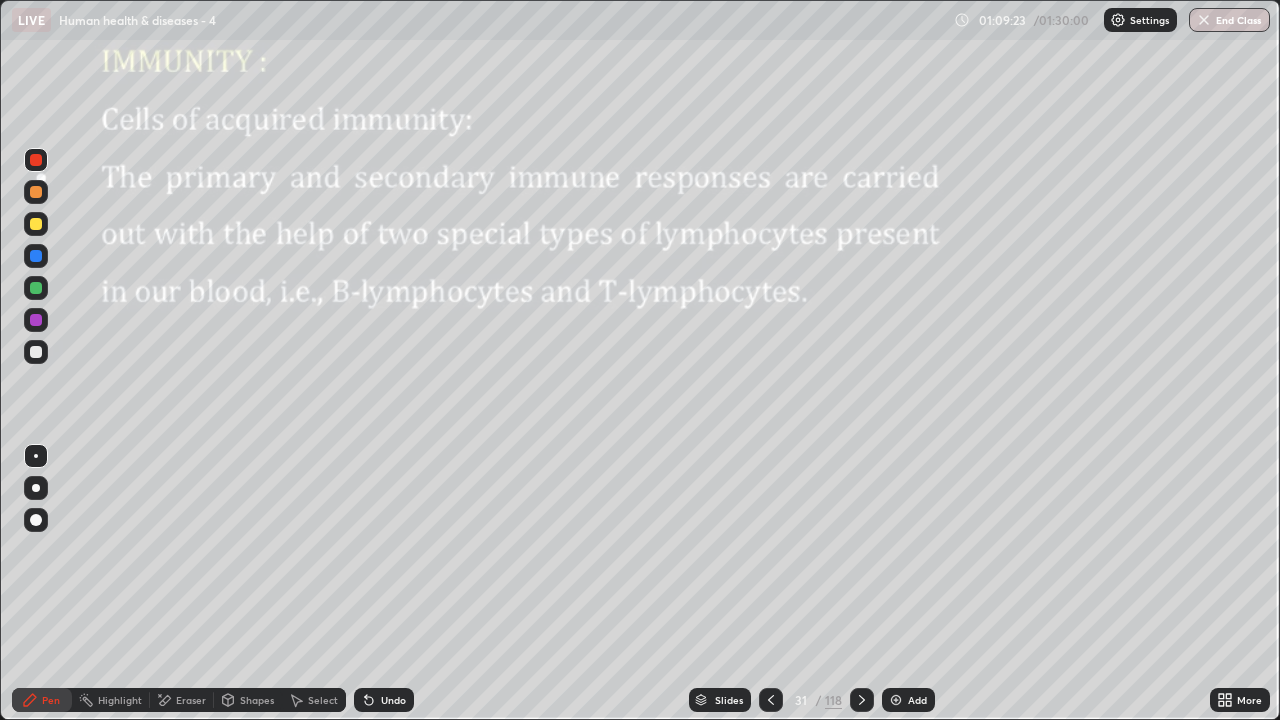 click 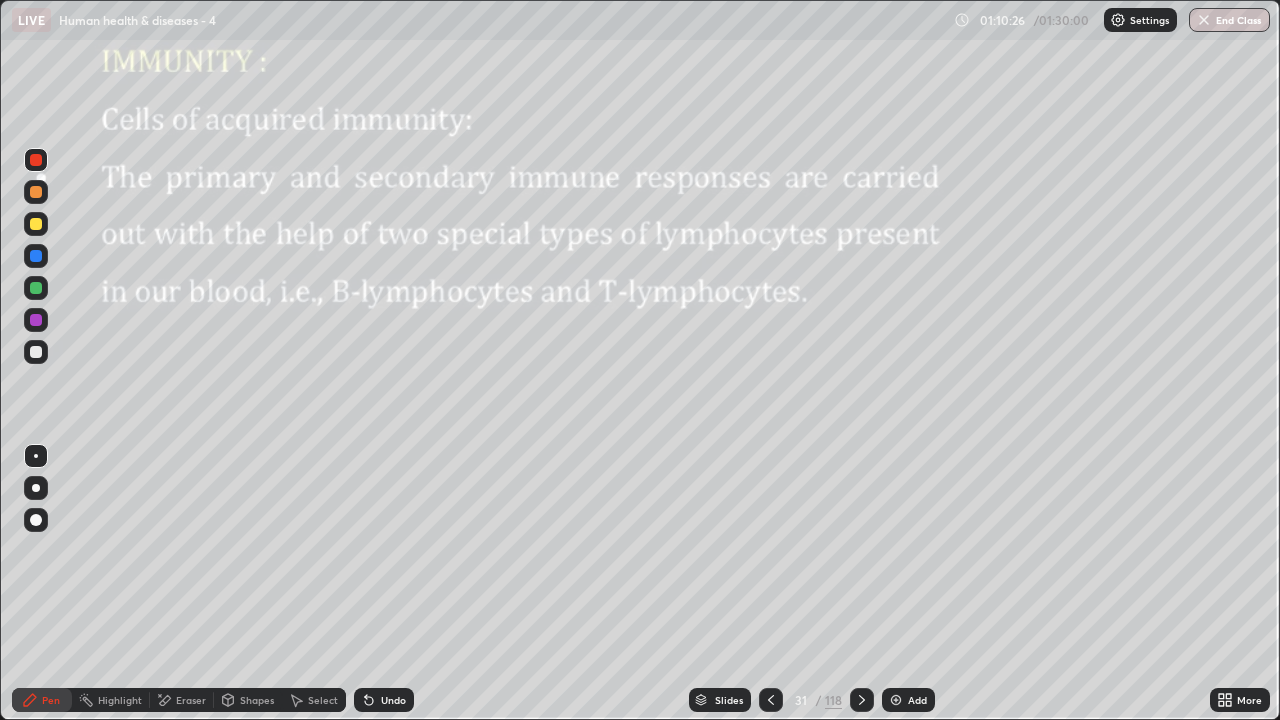 click at bounding box center (36, 160) 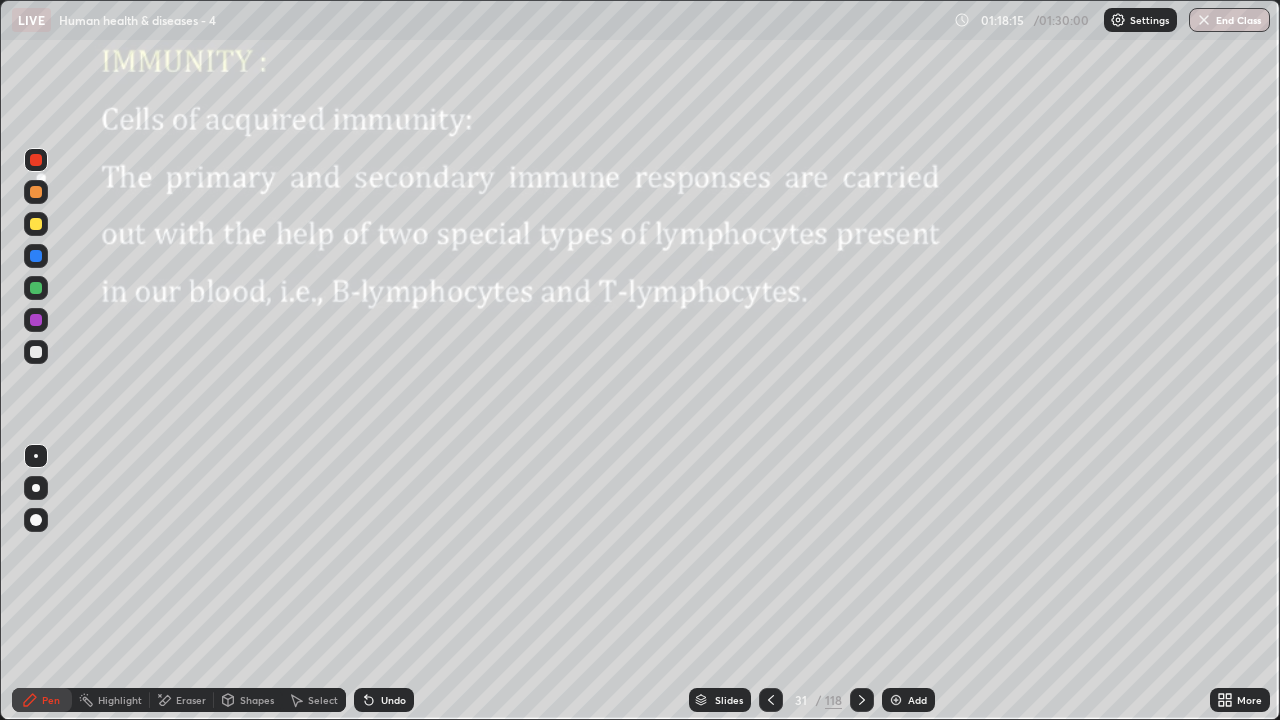 click at bounding box center [862, 700] 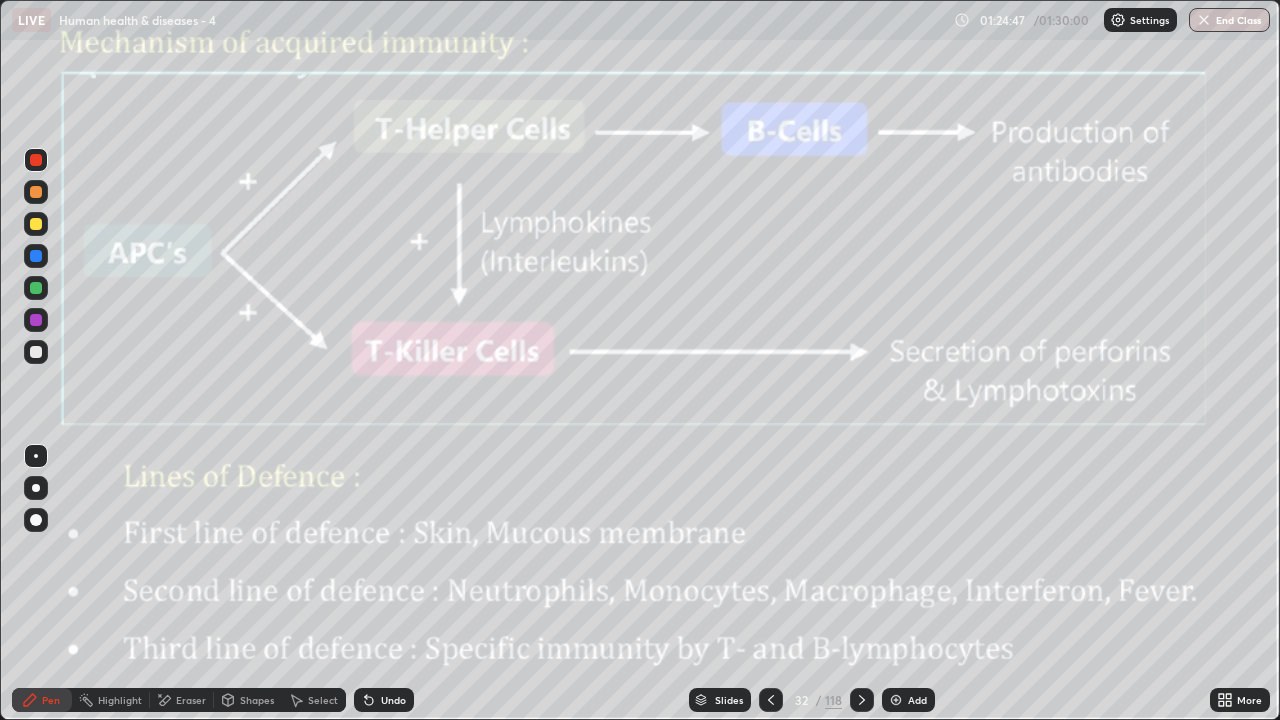 click 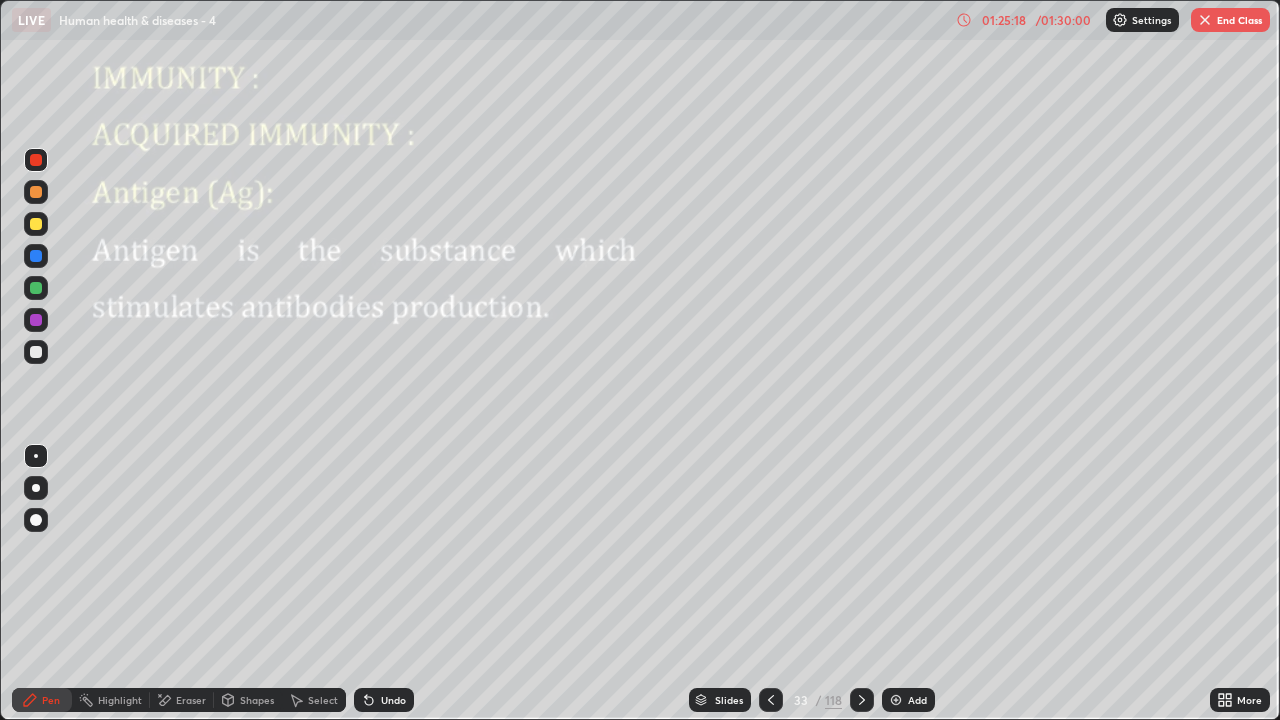 click 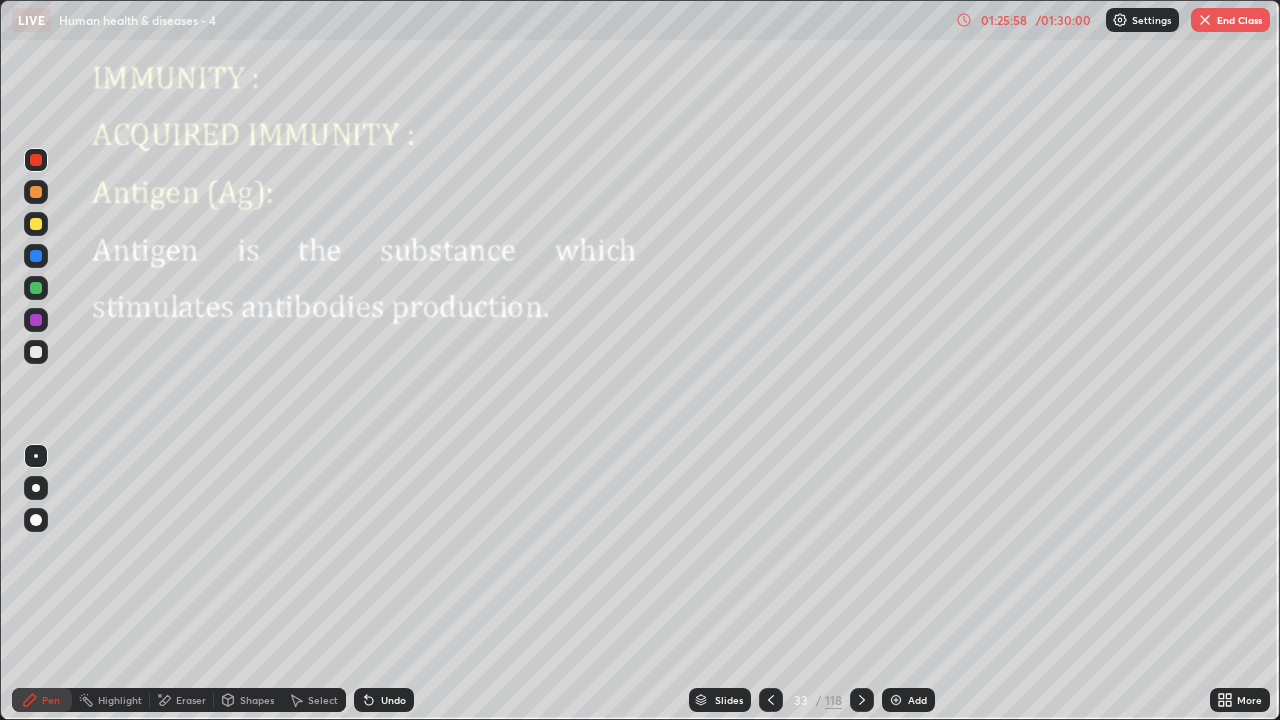 click on "Eraser" at bounding box center [191, 700] 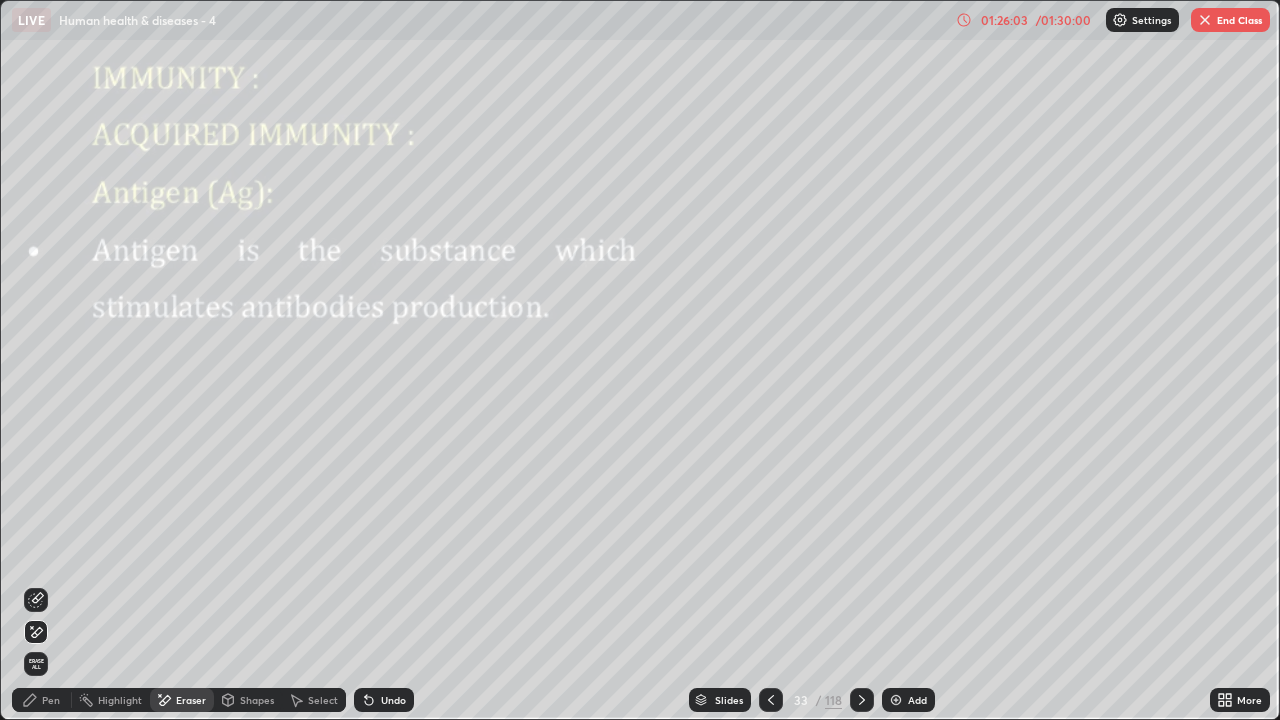 click on "Pen" at bounding box center [51, 700] 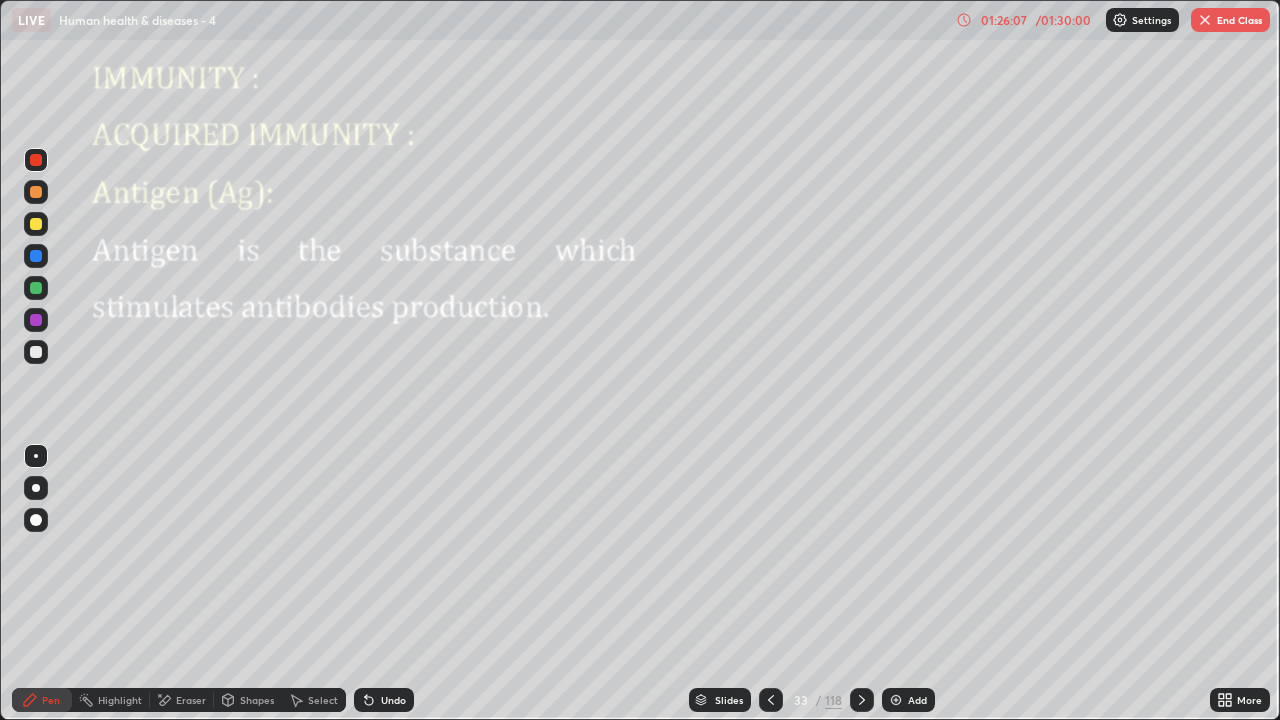 click at bounding box center [1205, 20] 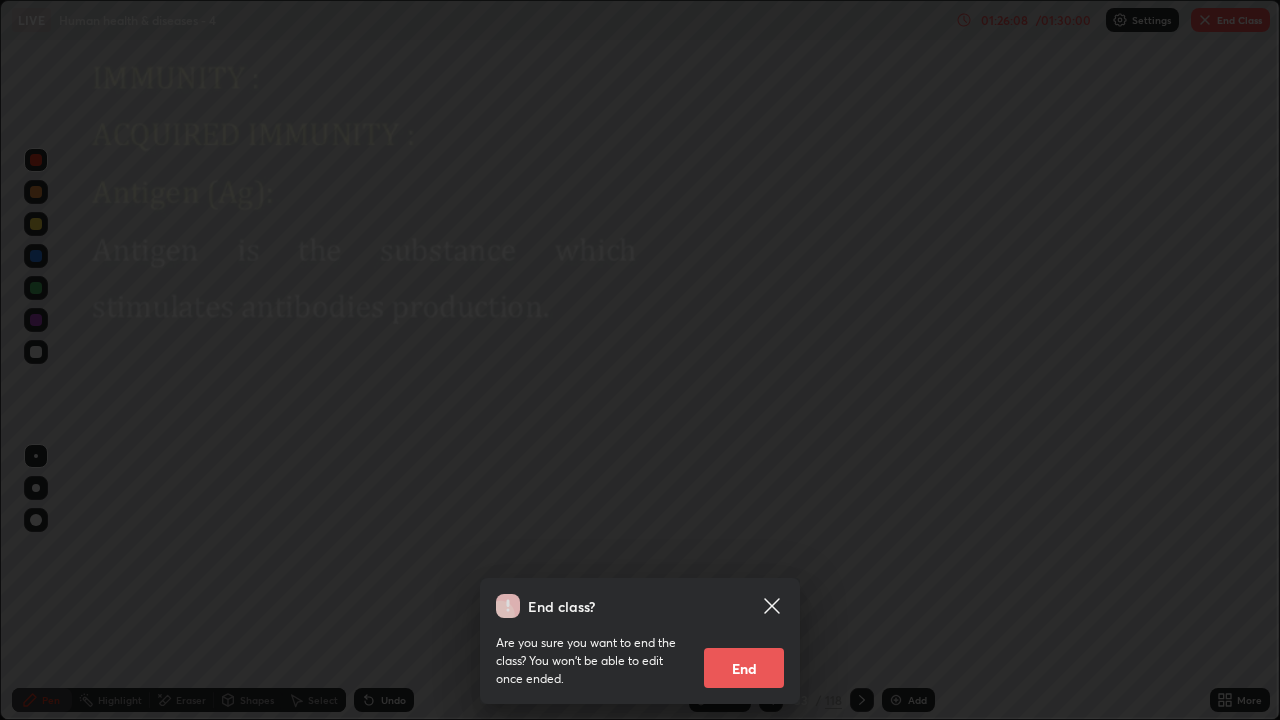 click on "End" at bounding box center [744, 668] 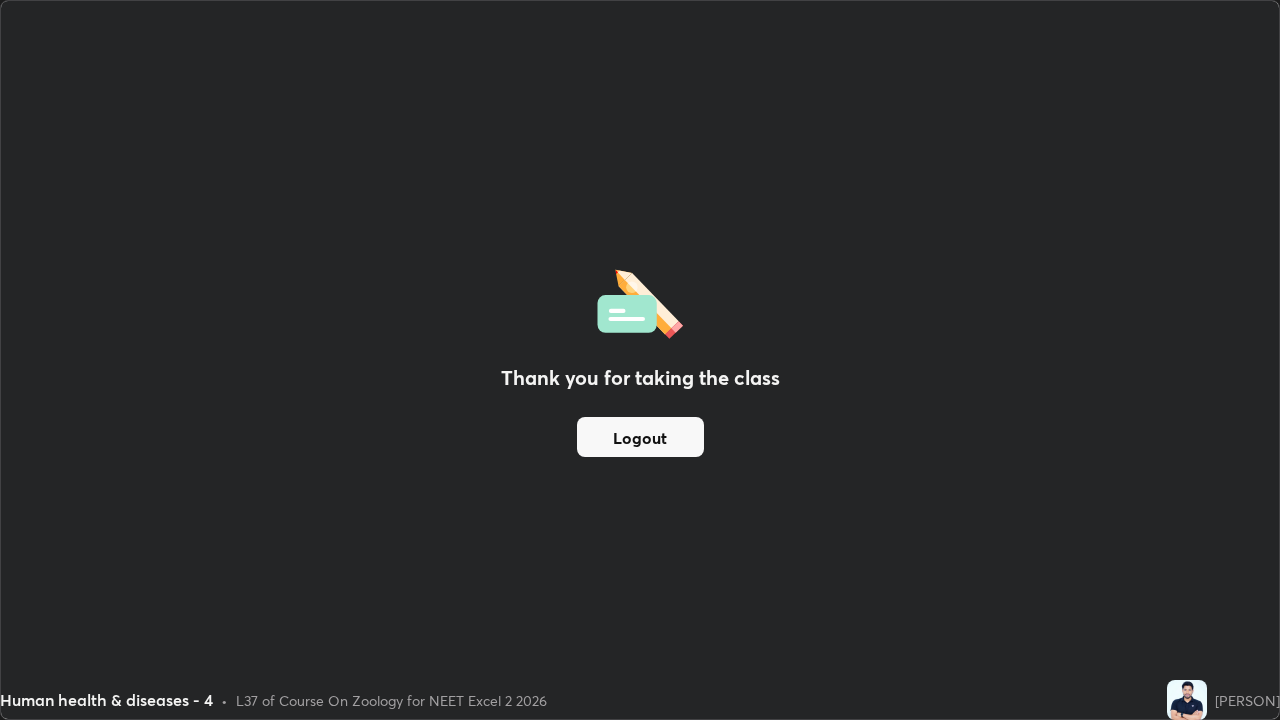 click on "Logout" at bounding box center (640, 437) 